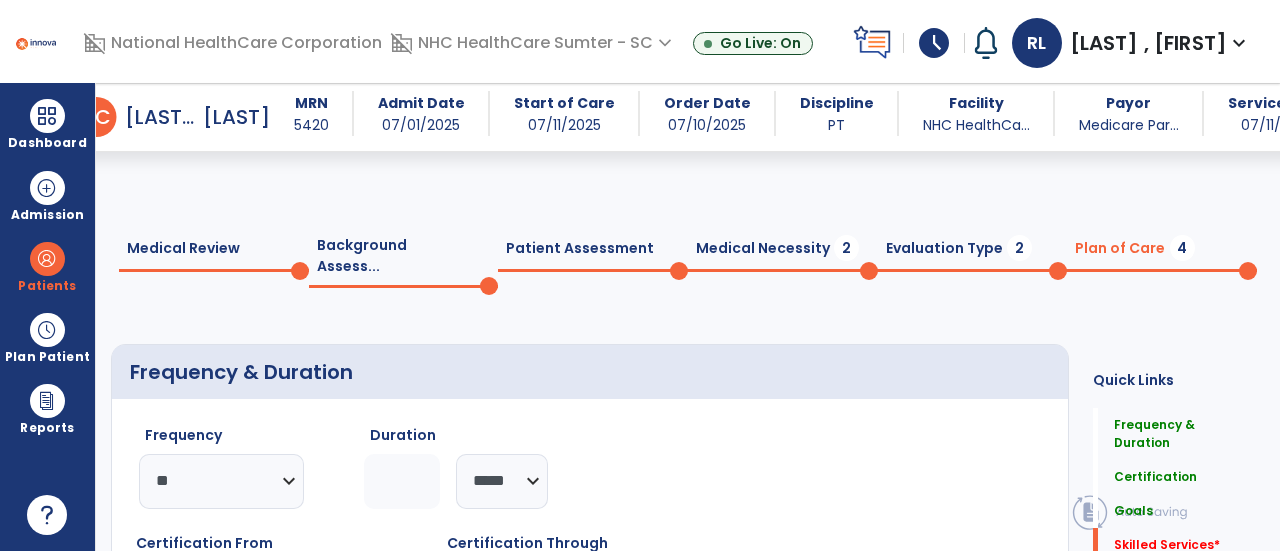 select on "**" 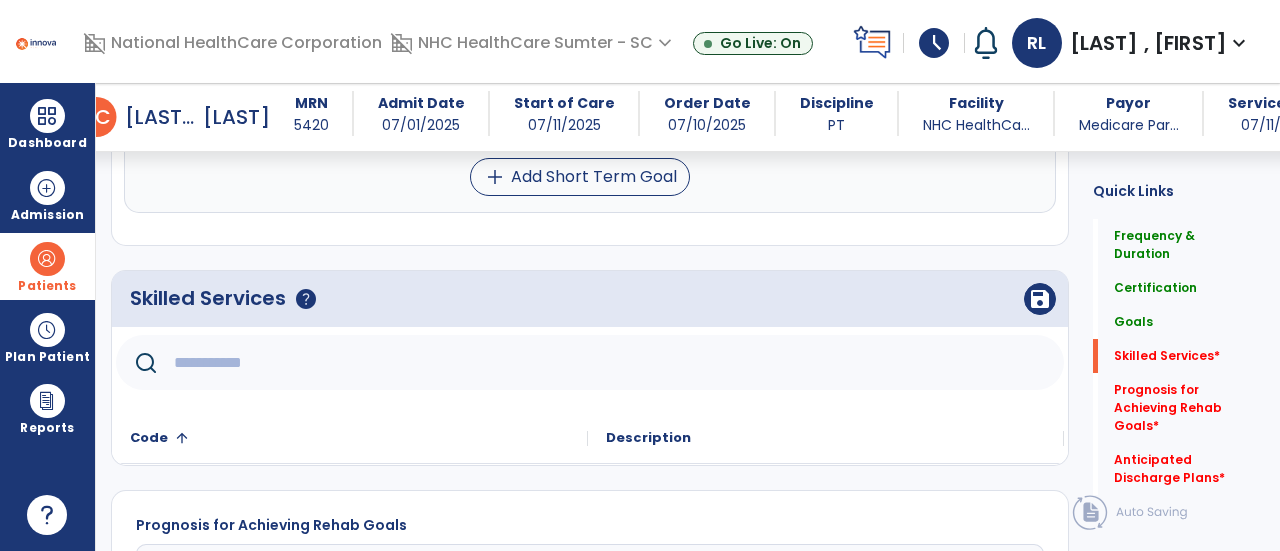 click at bounding box center (47, 259) 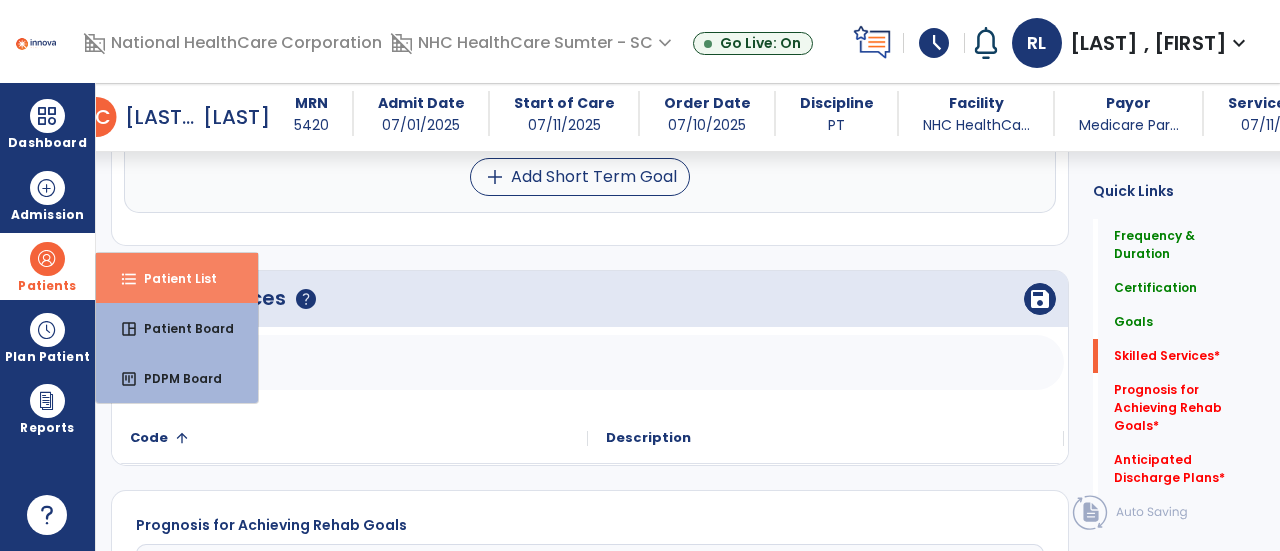 click on "Patient List" at bounding box center (172, 278) 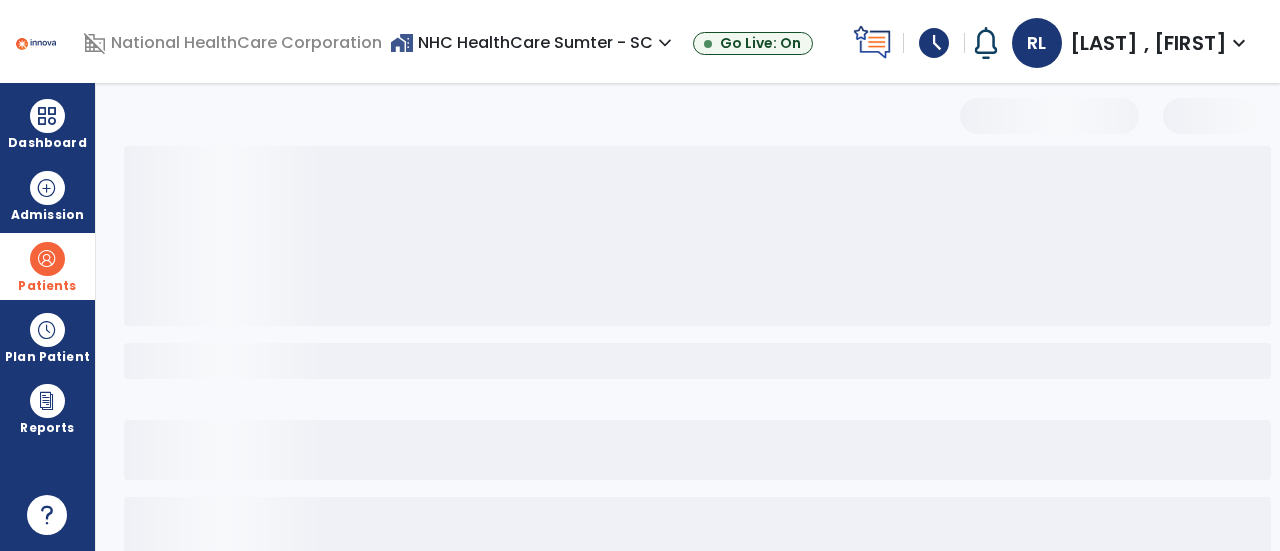 scroll, scrollTop: 190, scrollLeft: 0, axis: vertical 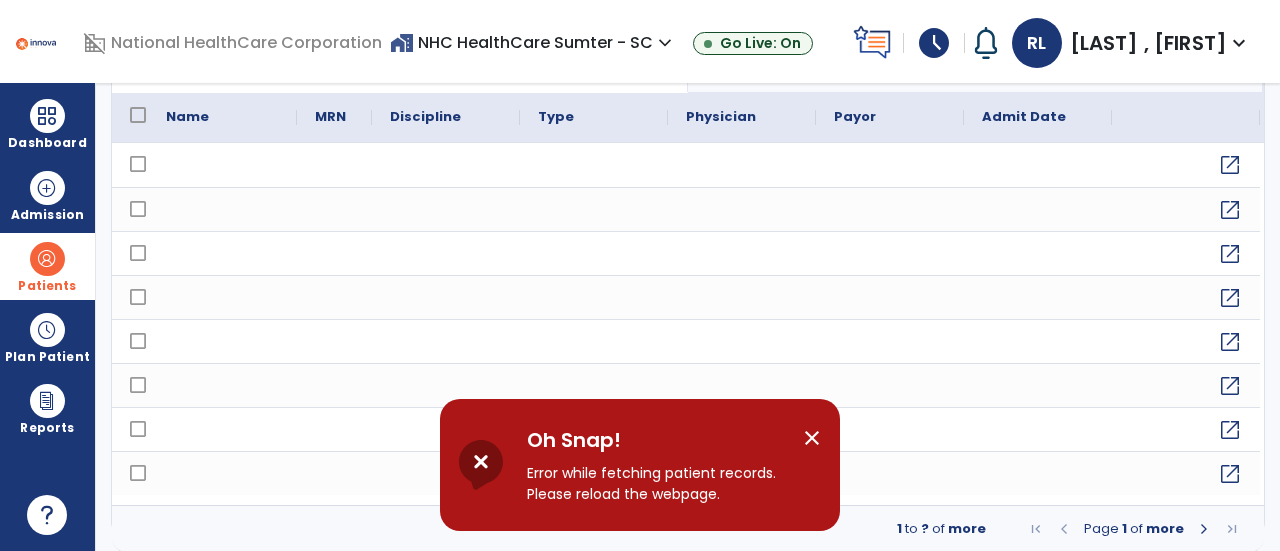 click on "close" at bounding box center (812, 438) 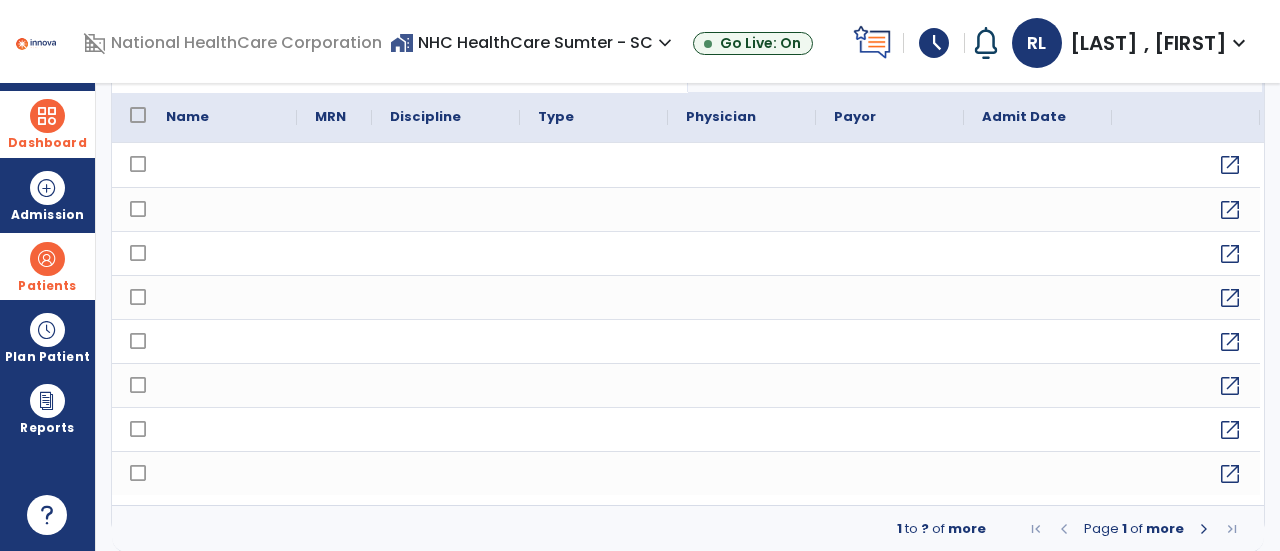 click at bounding box center [47, 116] 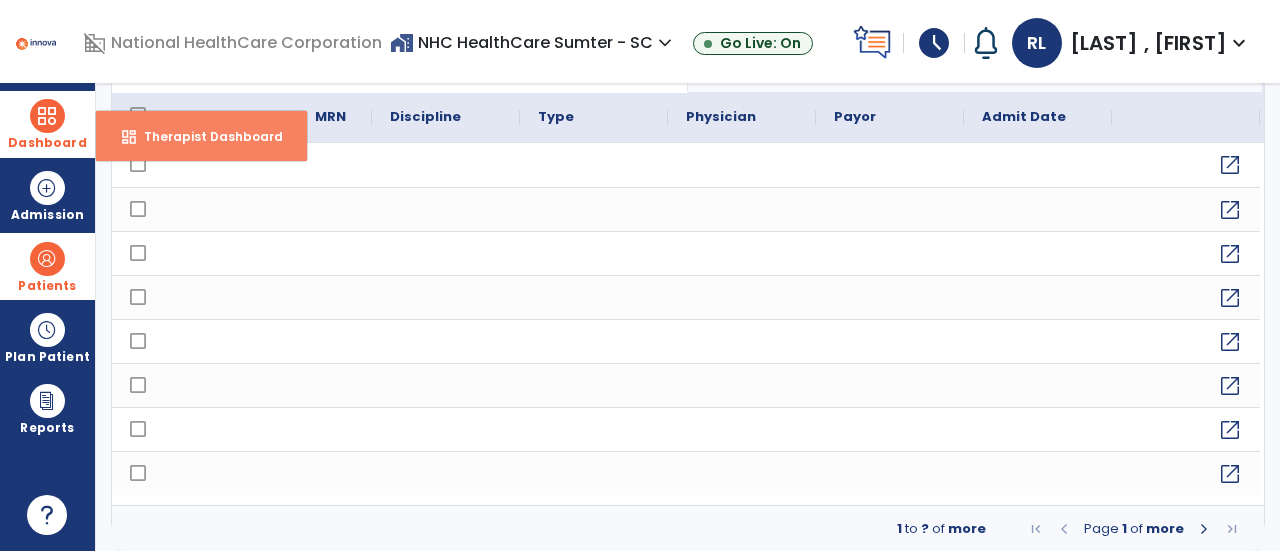 click on "dashboard  Therapist Dashboard" at bounding box center (201, 136) 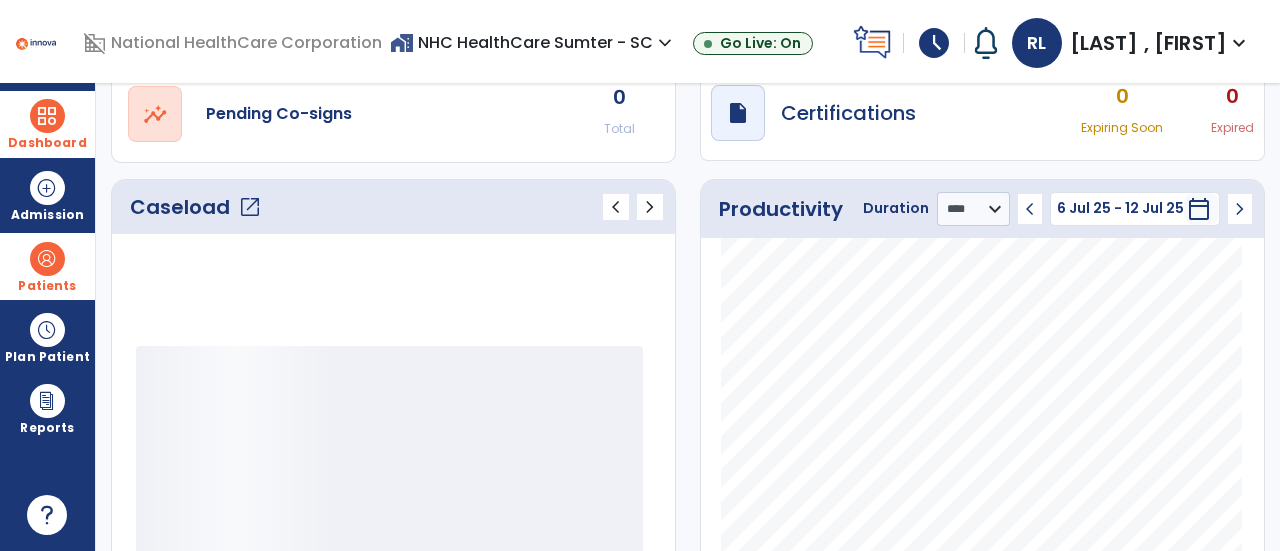 scroll, scrollTop: 0, scrollLeft: 0, axis: both 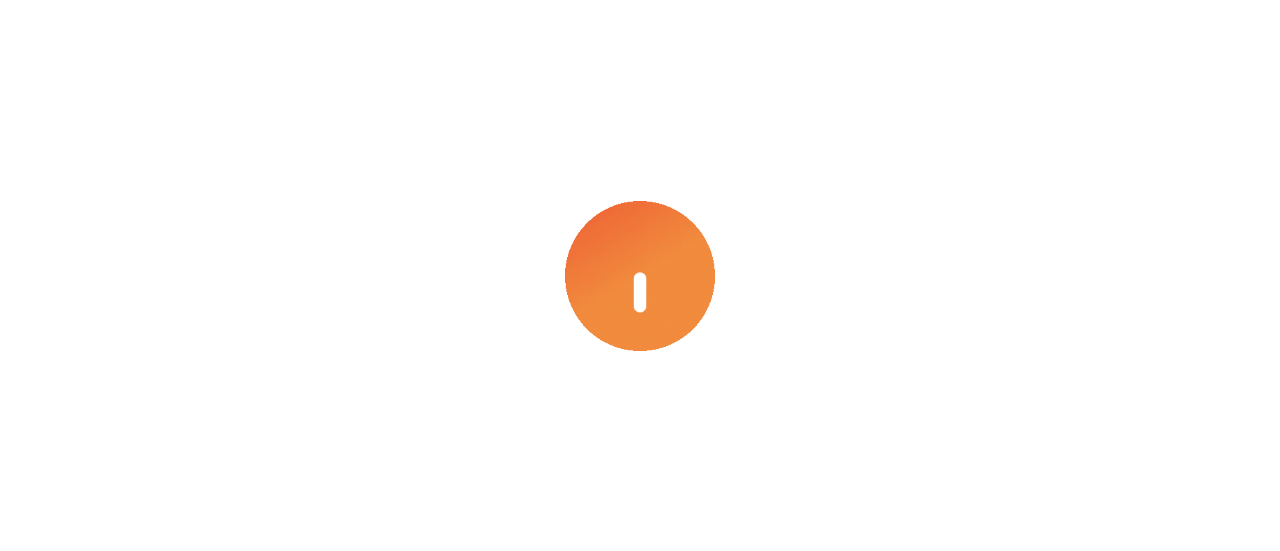 select on "****" 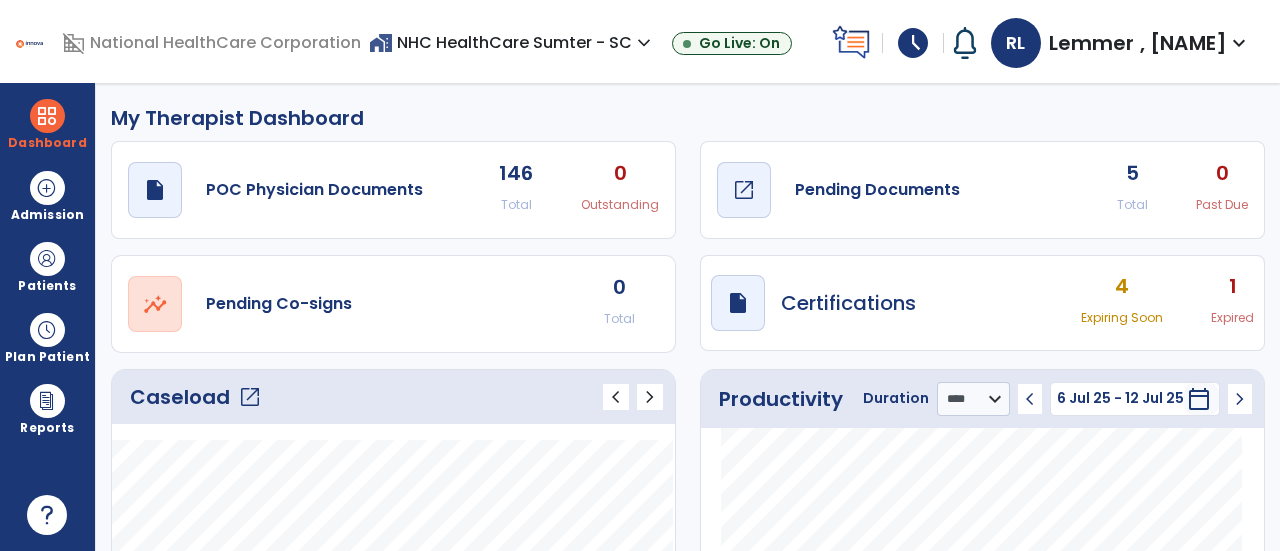 click on "open_in_new" 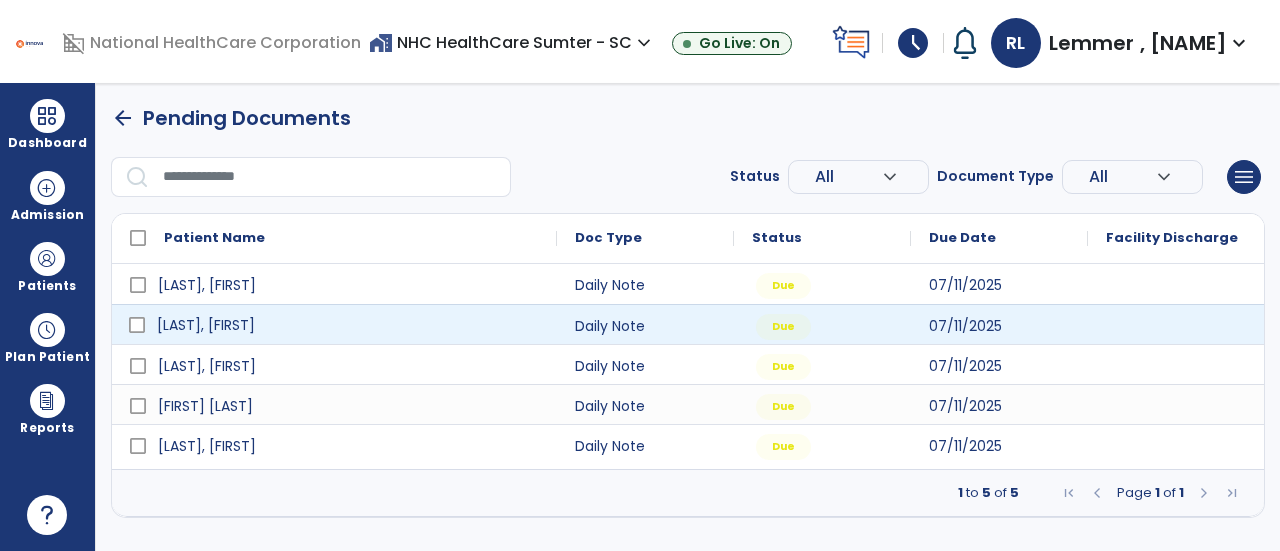 click on "[LAST], [FIRST]" at bounding box center (348, 325) 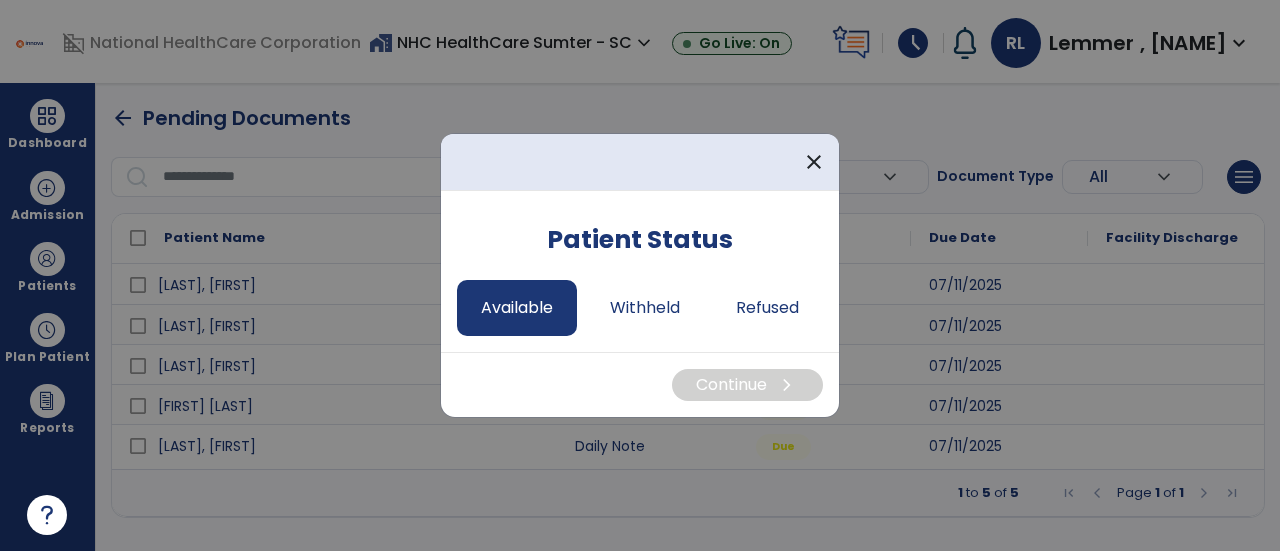 click on "Available" at bounding box center (517, 308) 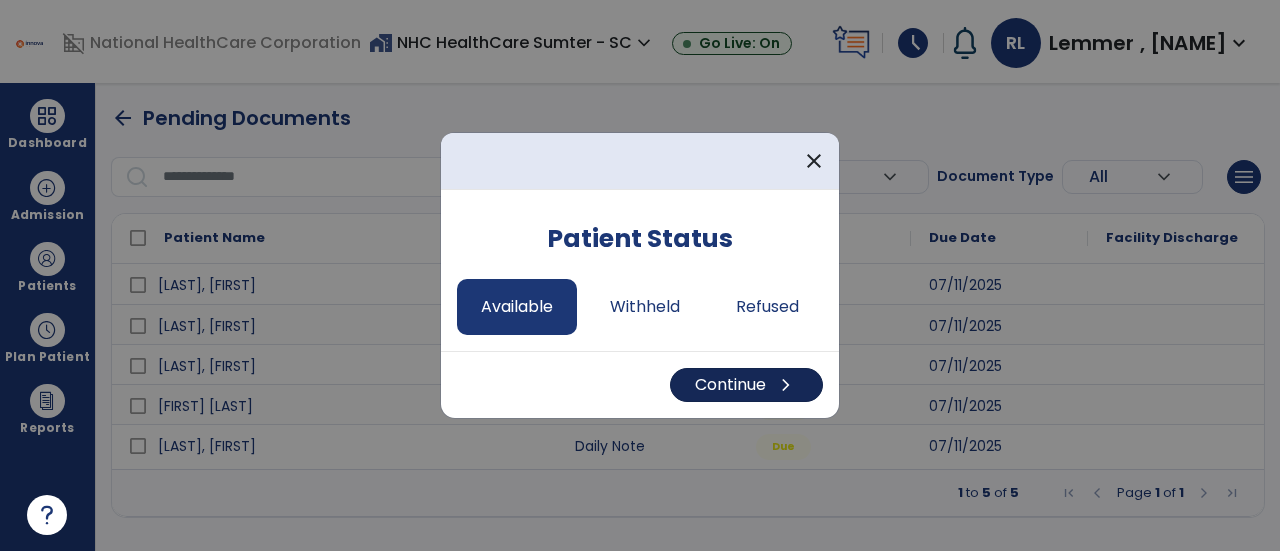click on "Continue   chevron_right" at bounding box center (746, 385) 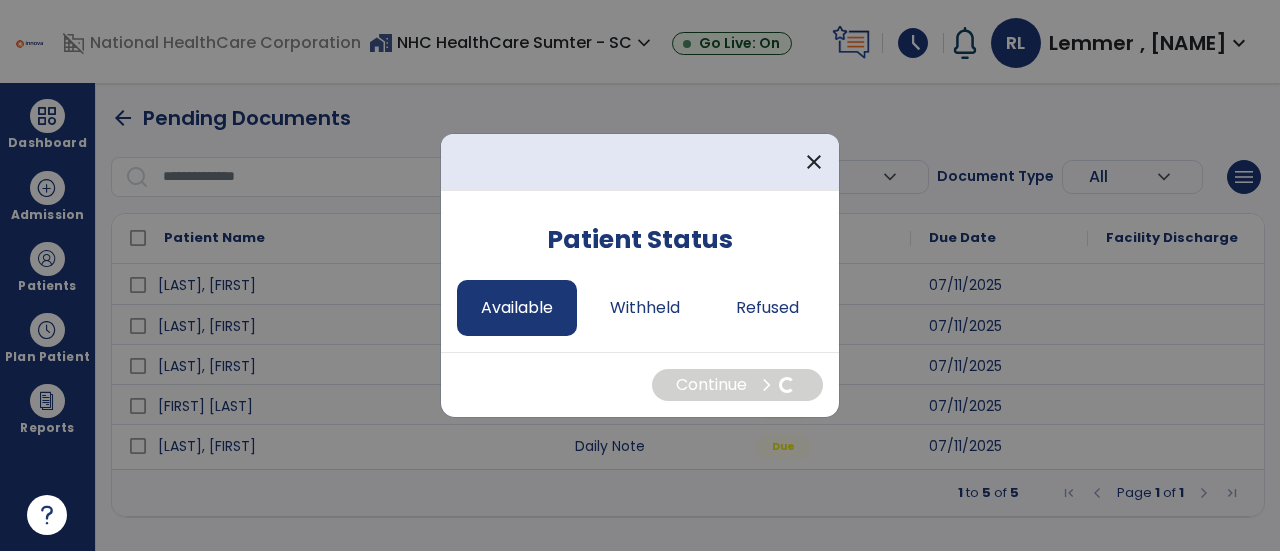 select on "*" 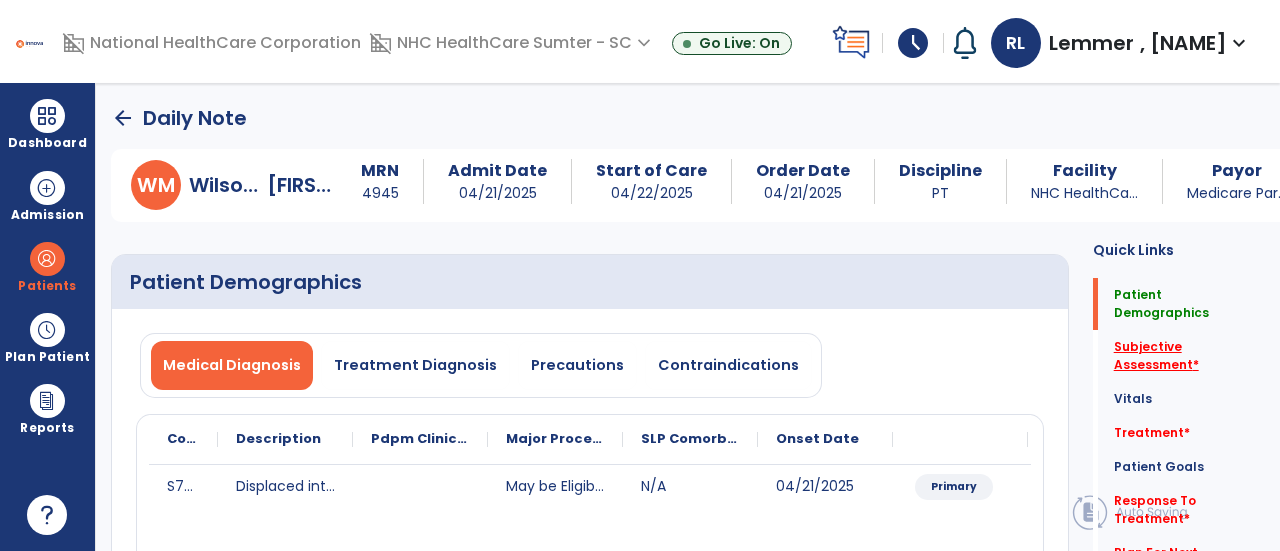 click on "Subjective Assessment   *" 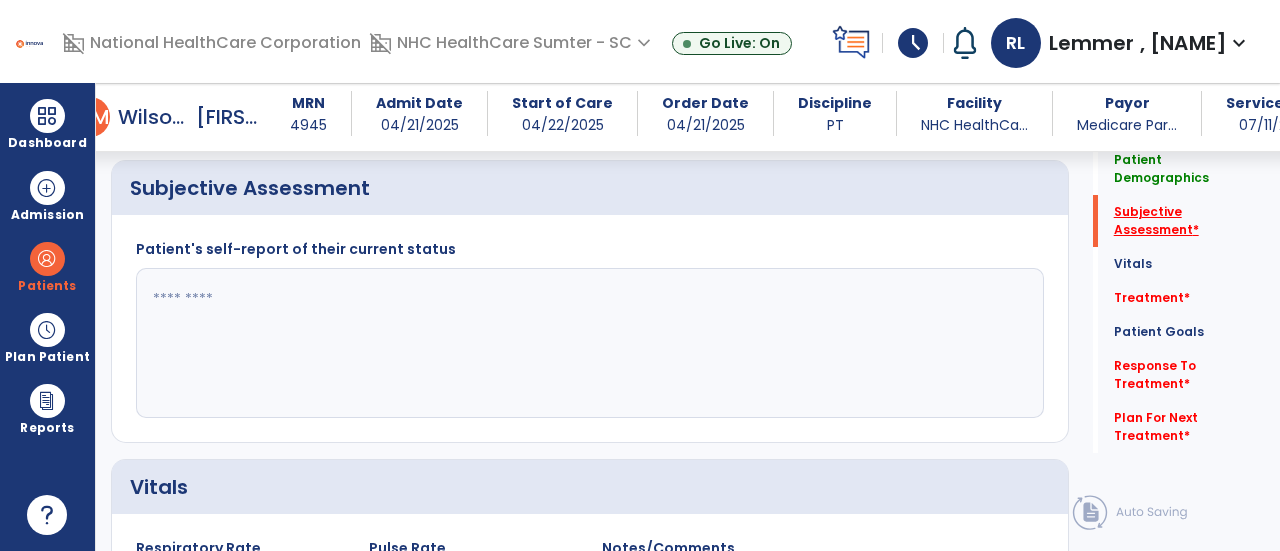 scroll, scrollTop: 479, scrollLeft: 0, axis: vertical 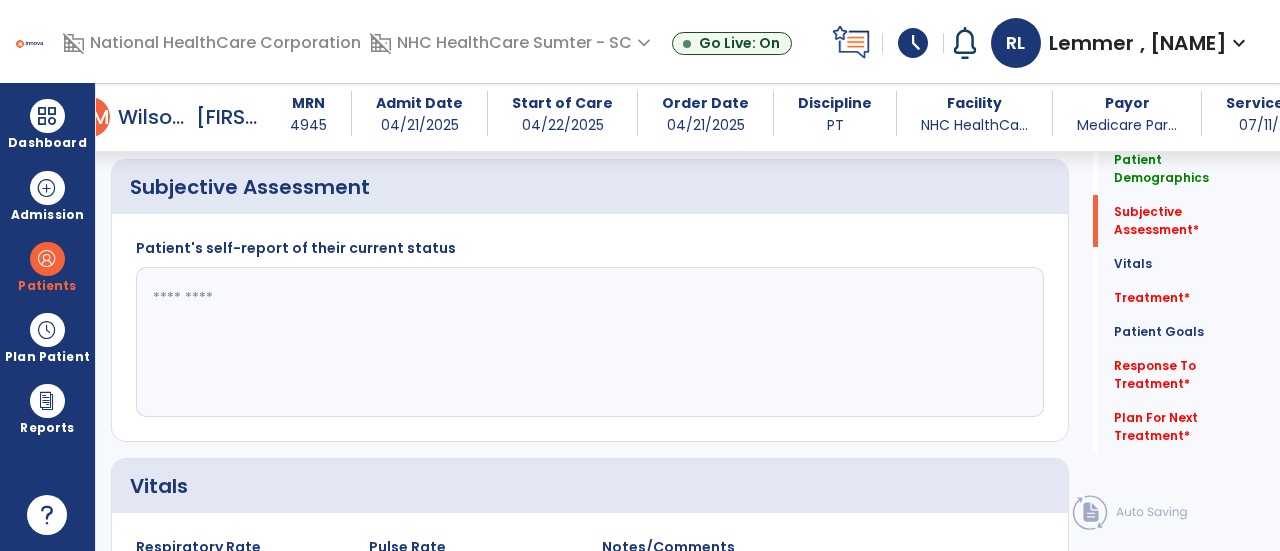 click 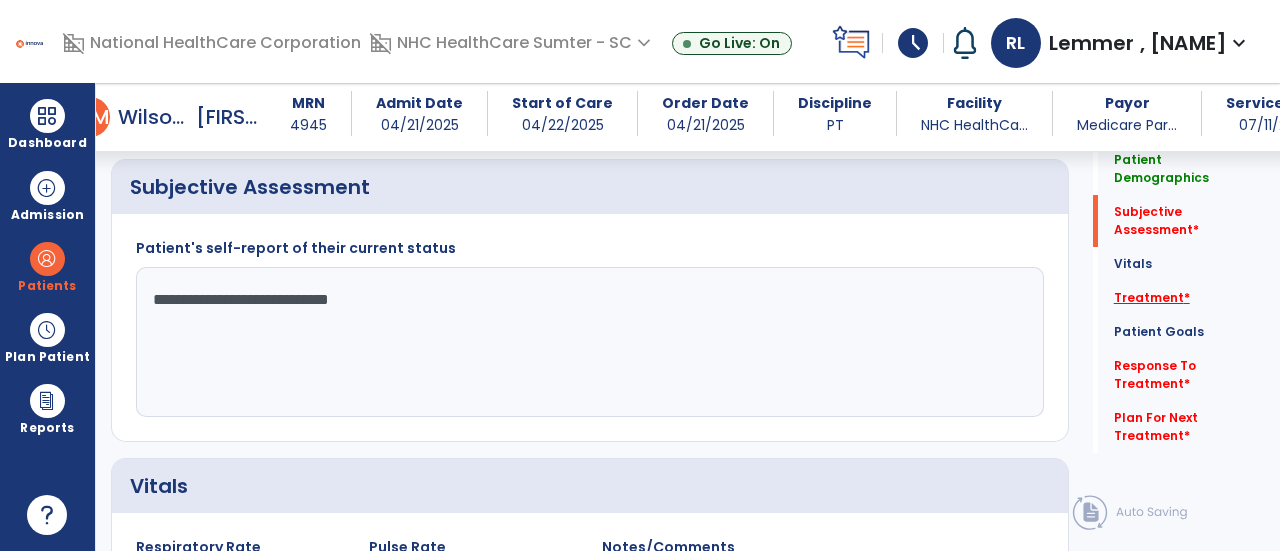 type on "**********" 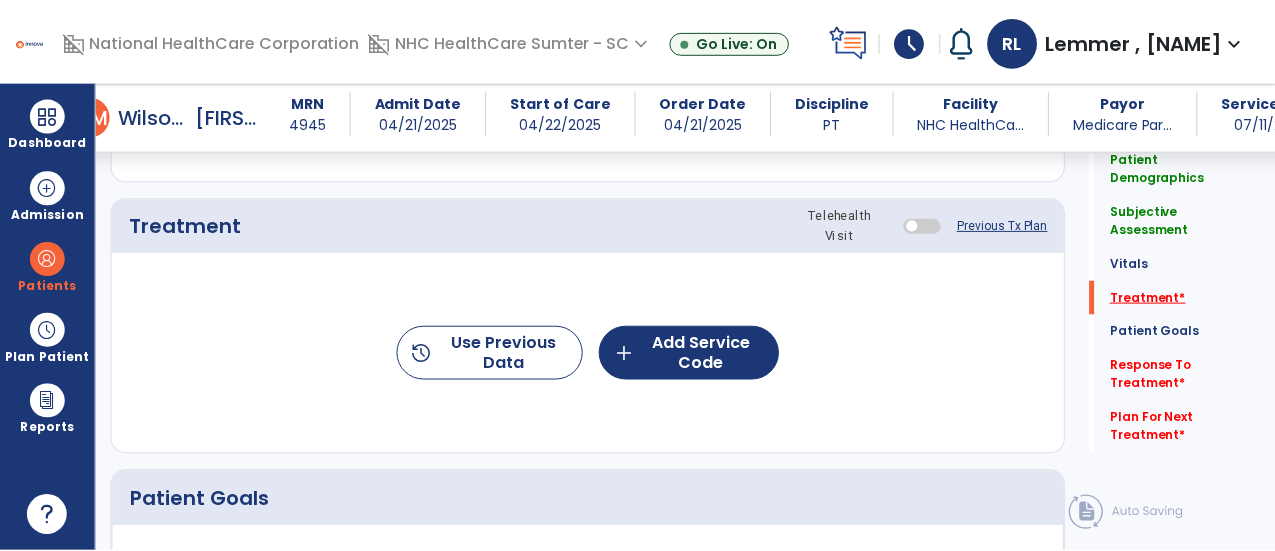 scroll, scrollTop: 1167, scrollLeft: 0, axis: vertical 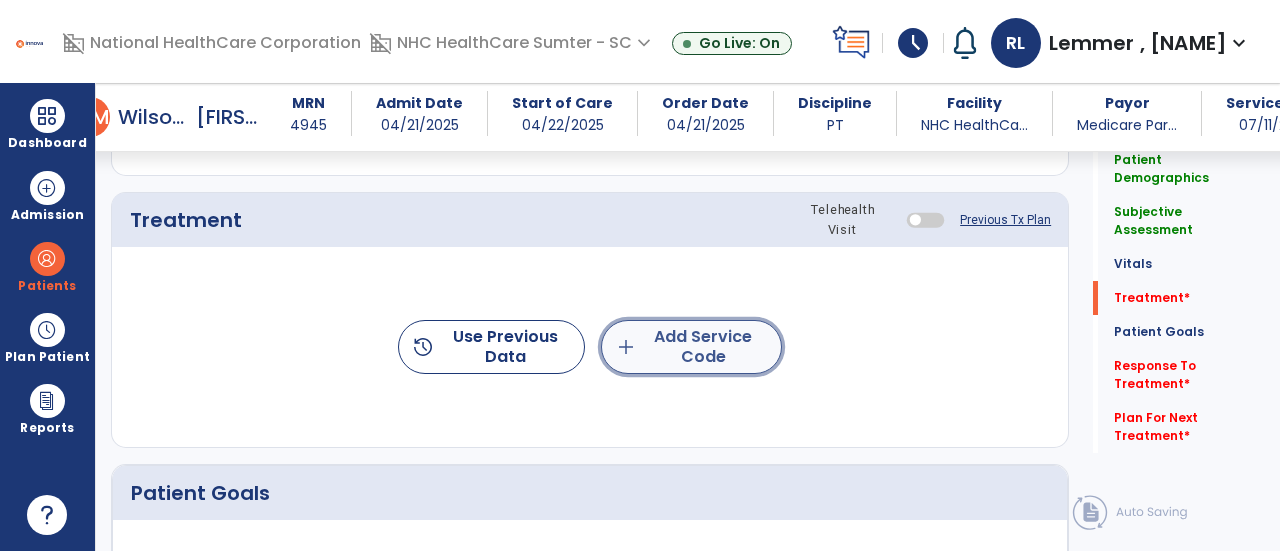 click on "add  Add Service Code" 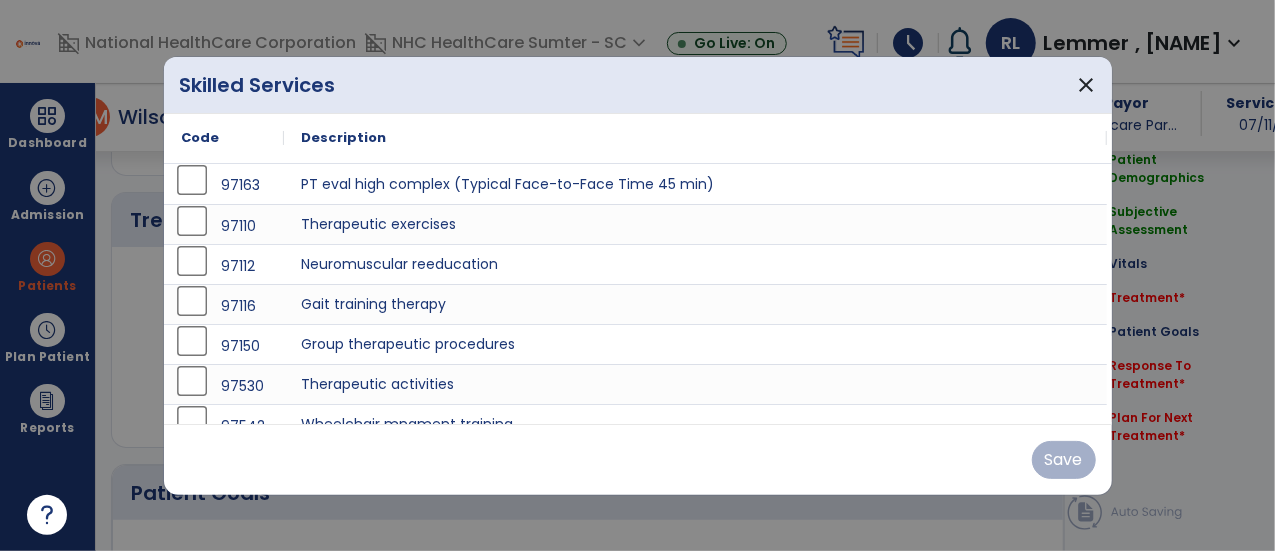 scroll, scrollTop: 1167, scrollLeft: 0, axis: vertical 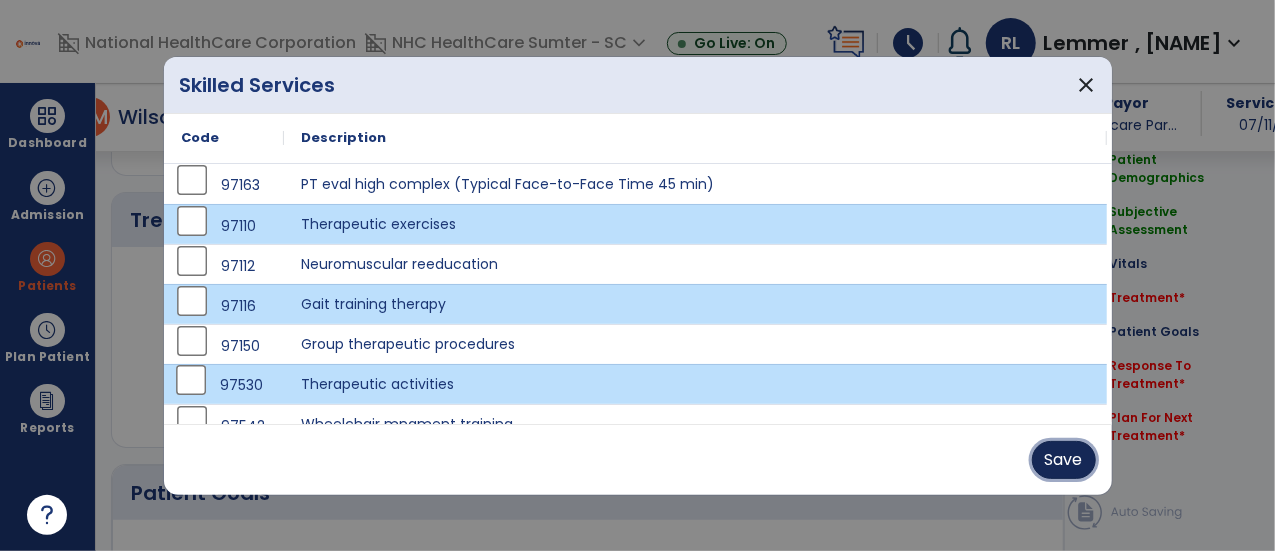 click on "Save" at bounding box center (1064, 460) 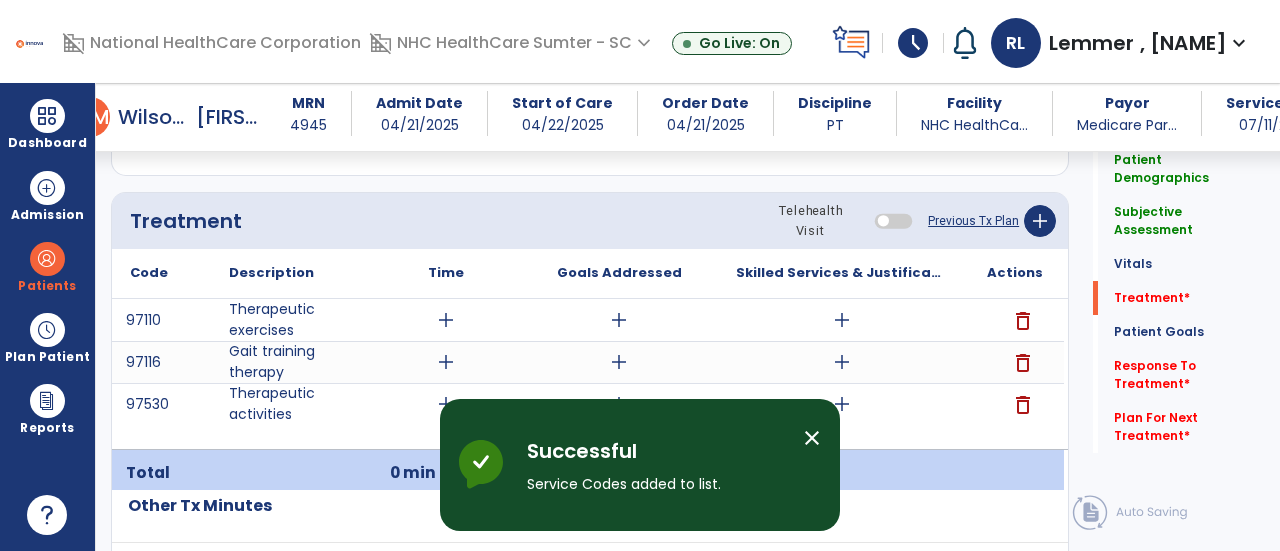 click on "close" at bounding box center (812, 438) 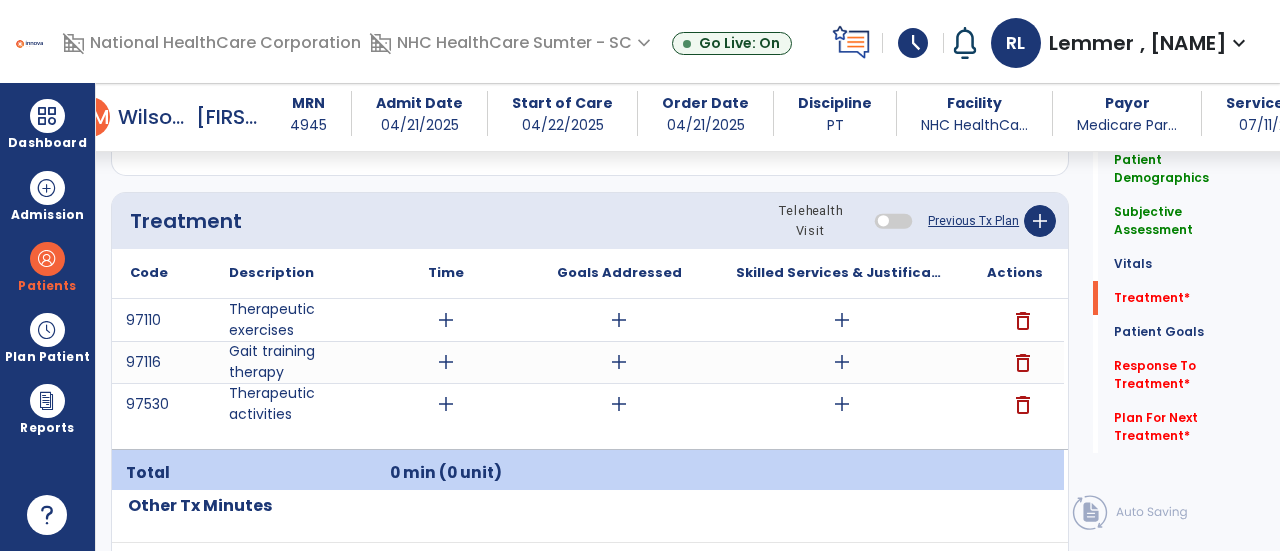 click on "add" at bounding box center [446, 320] 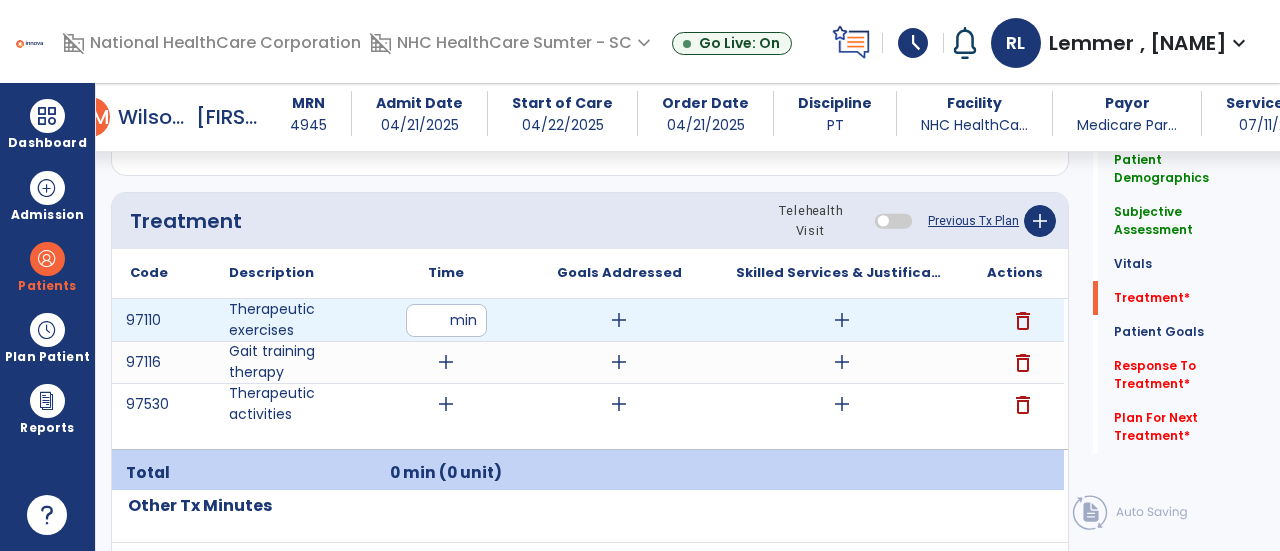type on "**" 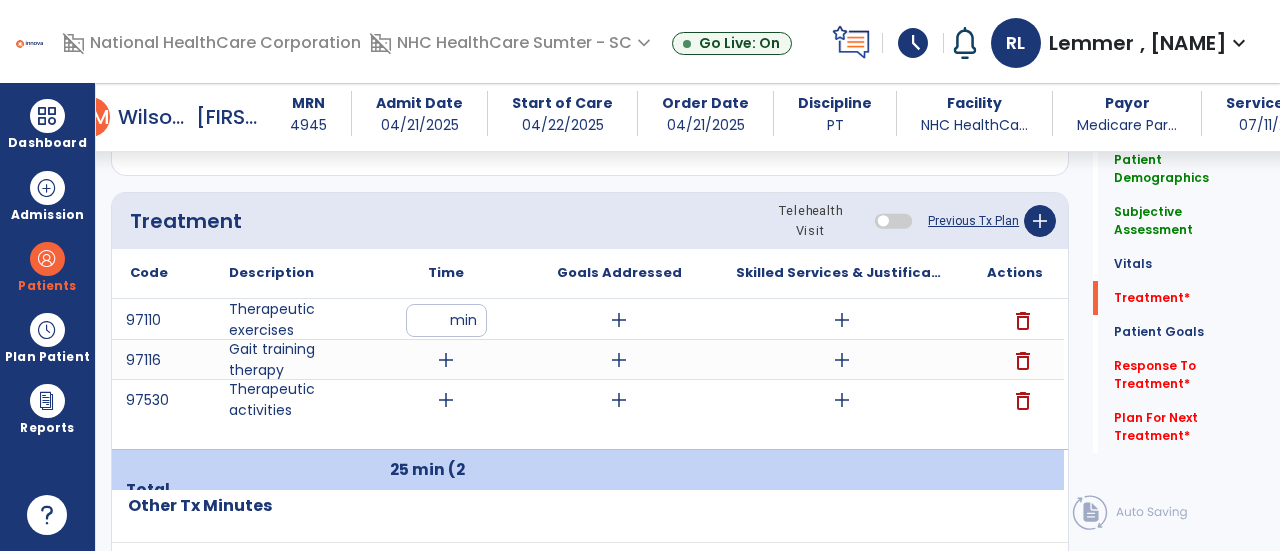 click on "add" at bounding box center (446, 360) 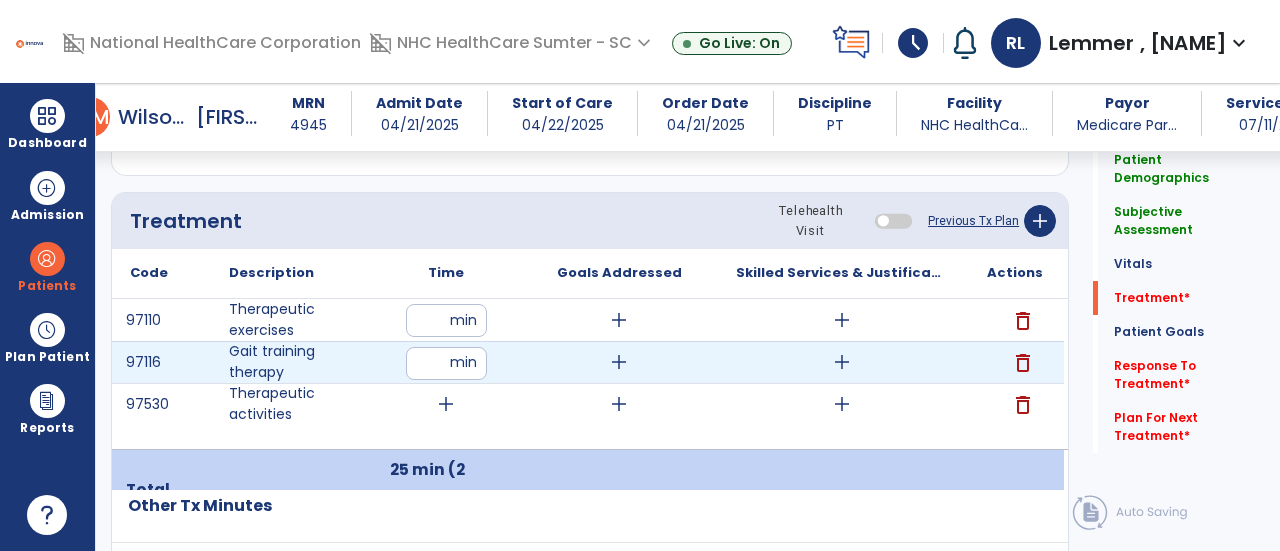 type on "**" 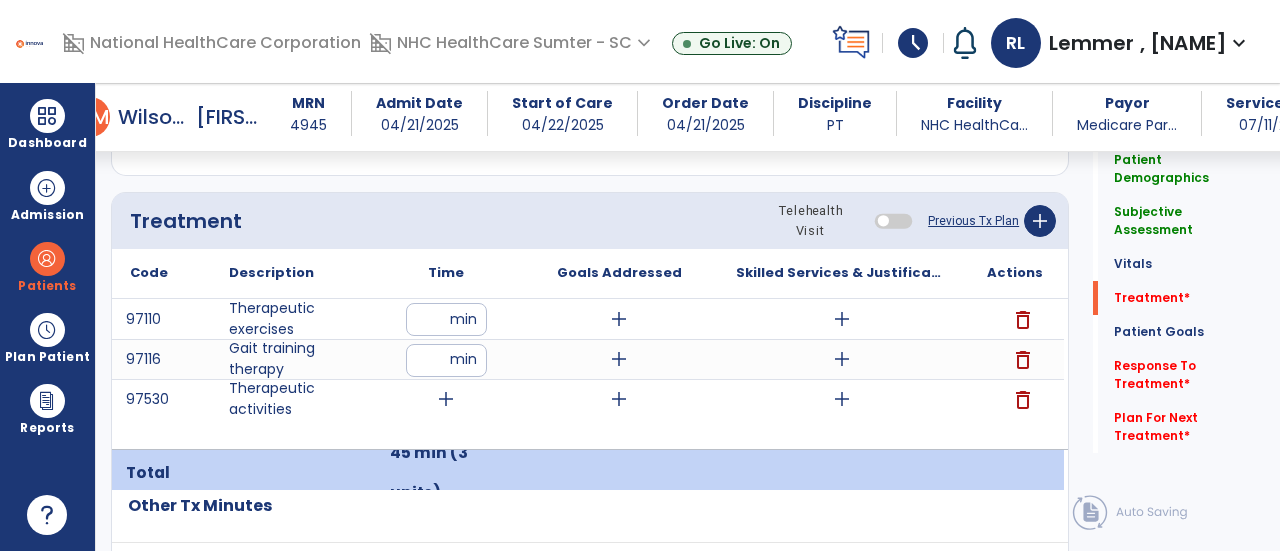 click on "add" at bounding box center [446, 399] 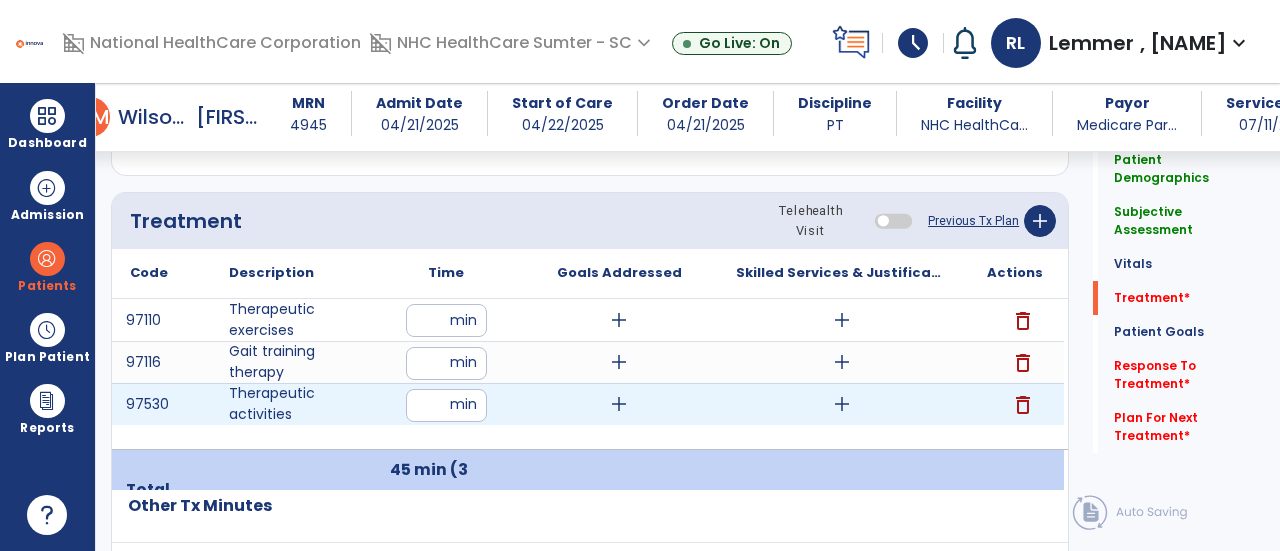 type on "**" 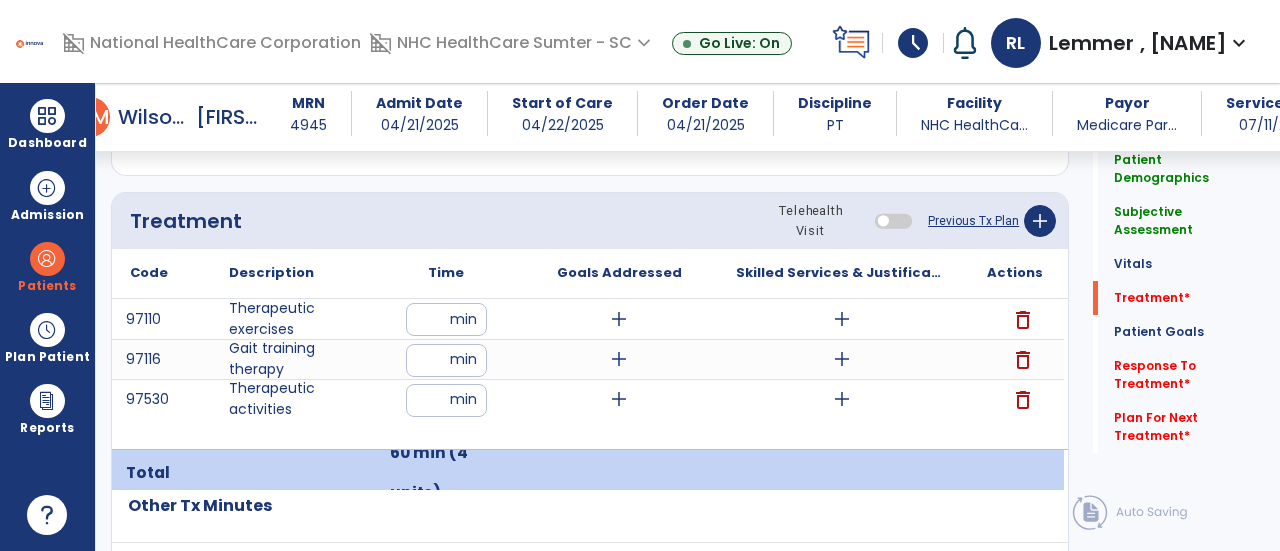 click on "add" at bounding box center [619, 319] 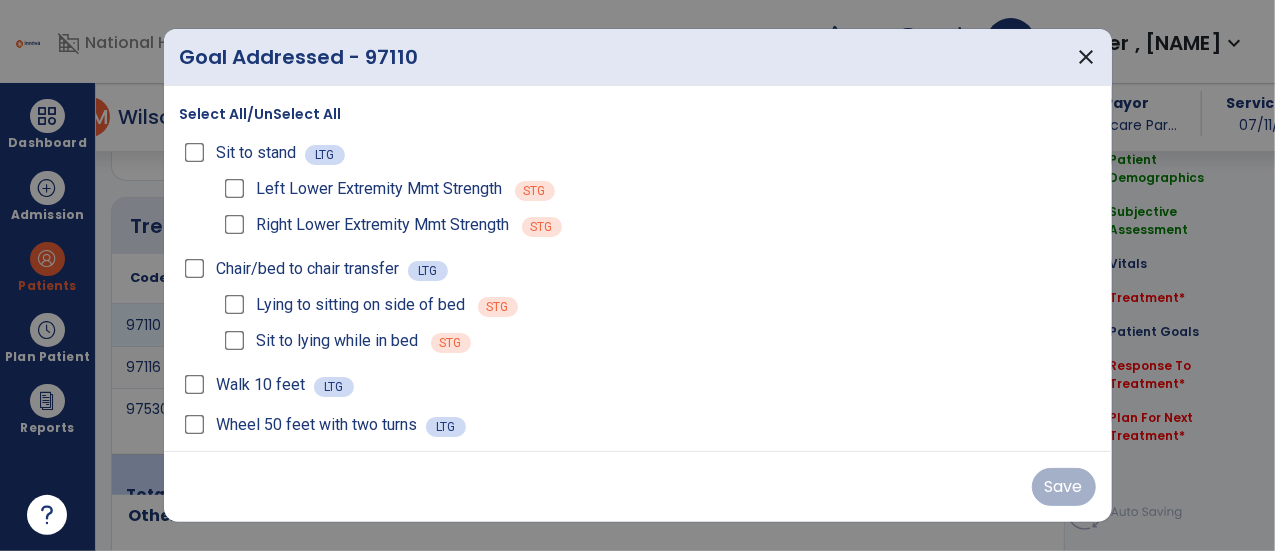 scroll, scrollTop: 1167, scrollLeft: 0, axis: vertical 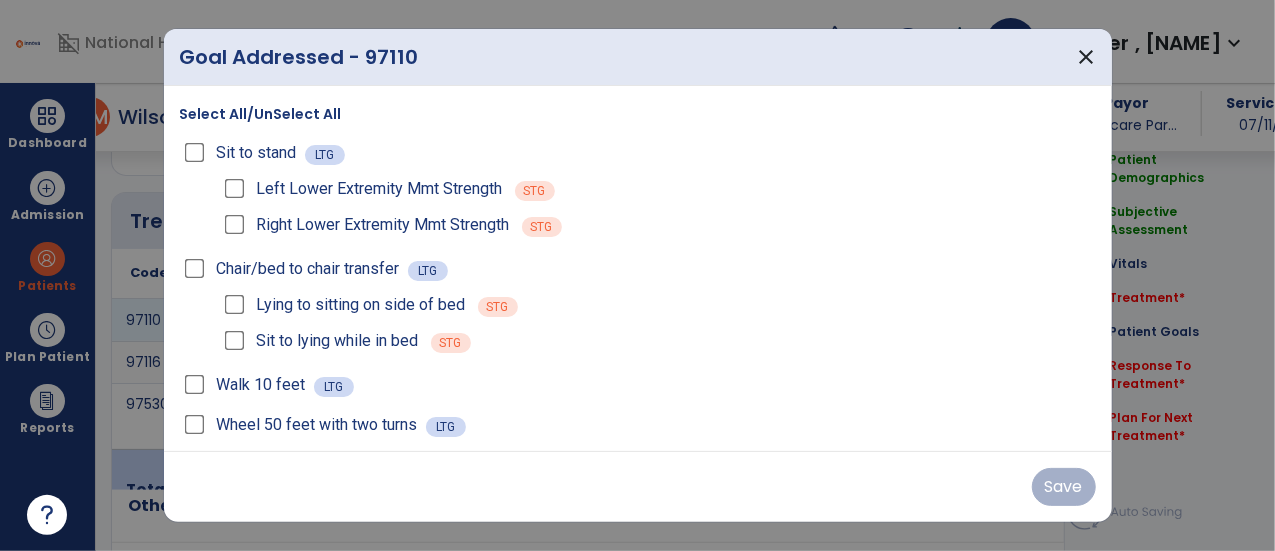 click on "Select All/UnSelect All" at bounding box center [261, 114] 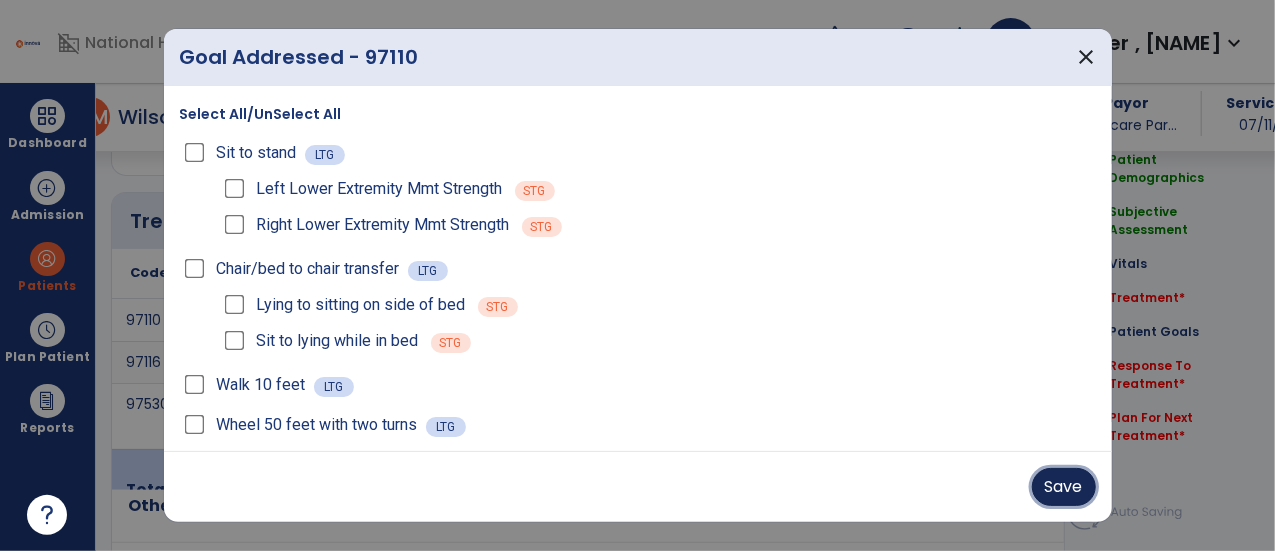 click on "Save" at bounding box center (1064, 487) 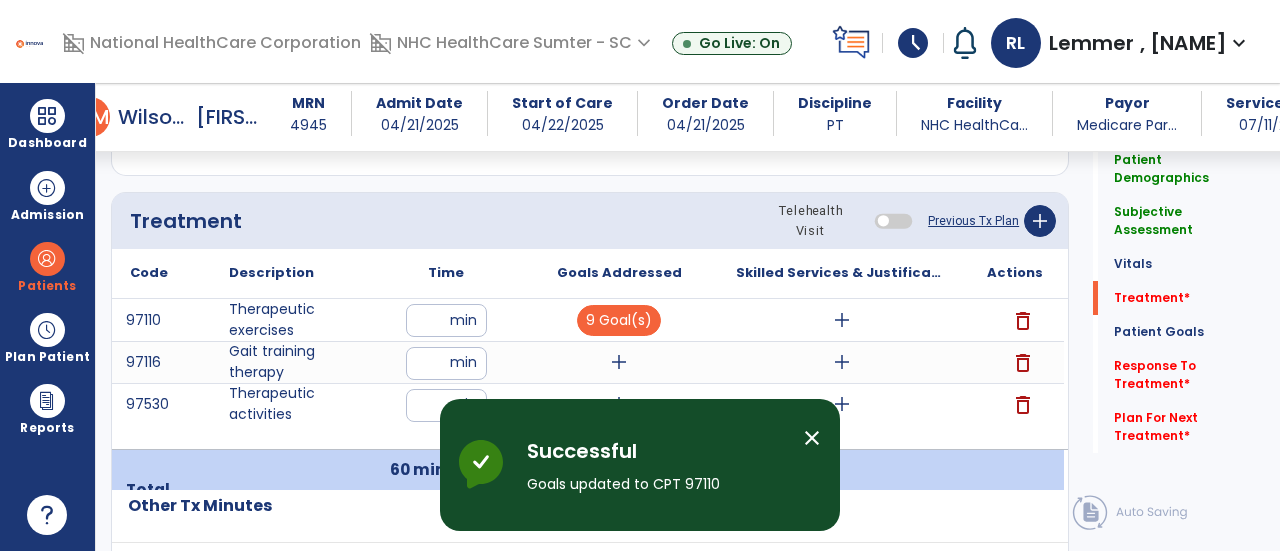 click on "close" at bounding box center (812, 438) 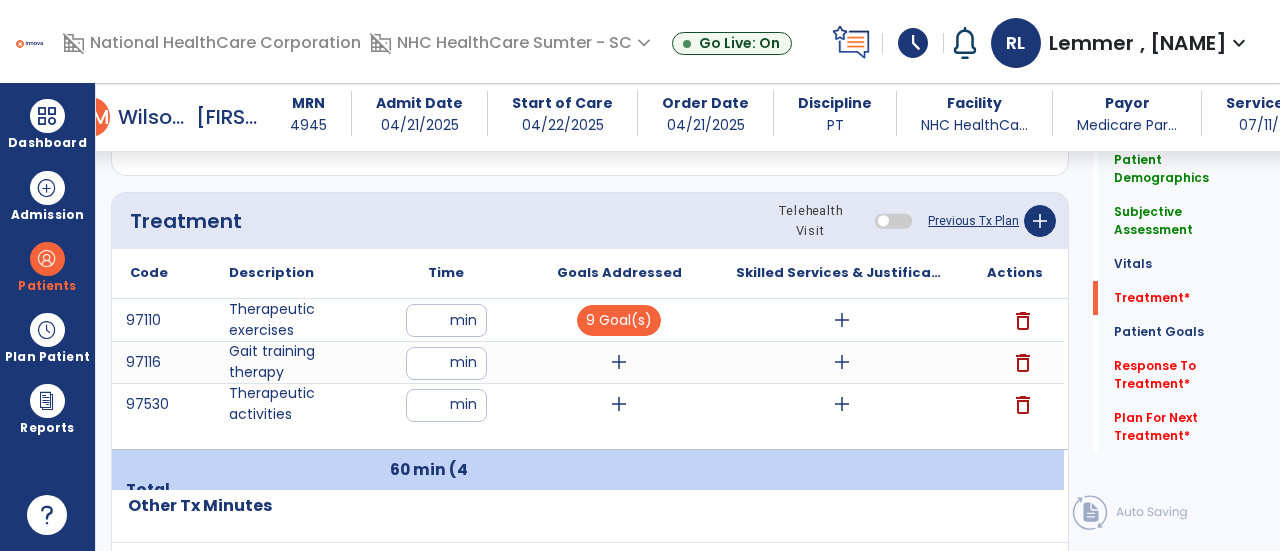 click on "add" at bounding box center [619, 362] 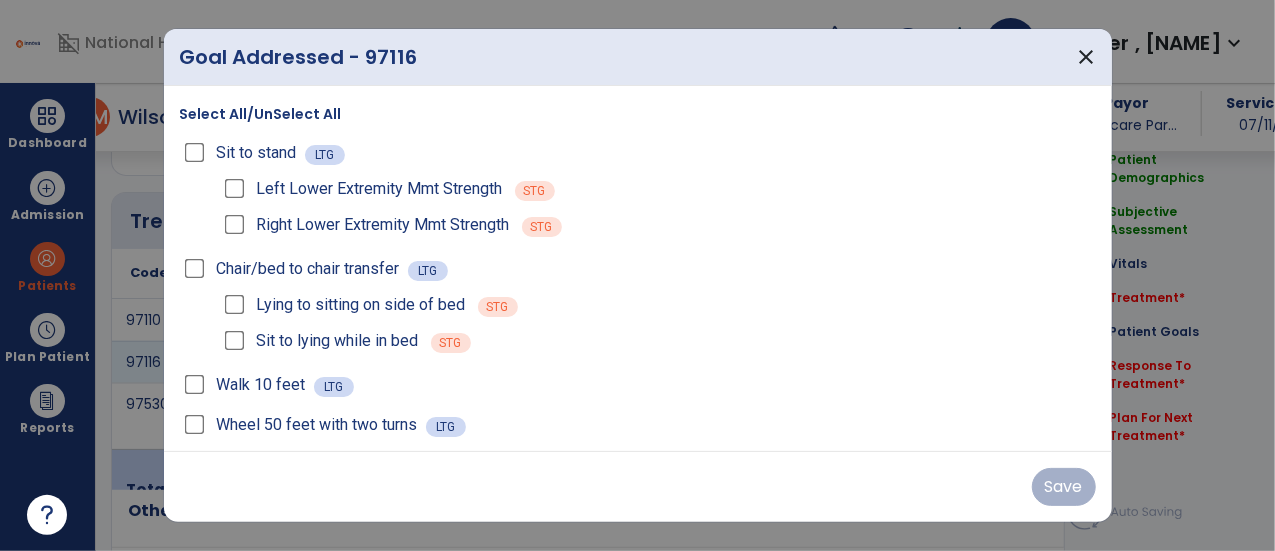 scroll, scrollTop: 1167, scrollLeft: 0, axis: vertical 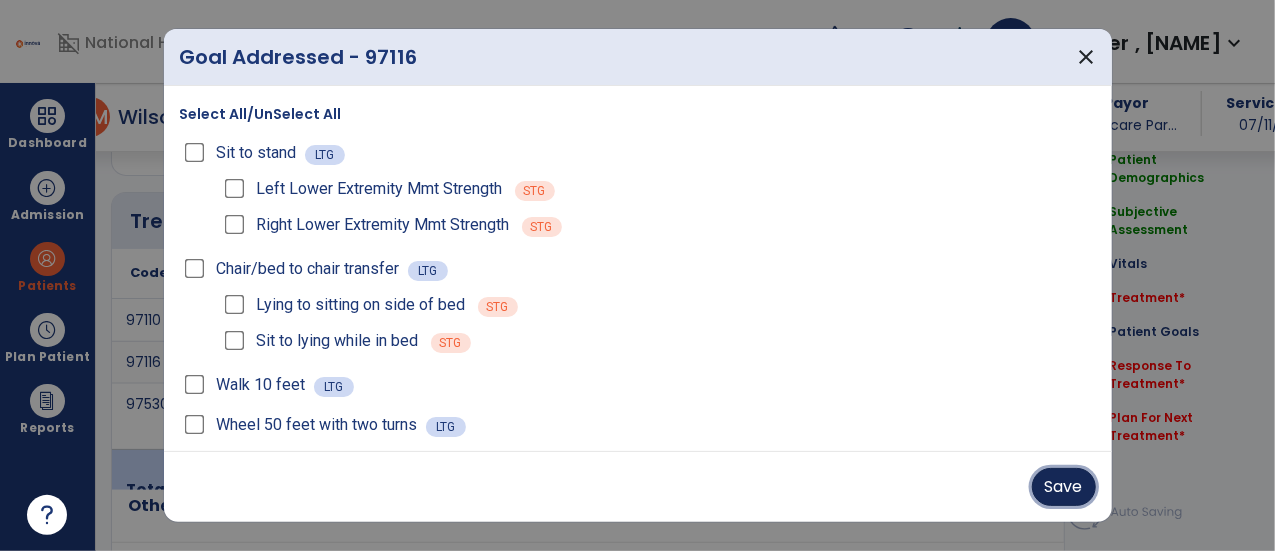 click on "Save" at bounding box center [1064, 487] 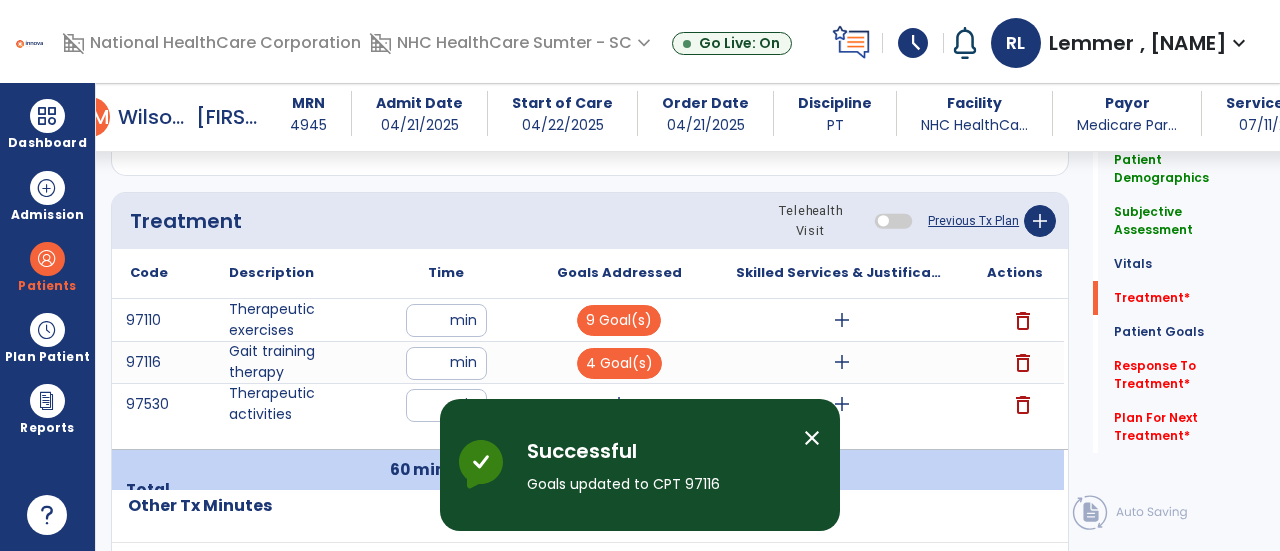 click on "close" at bounding box center (812, 438) 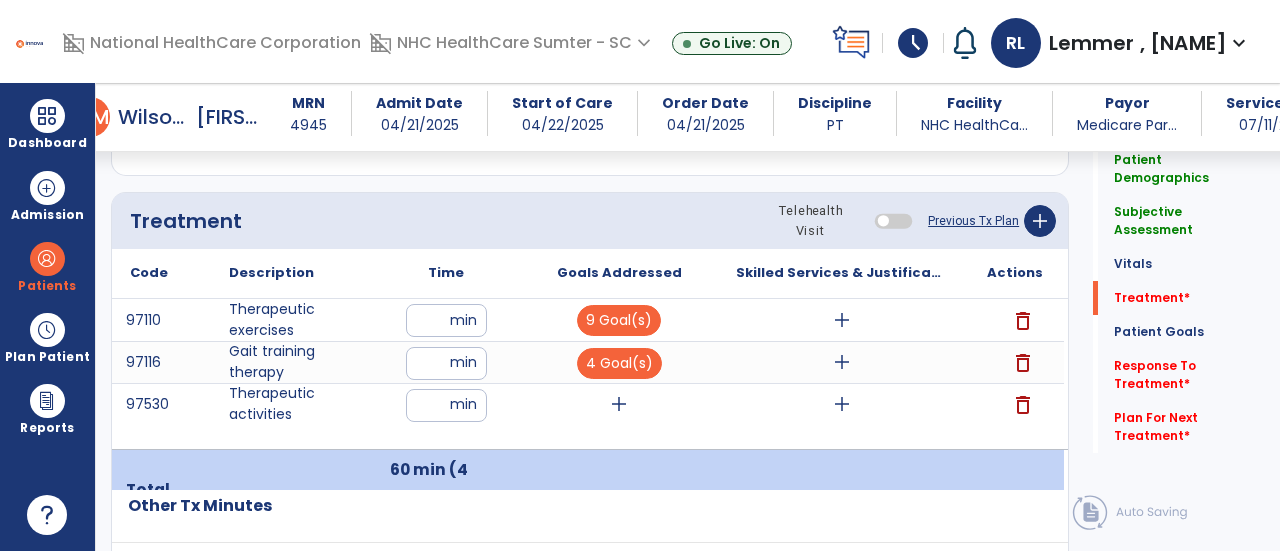 click on "add" at bounding box center (619, 404) 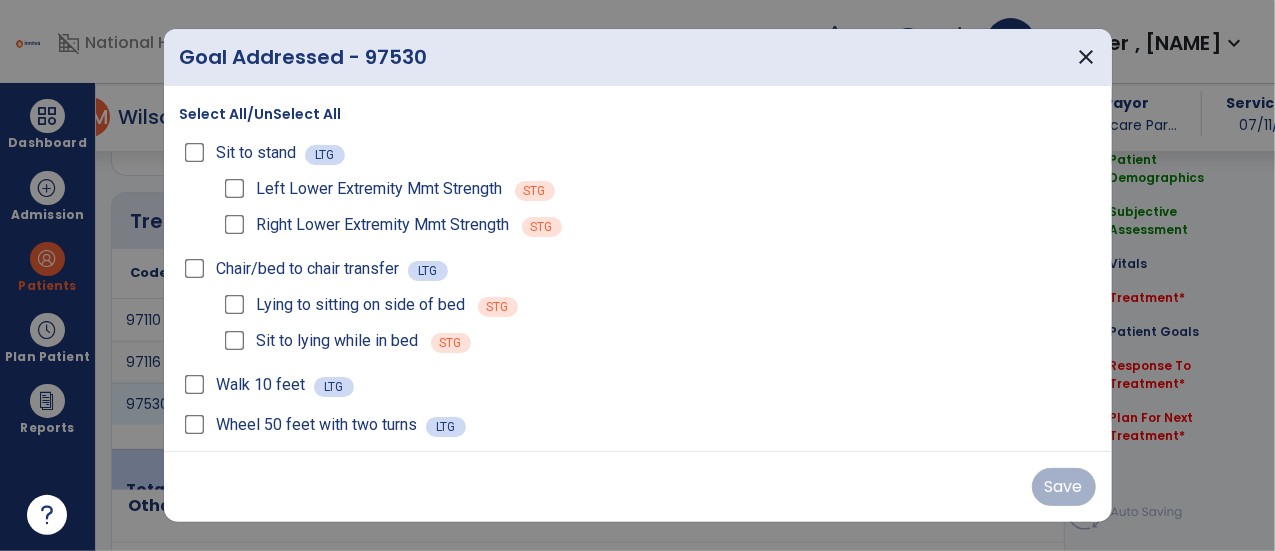 scroll, scrollTop: 1167, scrollLeft: 0, axis: vertical 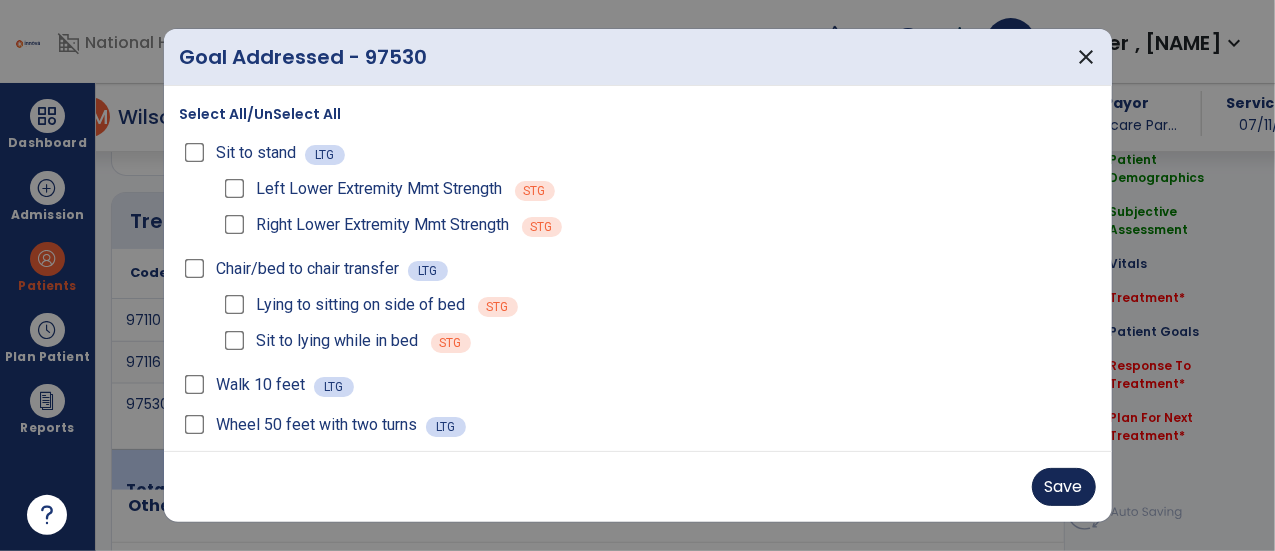 click on "Save" at bounding box center [1064, 487] 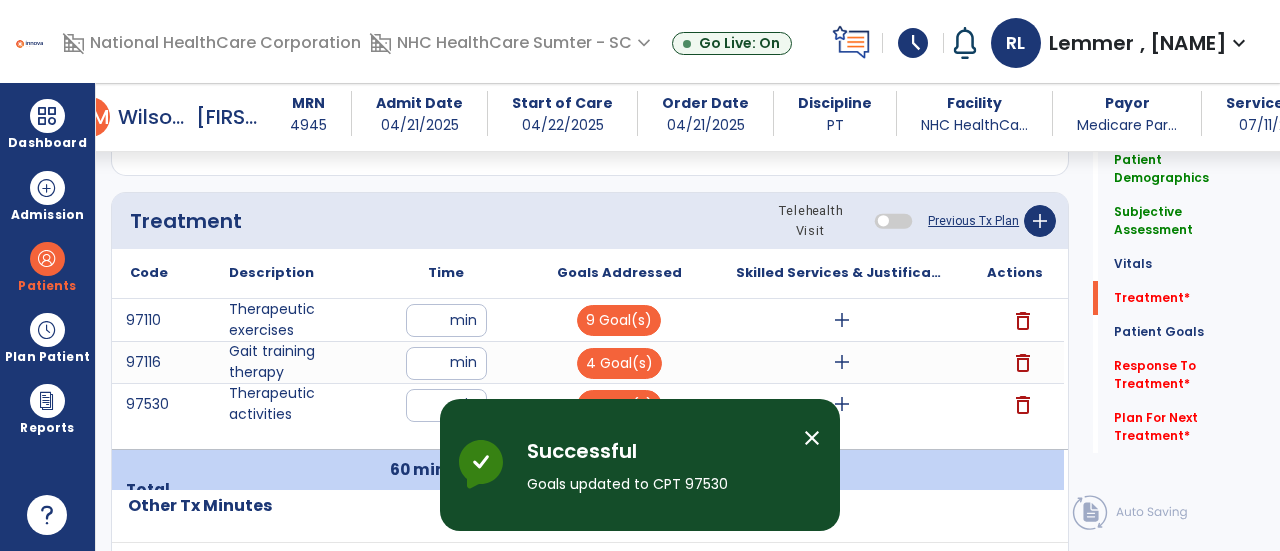 click on "close" at bounding box center (812, 438) 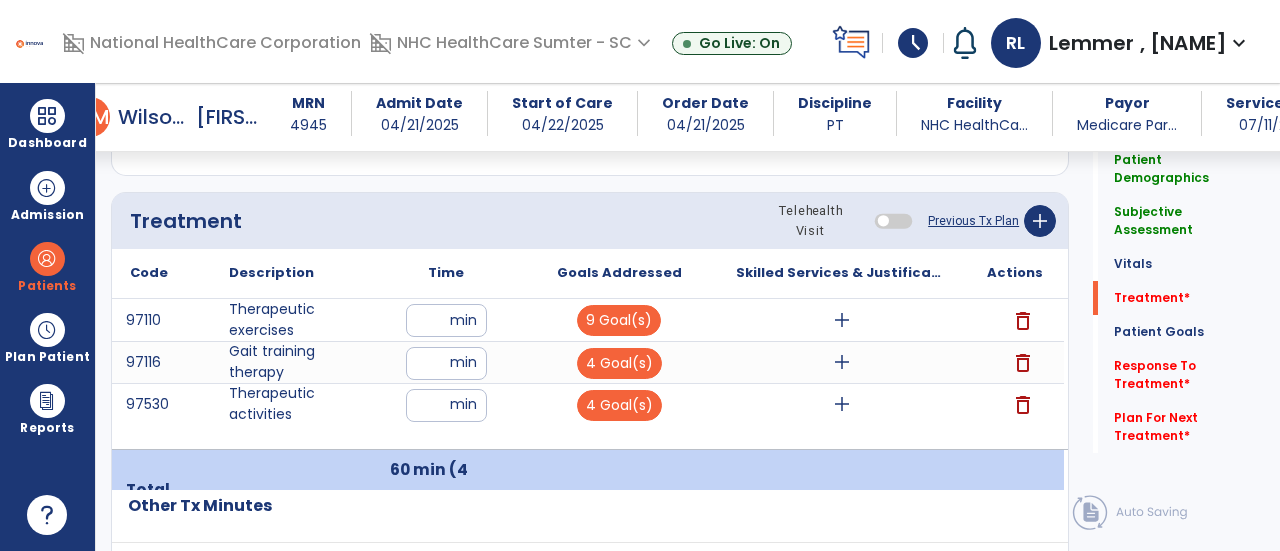 click on "add" at bounding box center [842, 320] 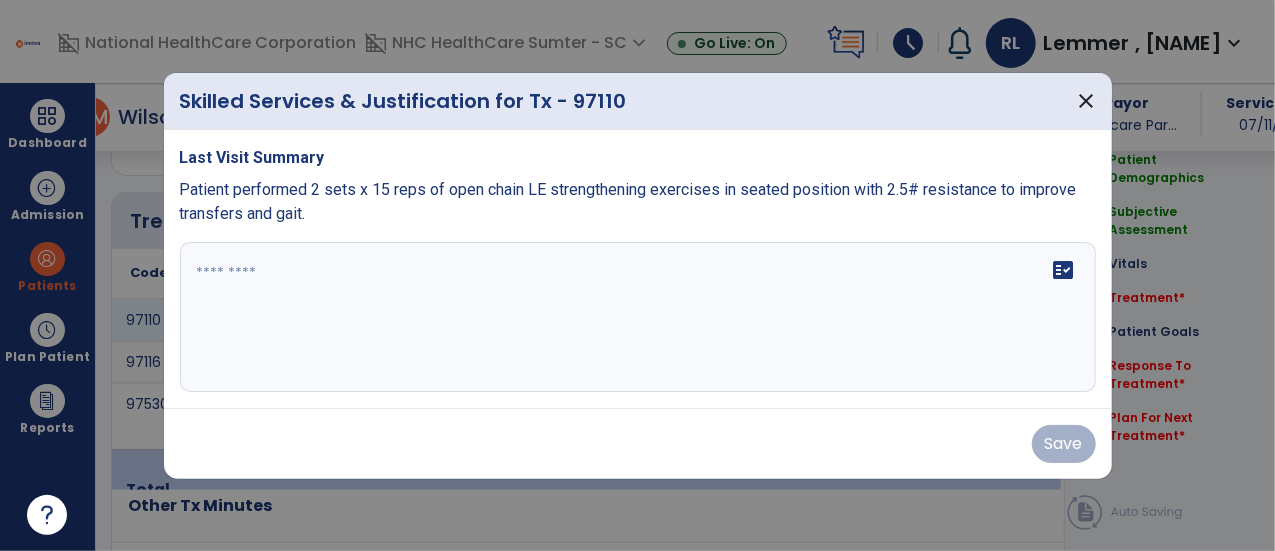 scroll, scrollTop: 1167, scrollLeft: 0, axis: vertical 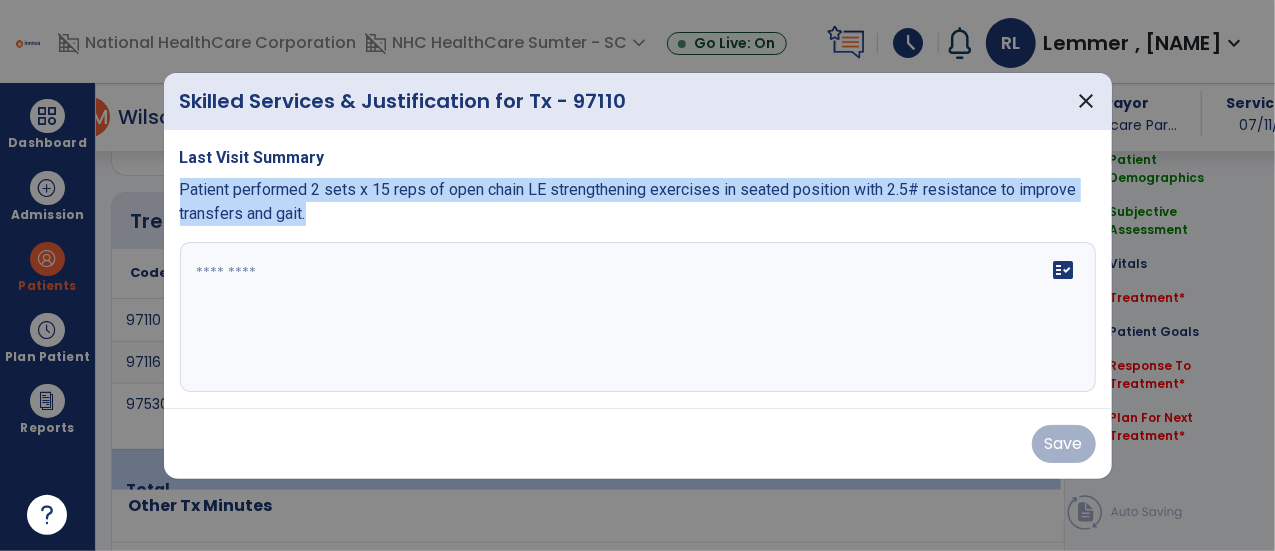 drag, startPoint x: 318, startPoint y: 212, endPoint x: 174, endPoint y: 191, distance: 145.5232 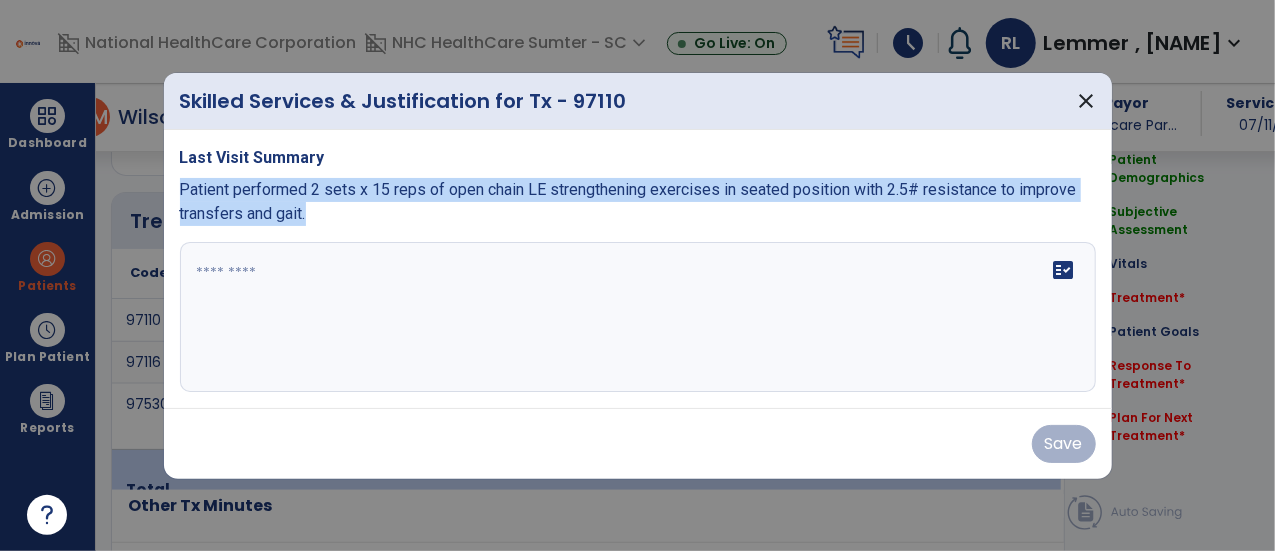 click on "Last Visit Summary Patient performed 2 sets x 15 reps of open chain LE strengthening exercises in seated position with 2.5# resistance to improve transfers and gait. fact_check" at bounding box center (638, 269) 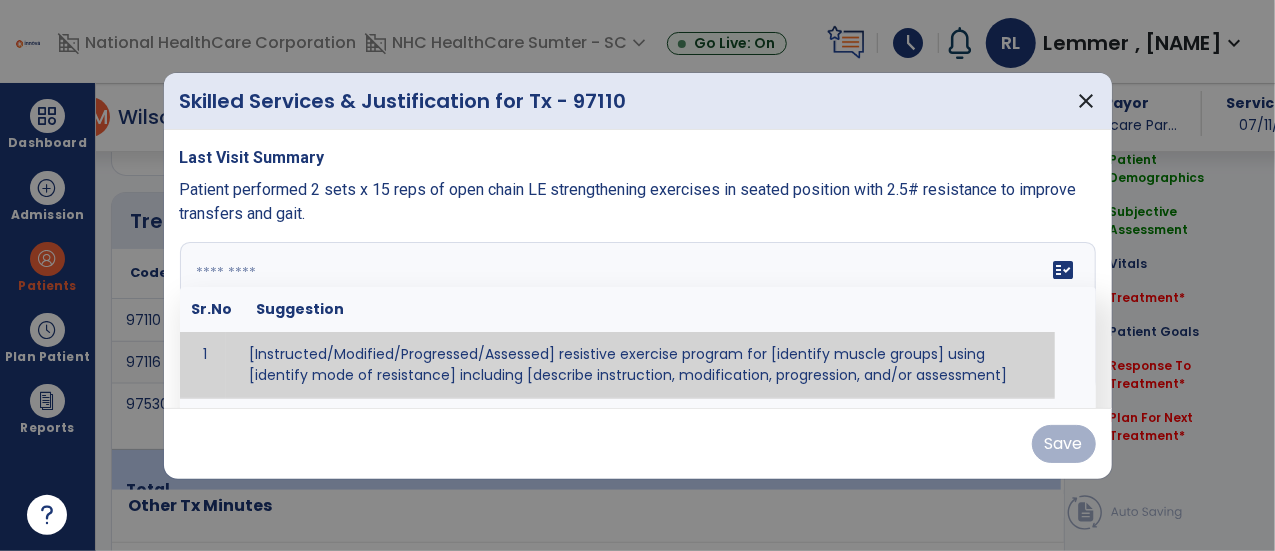 click at bounding box center (636, 317) 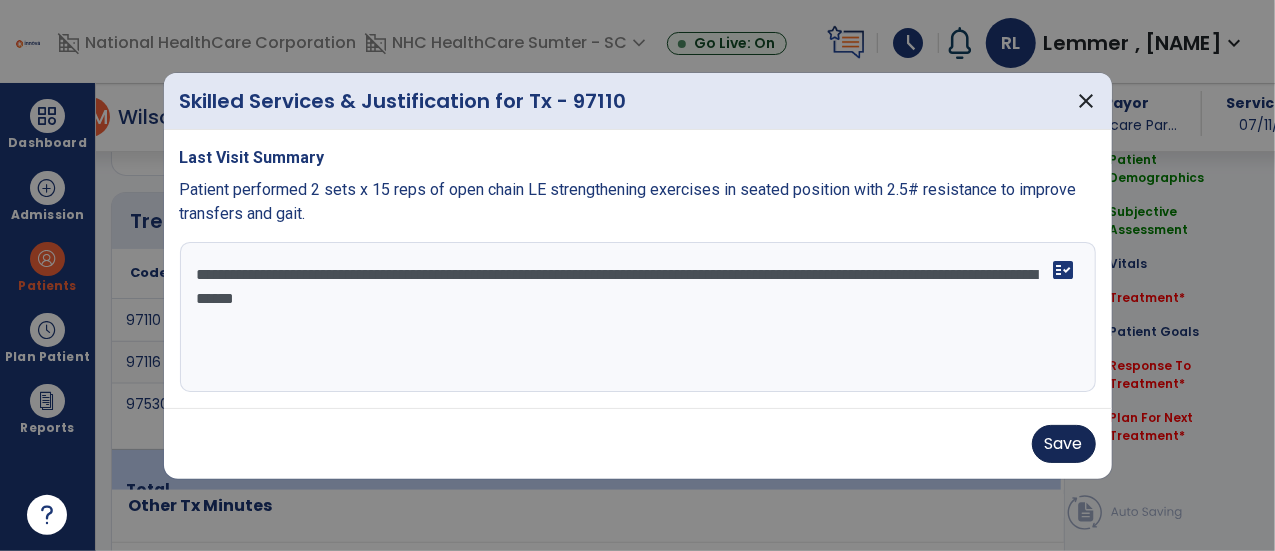 type on "**********" 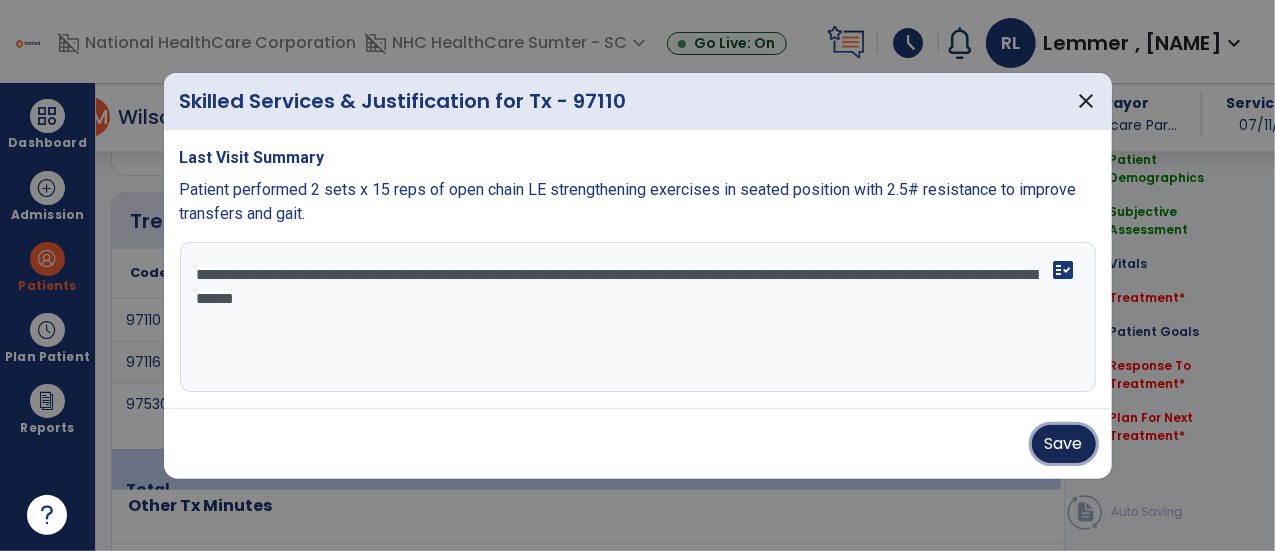 click on "Save" at bounding box center [1064, 444] 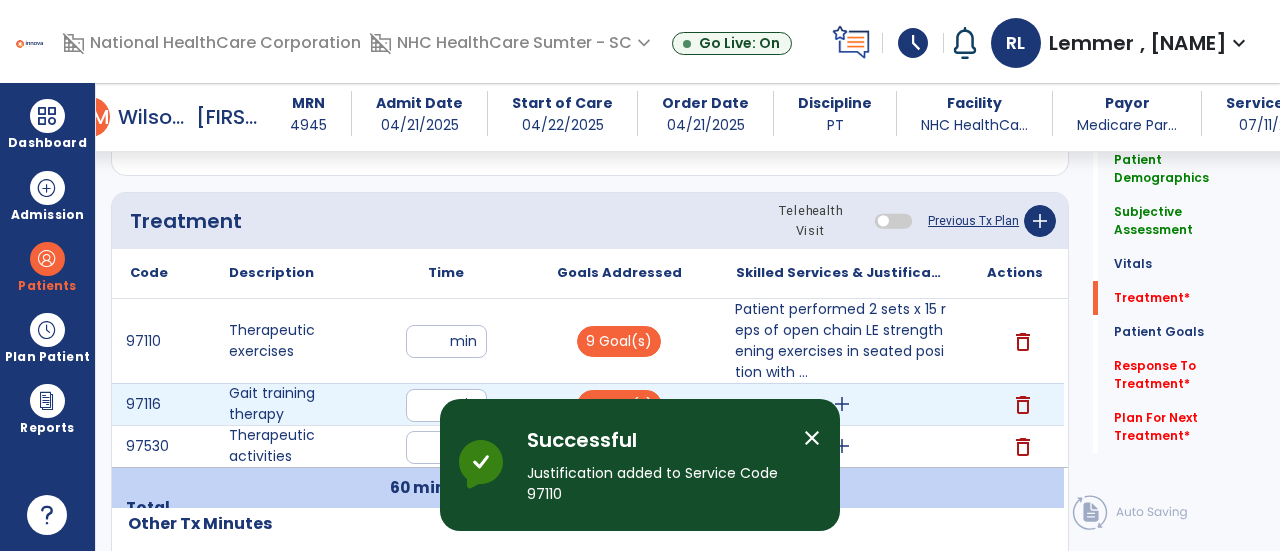 click on "add" at bounding box center [842, 404] 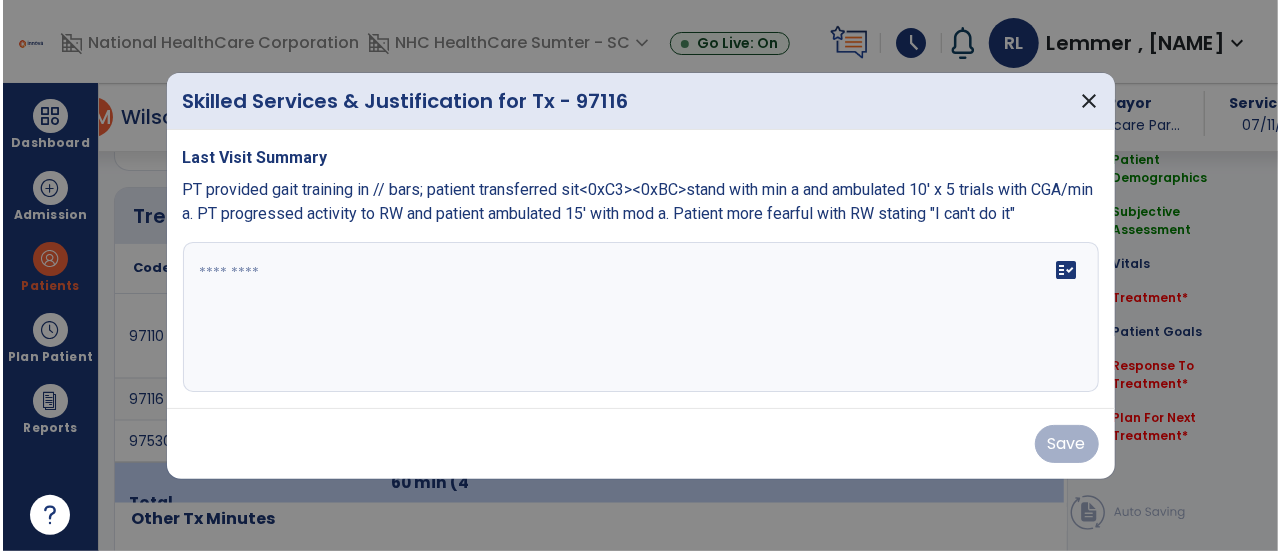 scroll, scrollTop: 1167, scrollLeft: 0, axis: vertical 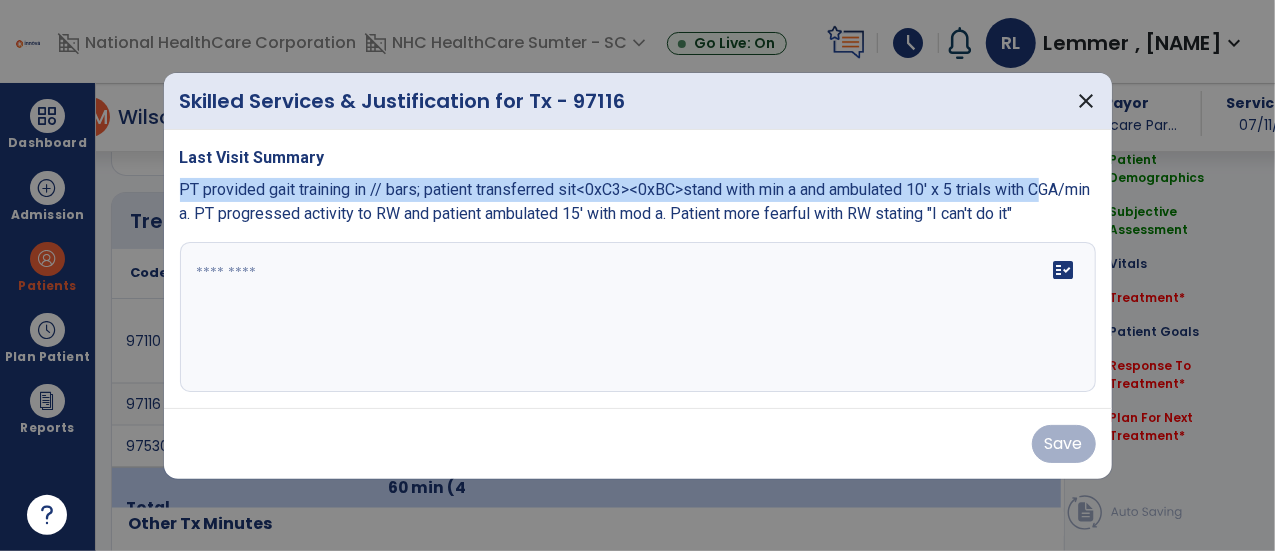 drag, startPoint x: 1042, startPoint y: 194, endPoint x: 169, endPoint y: 195, distance: 873.00055 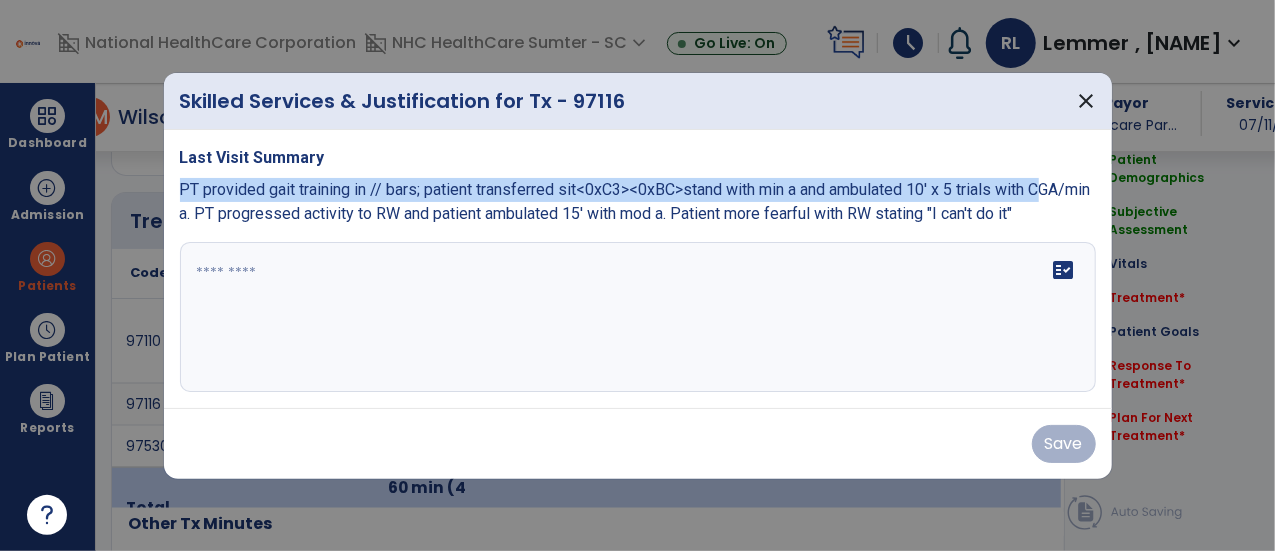 click on "Last Visit Summary PT provided gait training in // bars; patient transferred sit<>stand with min a and ambulated 10' x 5 trials with CGA/min a. PT progressed activity to RW and patient ambulated 15' with mod a. Patient more fearful with RW stating "I can't do it"   fact_check" at bounding box center [638, 269] 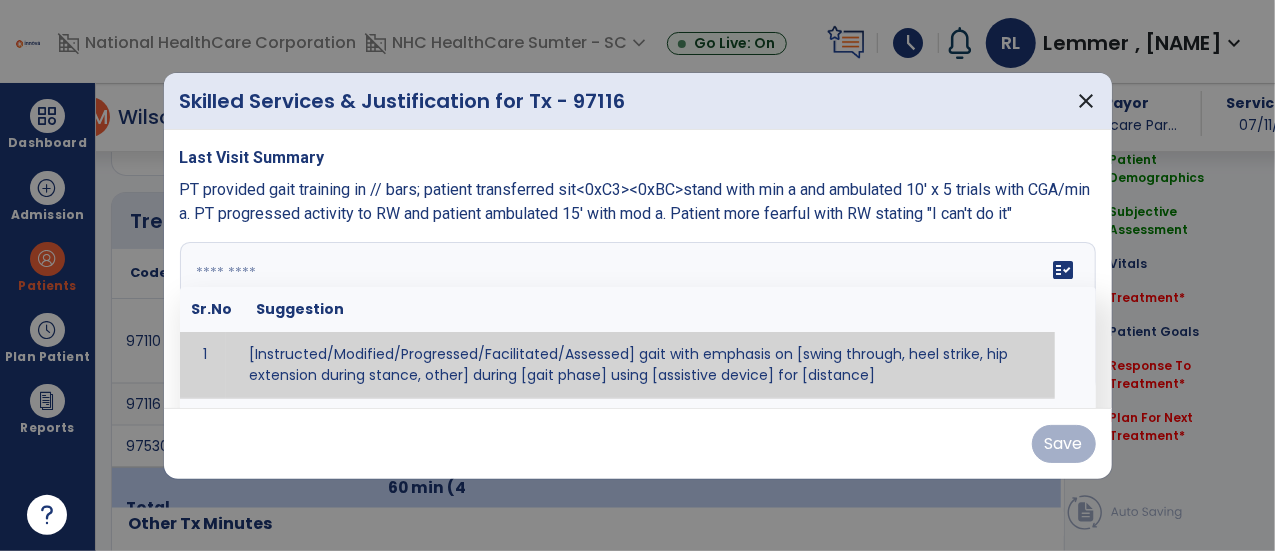 click at bounding box center [638, 317] 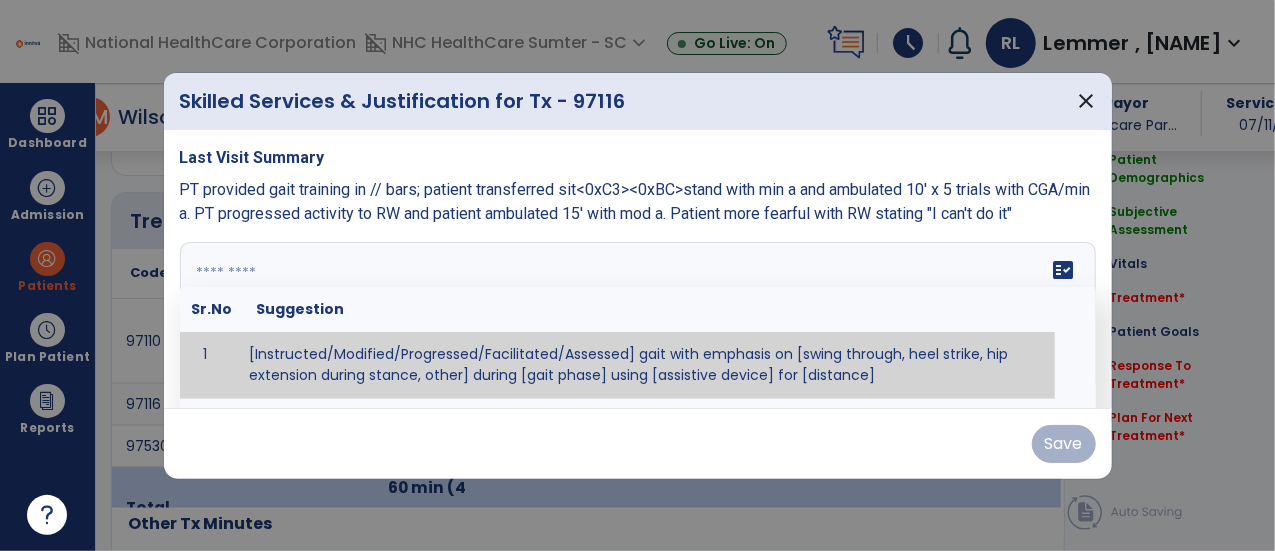 paste on "**********" 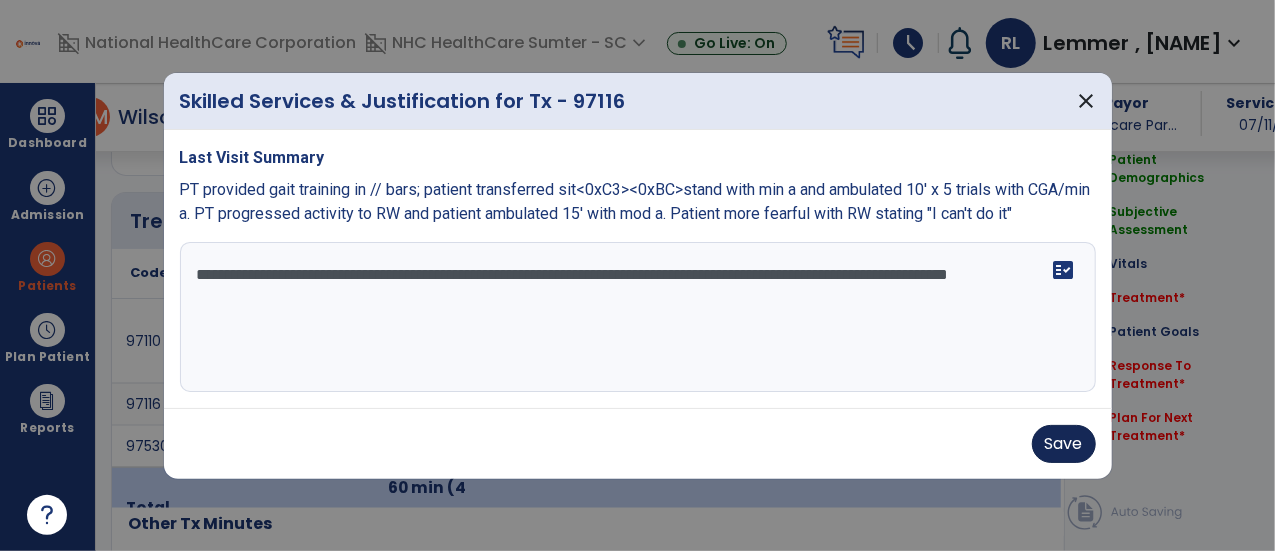 type on "**********" 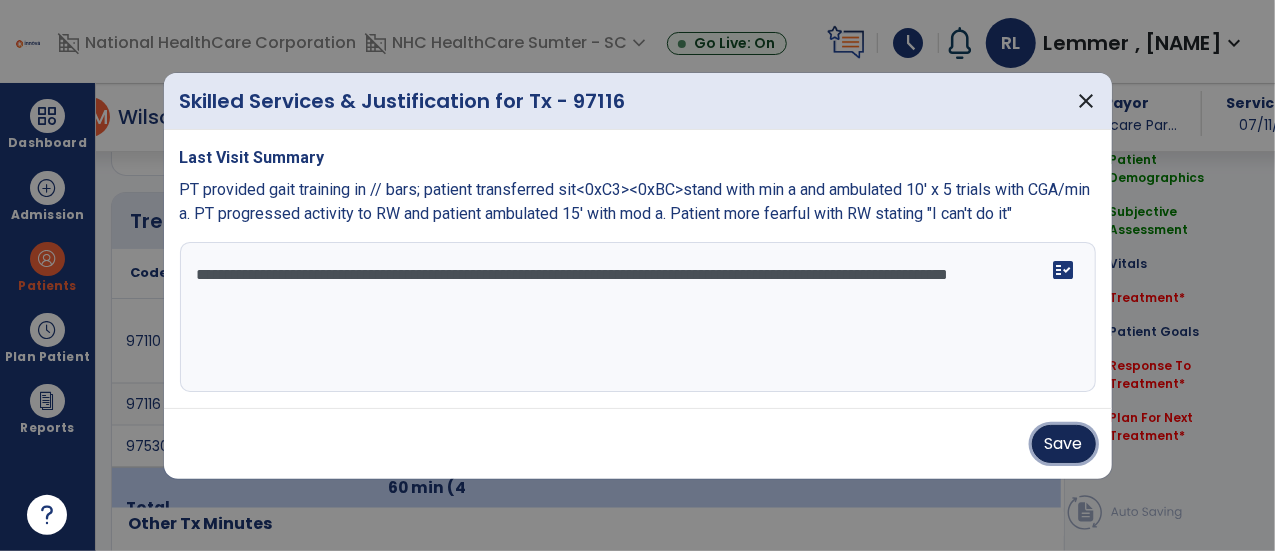 click on "Save" at bounding box center (1064, 444) 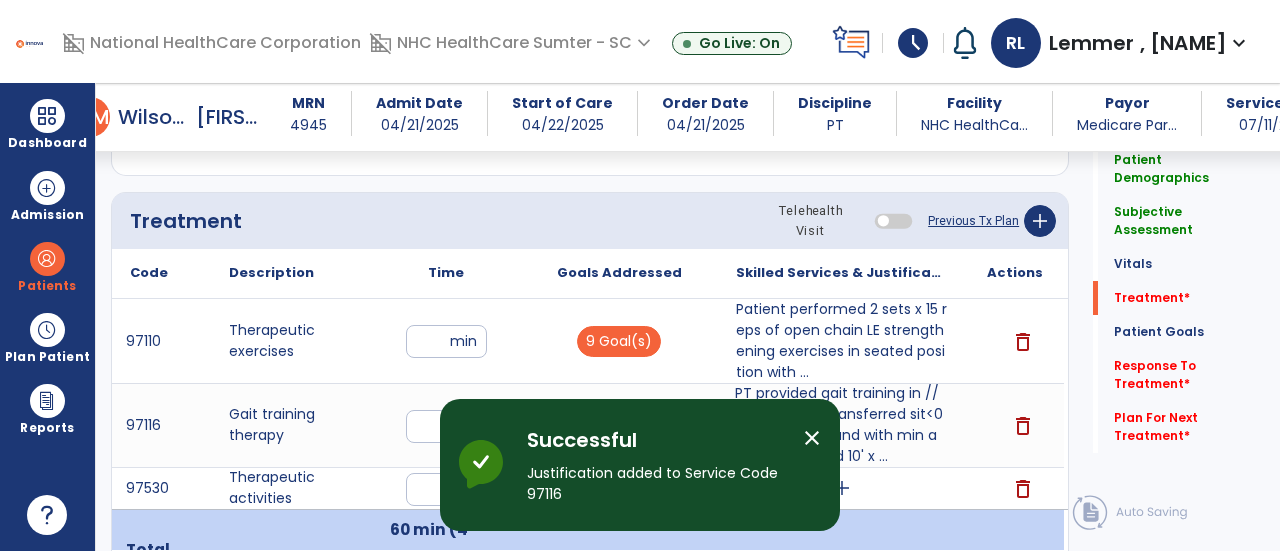 click on "close" at bounding box center (812, 438) 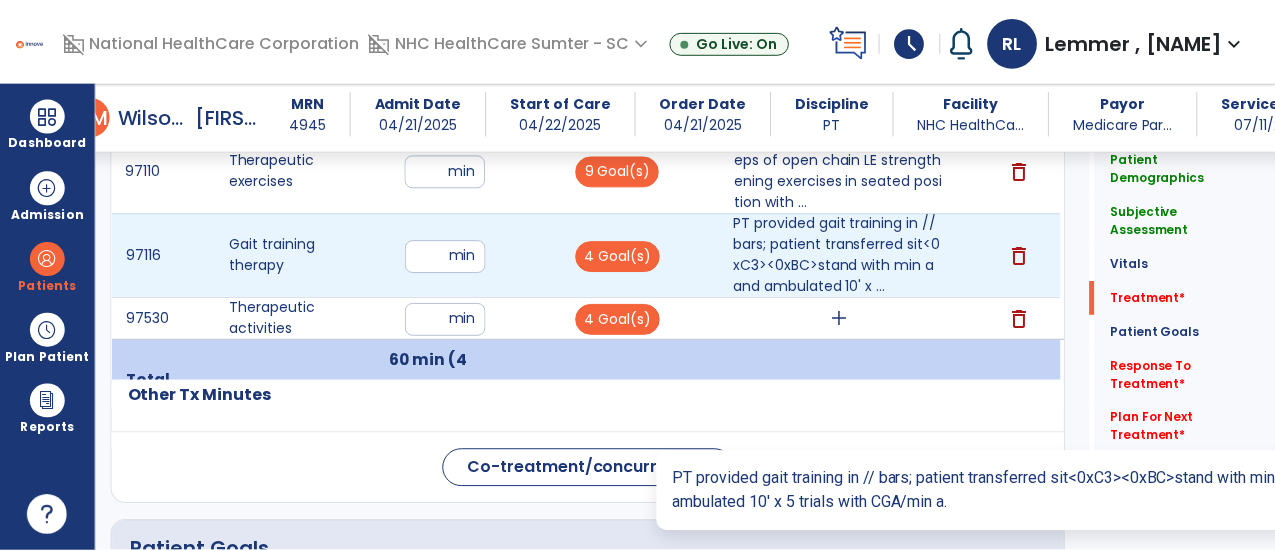 scroll, scrollTop: 1338, scrollLeft: 0, axis: vertical 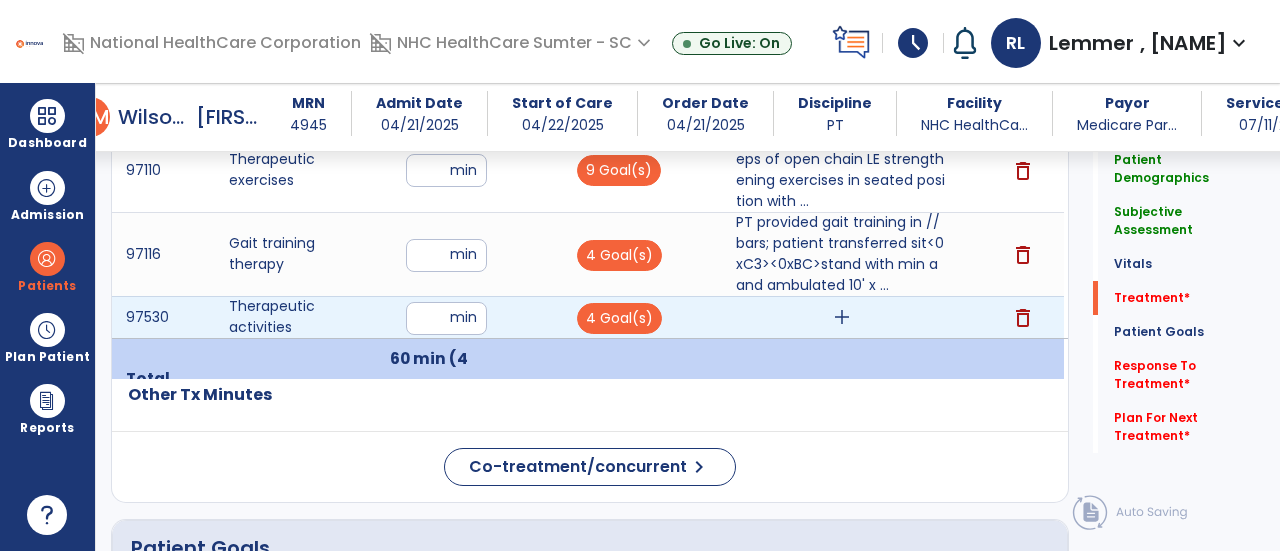 click on "add" at bounding box center [842, 317] 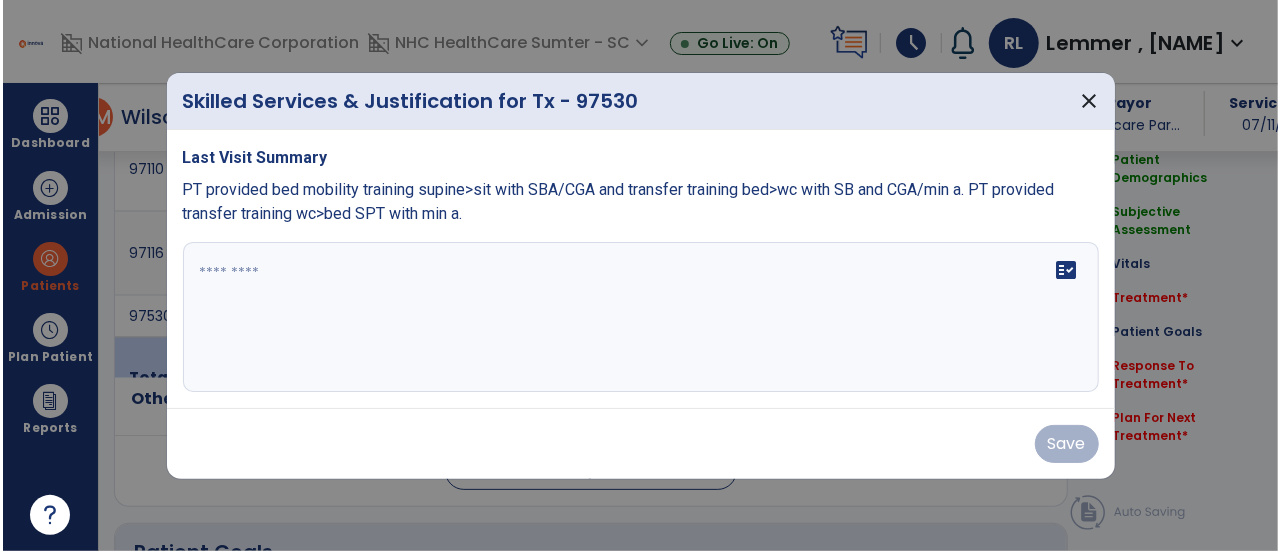 scroll, scrollTop: 1338, scrollLeft: 0, axis: vertical 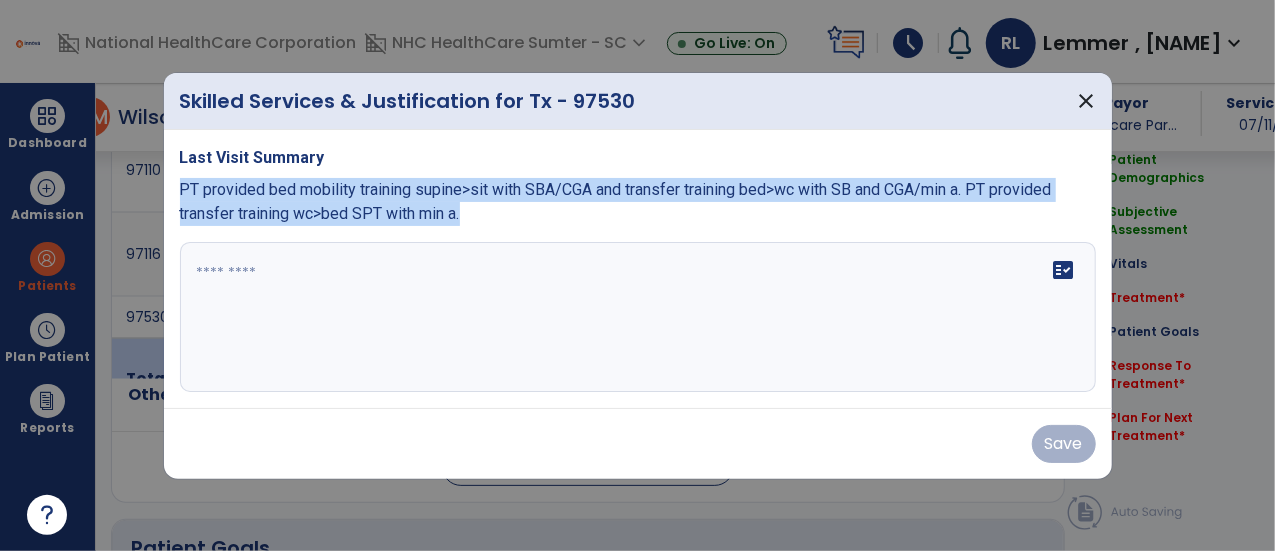 drag, startPoint x: 472, startPoint y: 216, endPoint x: 175, endPoint y: 192, distance: 297.9681 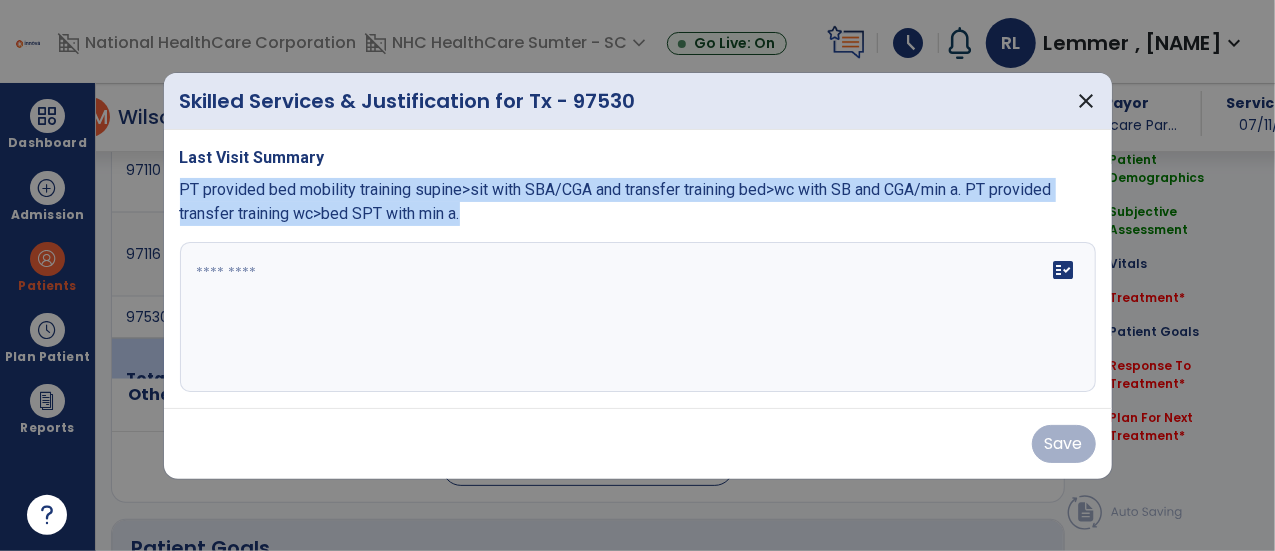 click on "Last Visit Summary PT provided bed mobility training supine>sit with SBA/CGA and transfer training bed>wc with SB and CGA/min a. PT provided transfer training wc>bed SPT with min a.   fact_check" at bounding box center [638, 269] 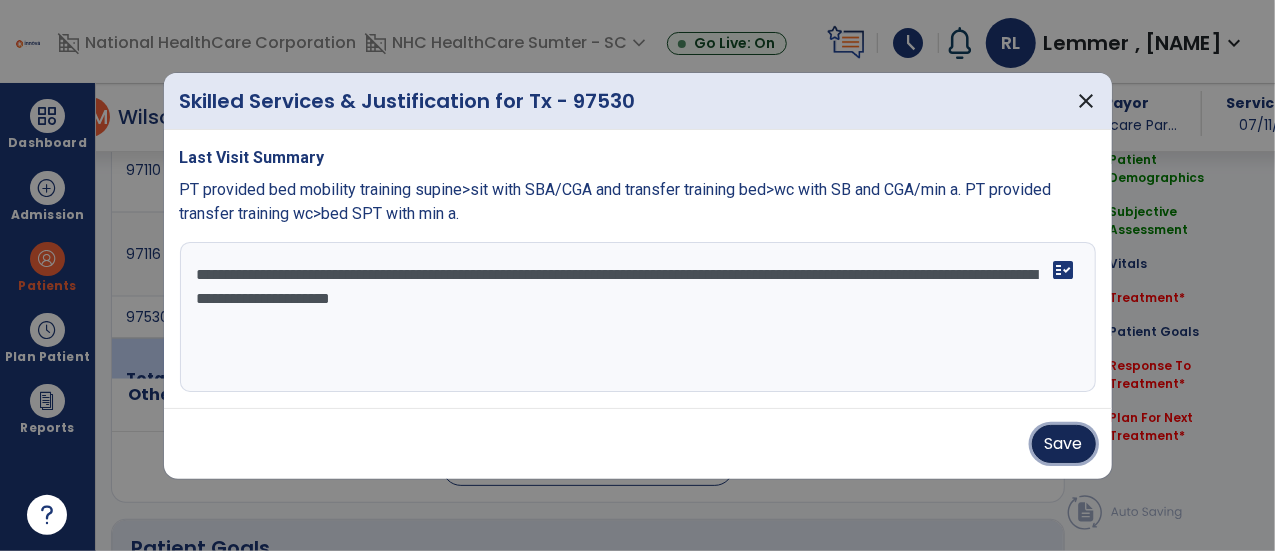 click on "Save" at bounding box center (1064, 444) 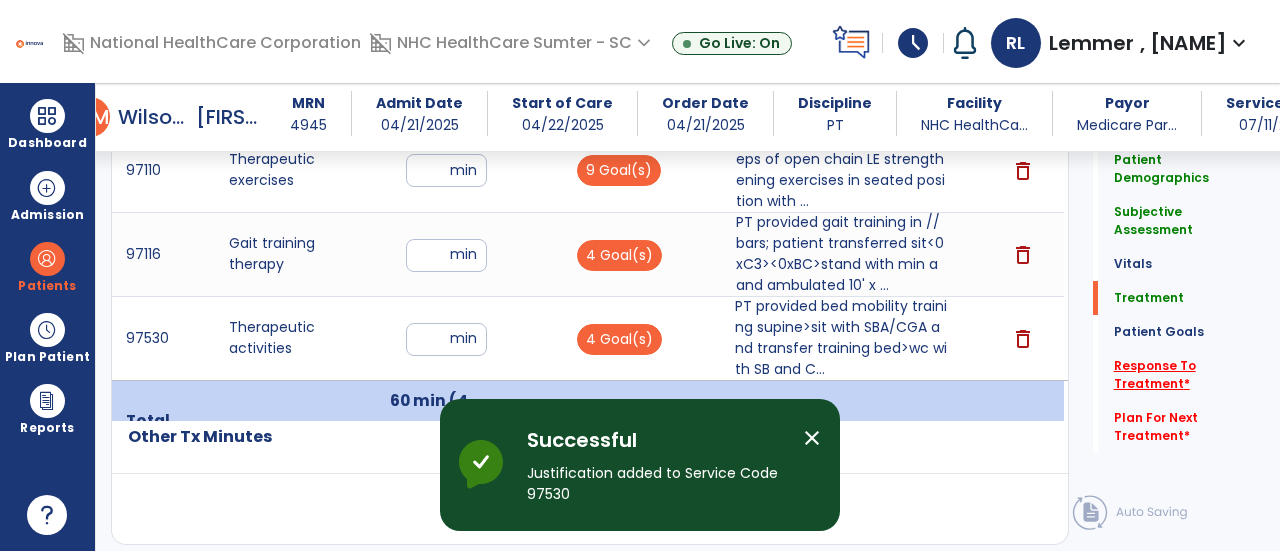 click on "Response To Treatment   *" 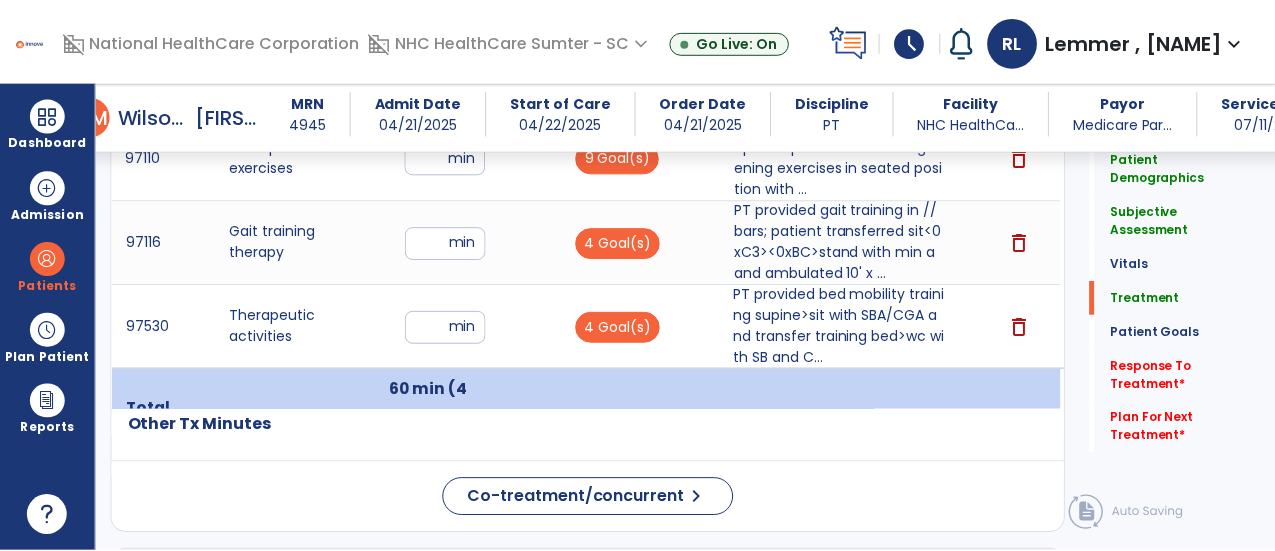 scroll, scrollTop: 1349, scrollLeft: 0, axis: vertical 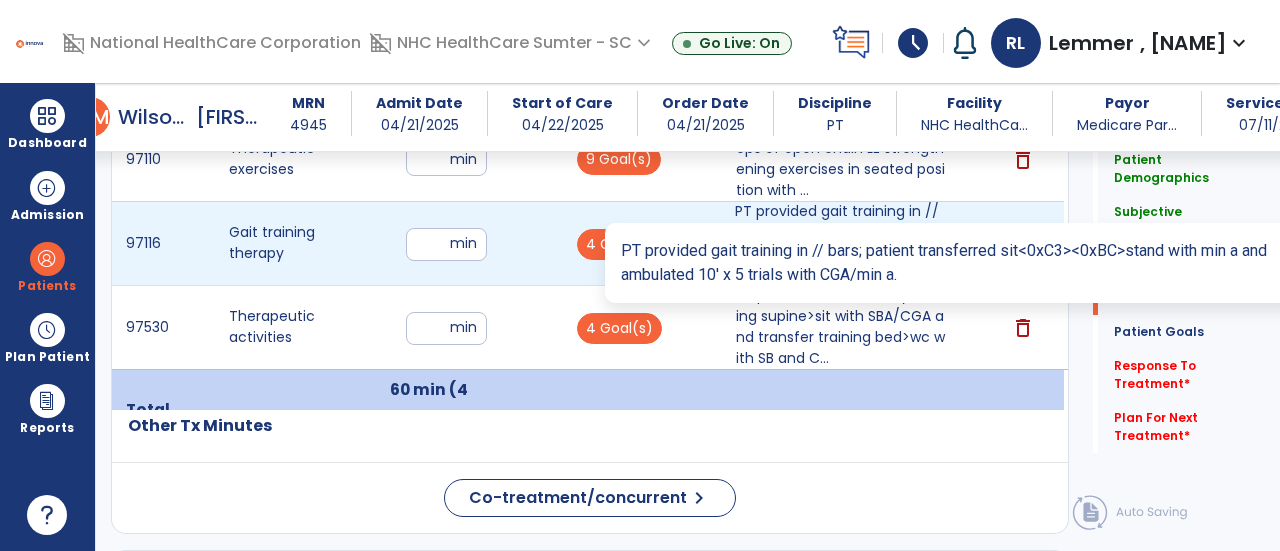 click on "PT provided gait training in // bars; patient transferred sit<0xC3><0xBC>stand with min a and ambulated 10' x ..." at bounding box center (841, 243) 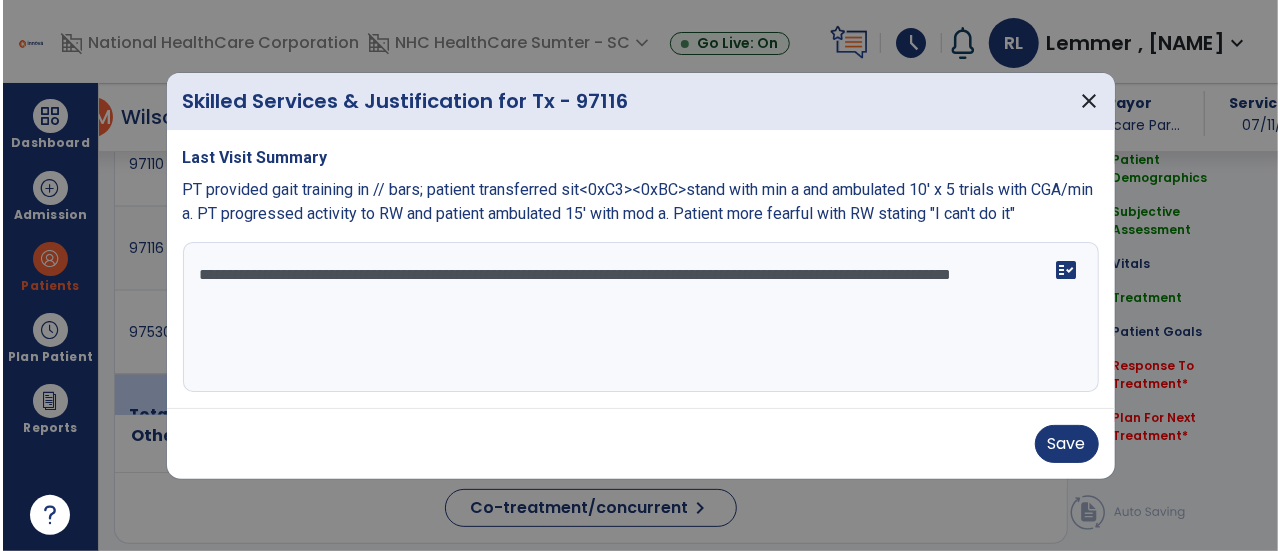 scroll, scrollTop: 1349, scrollLeft: 0, axis: vertical 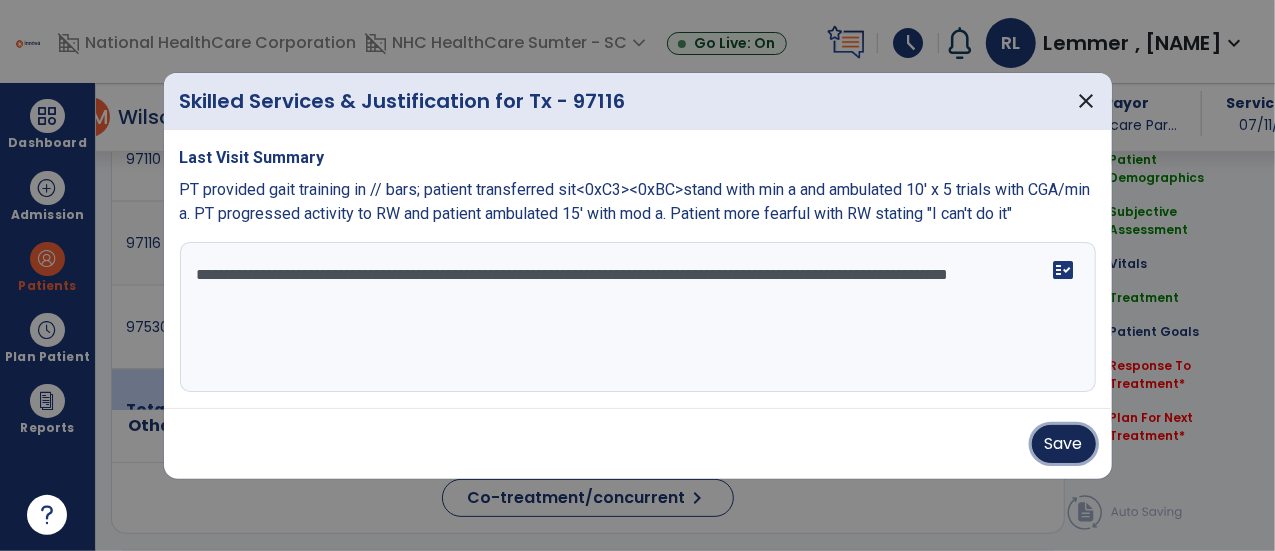 click on "Save" at bounding box center [1064, 444] 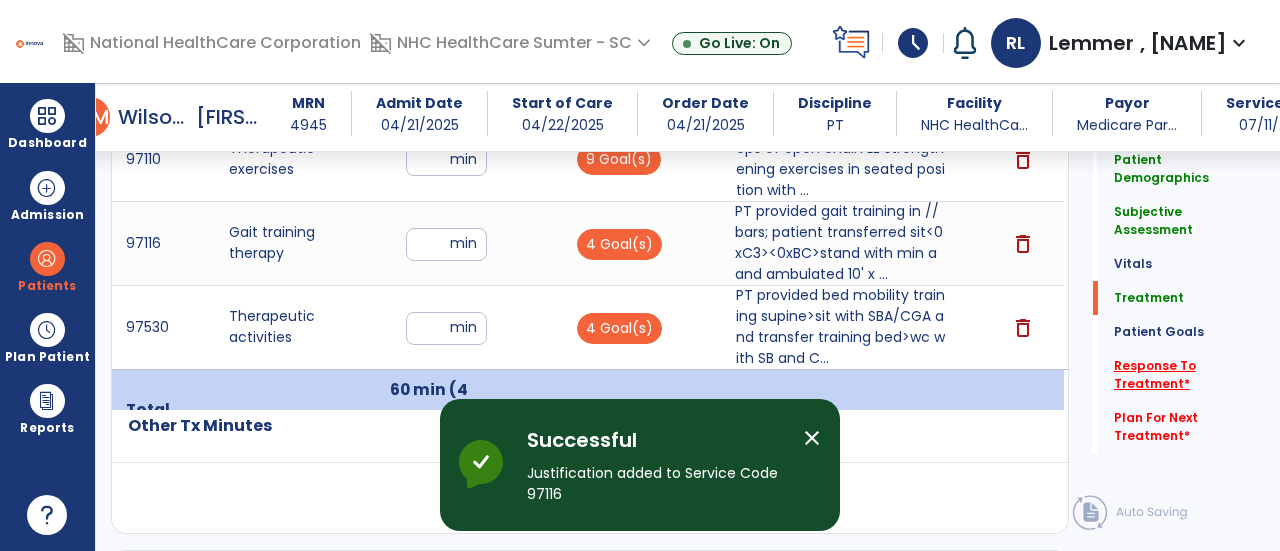 click on "Response To Treatment   *" 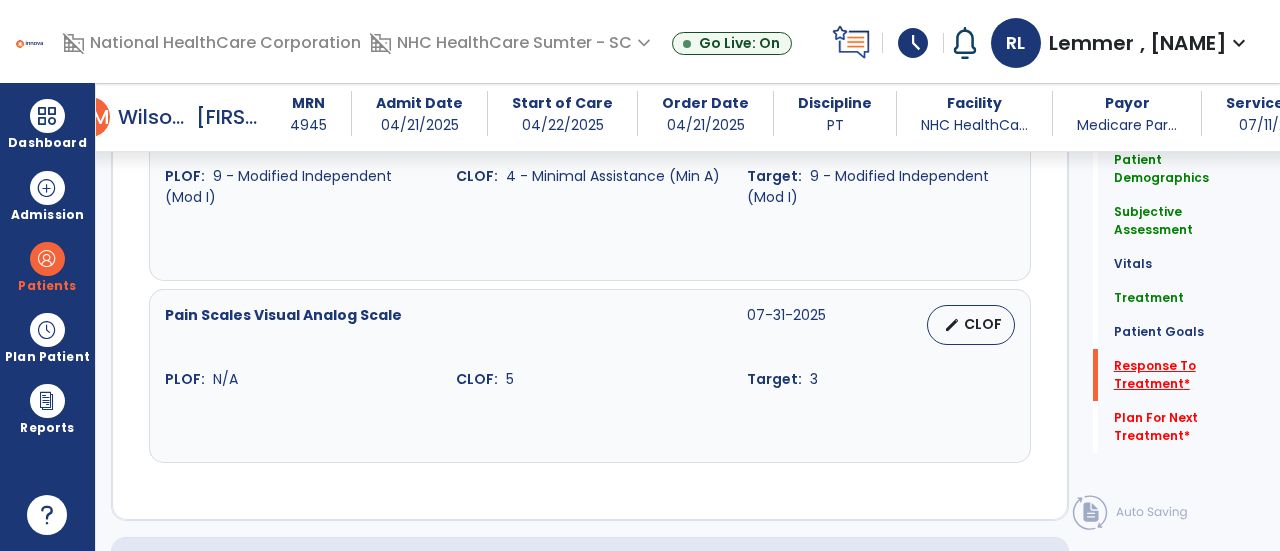 scroll, scrollTop: 3333, scrollLeft: 0, axis: vertical 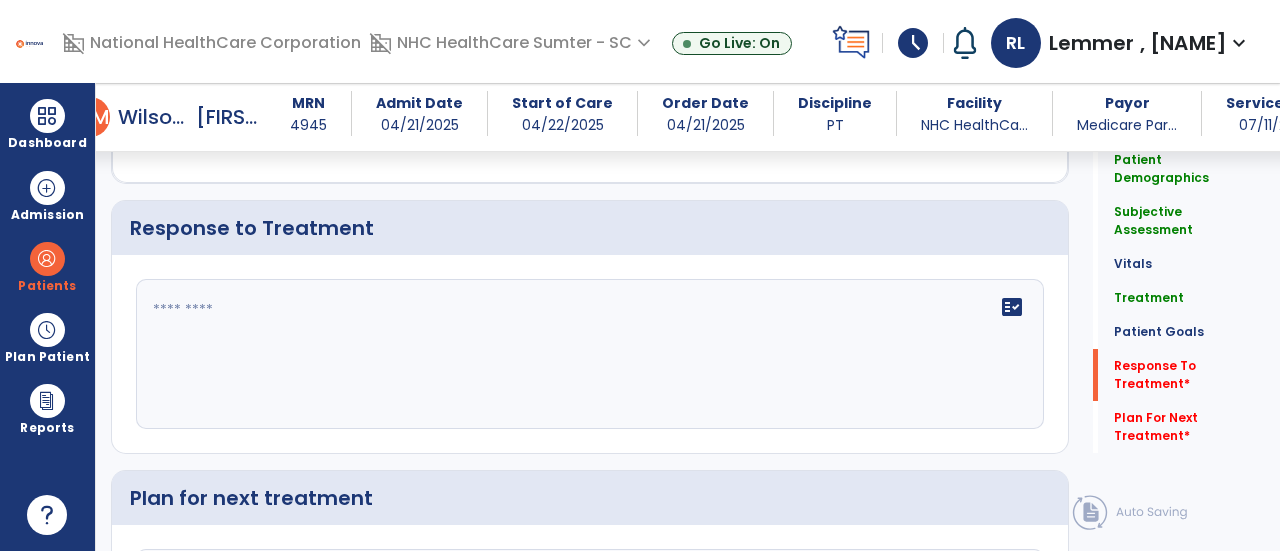 click 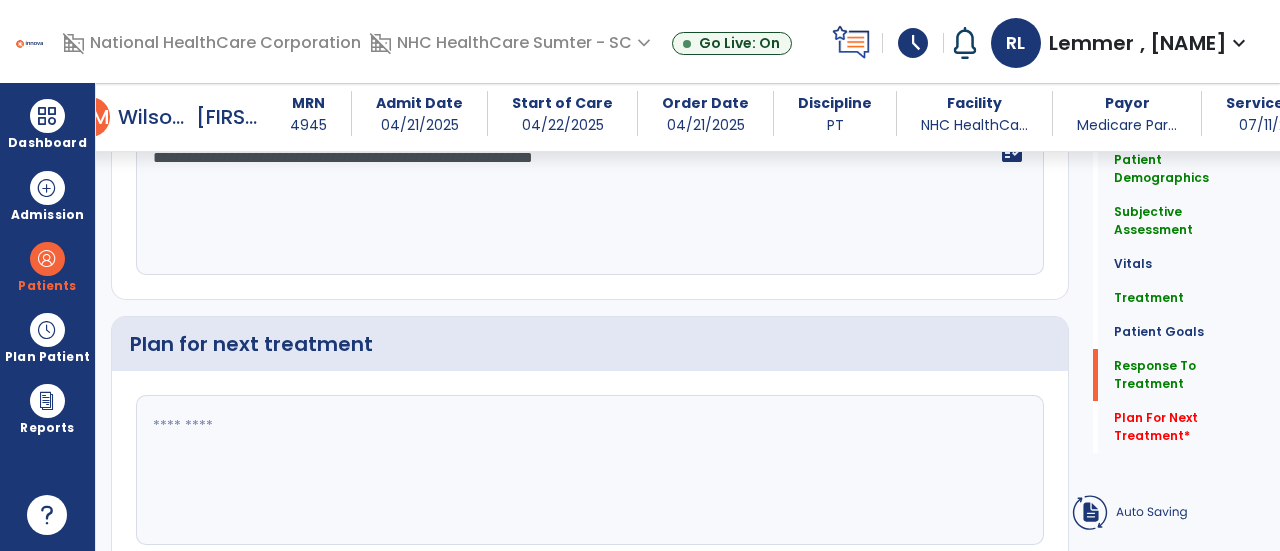 type on "**********" 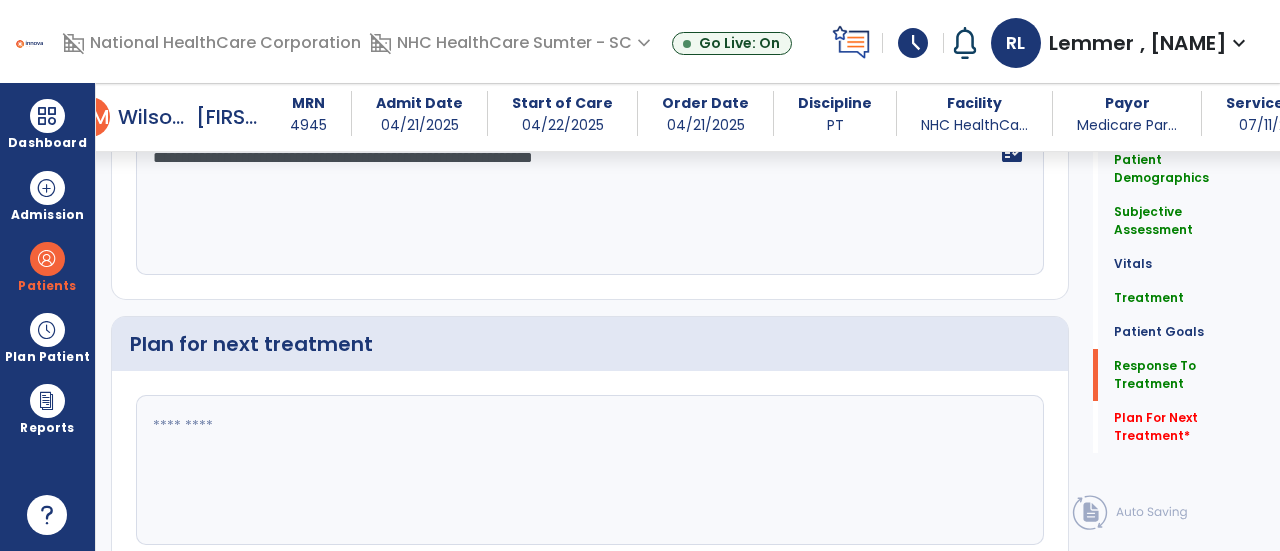 click 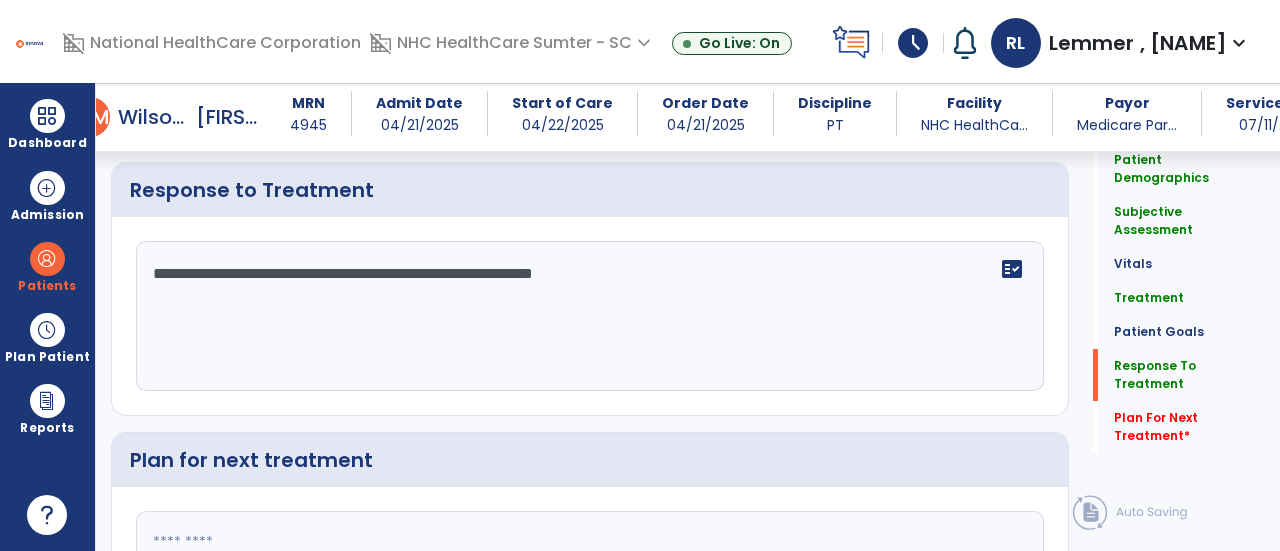 scroll, scrollTop: 3473, scrollLeft: 0, axis: vertical 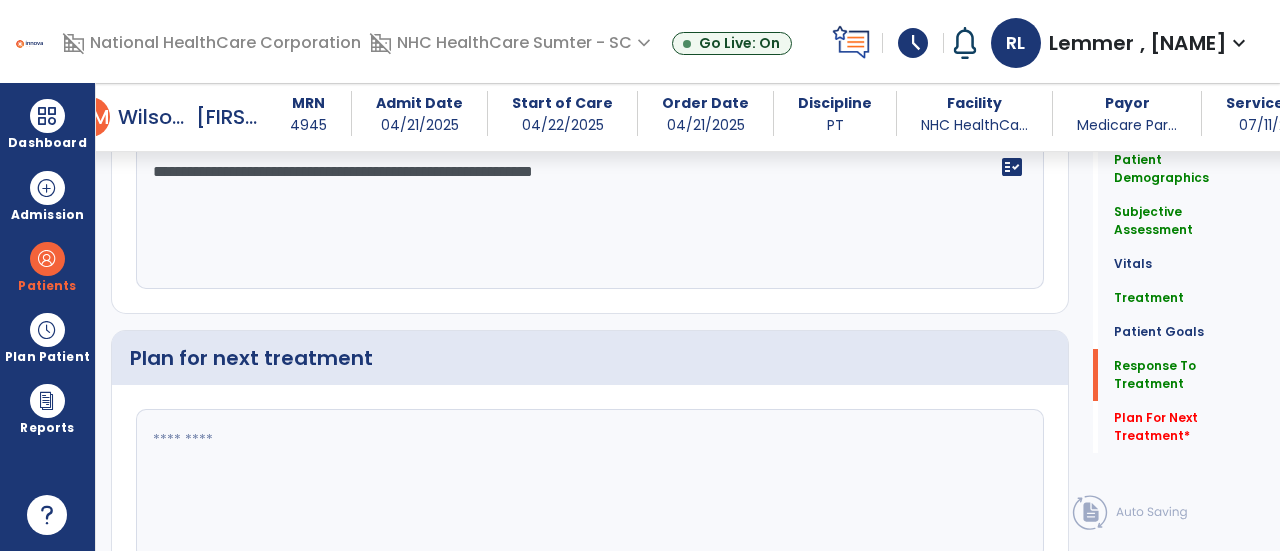 click 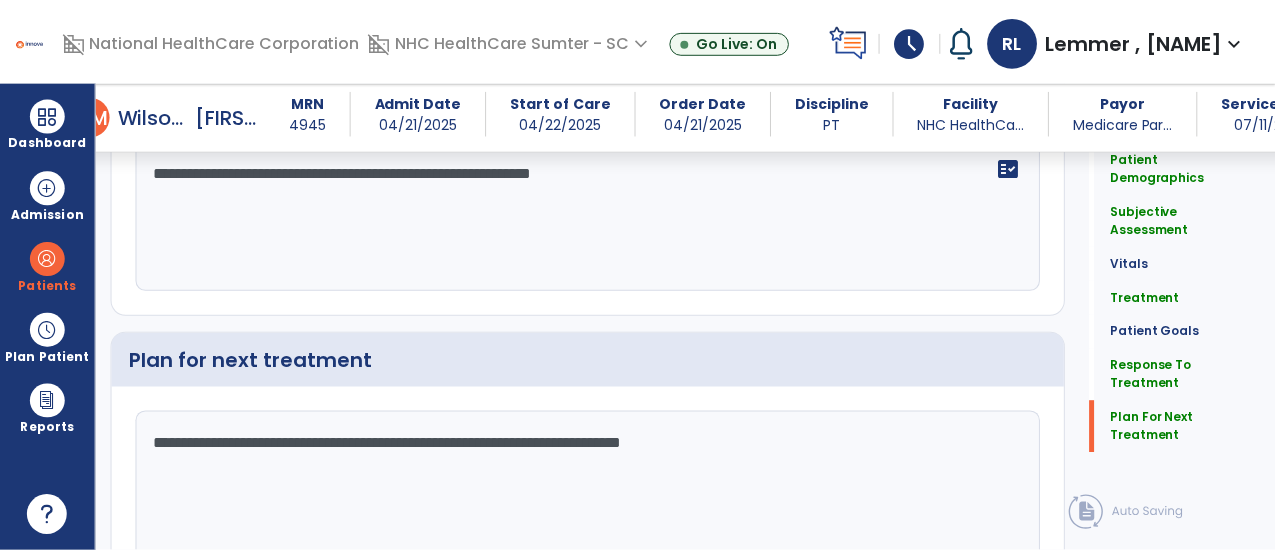 scroll, scrollTop: 3559, scrollLeft: 0, axis: vertical 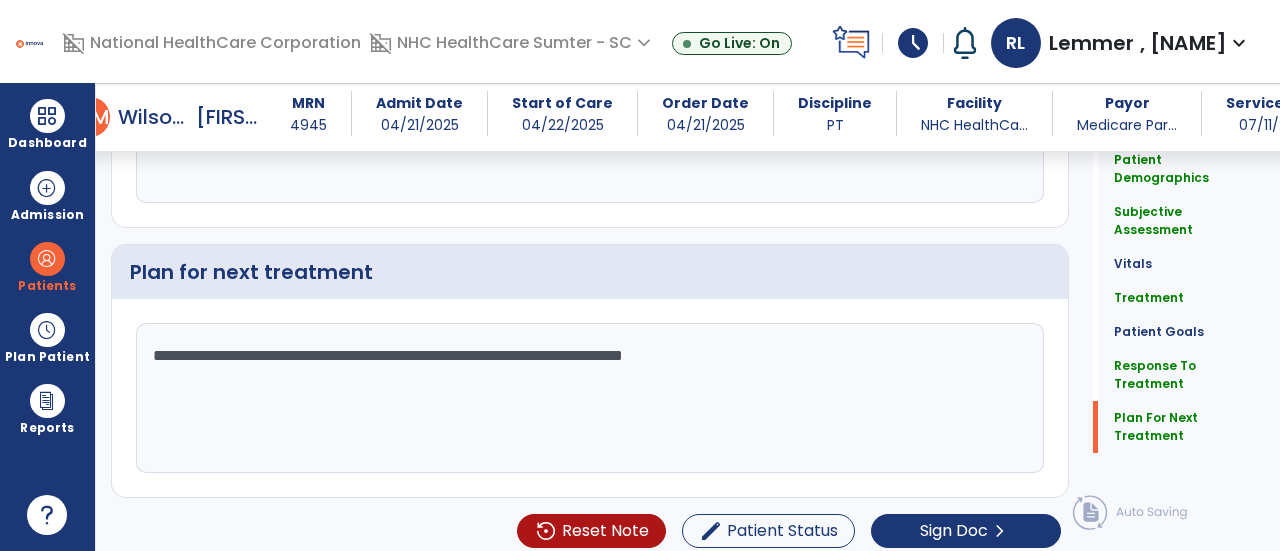 type on "**********" 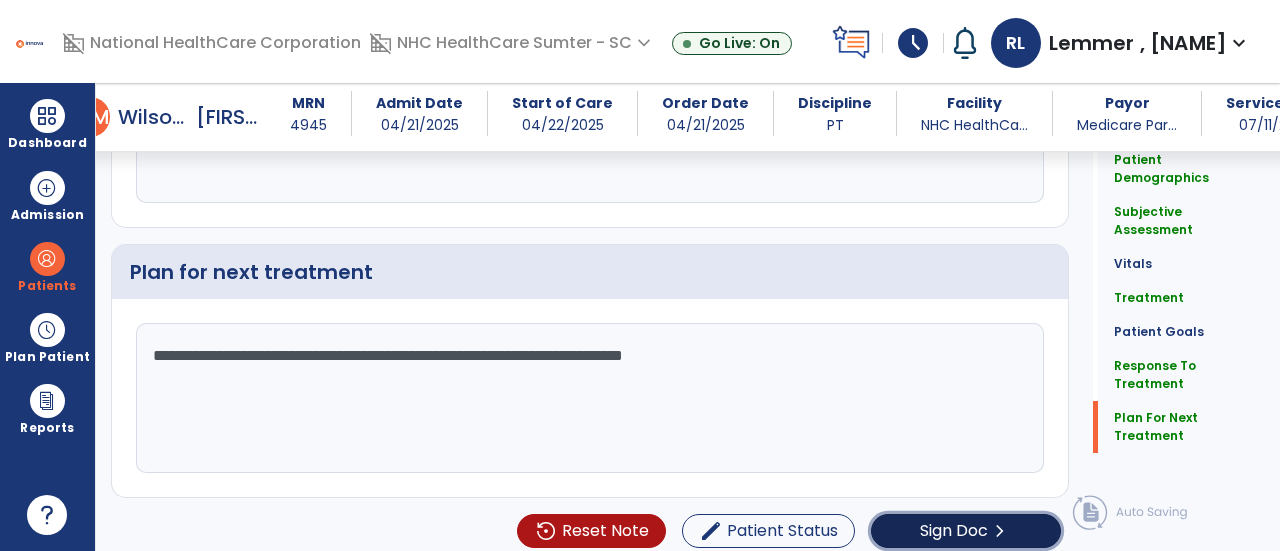 click on "Sign Doc" 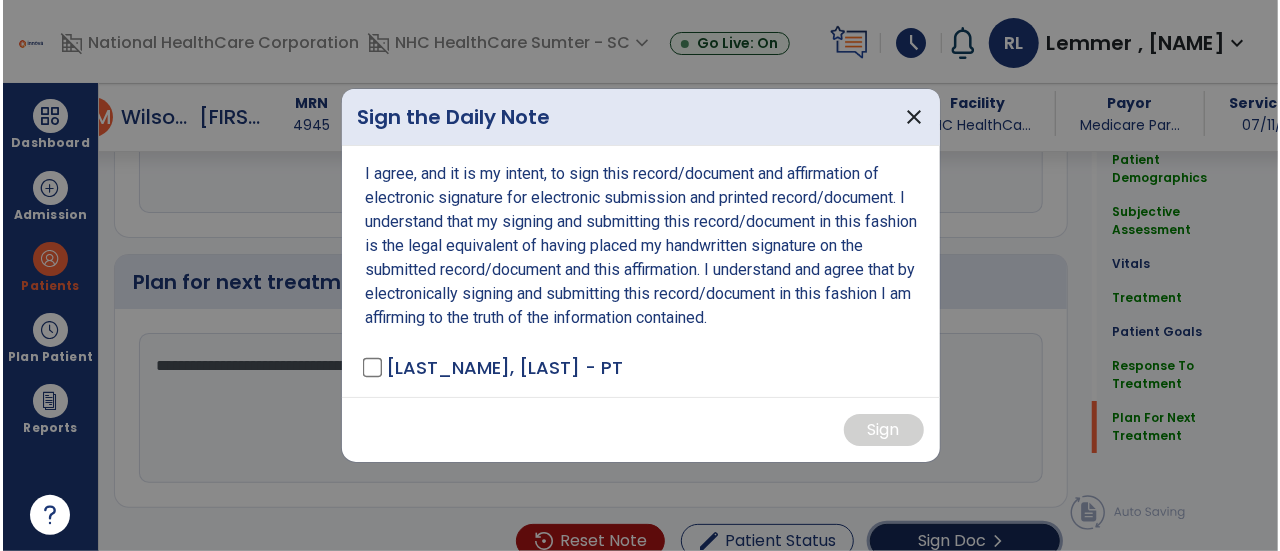 scroll, scrollTop: 3559, scrollLeft: 0, axis: vertical 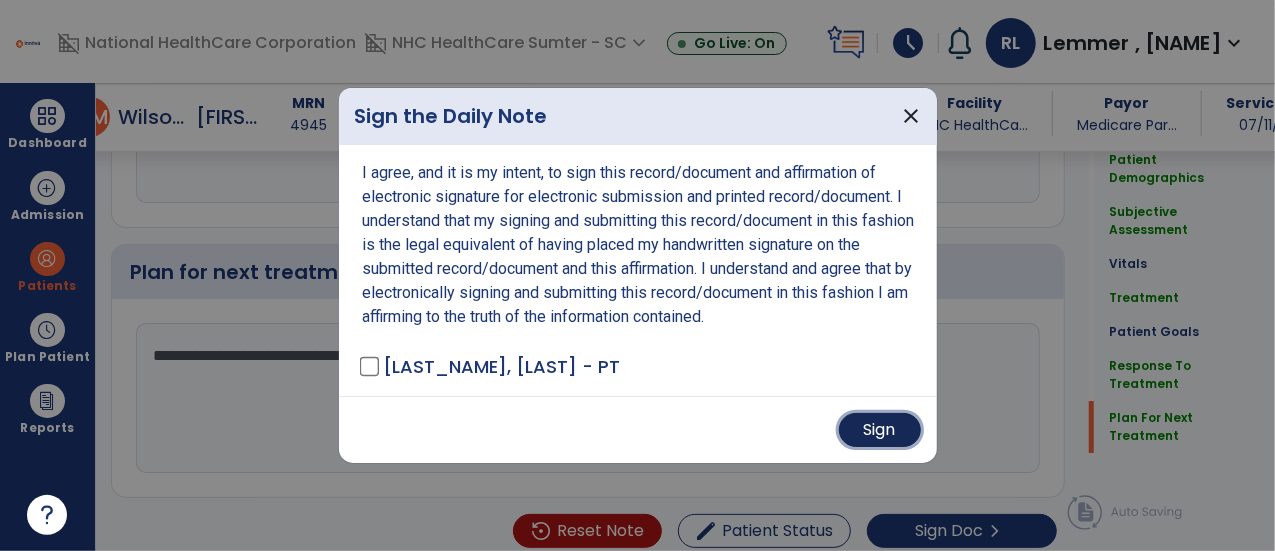 click on "Sign" at bounding box center (880, 430) 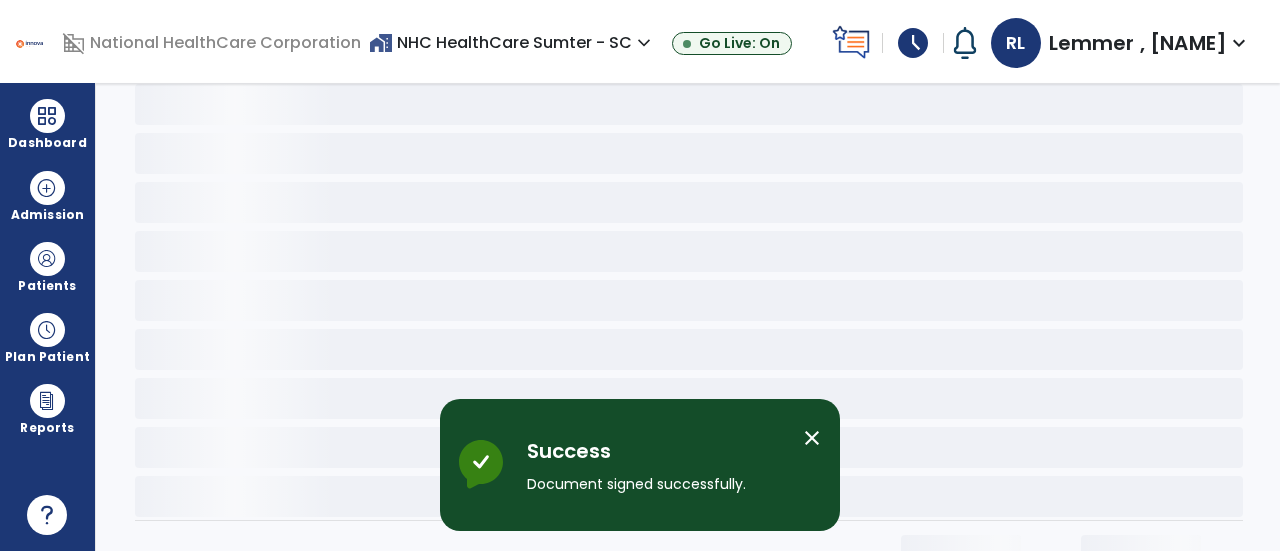 scroll, scrollTop: 0, scrollLeft: 0, axis: both 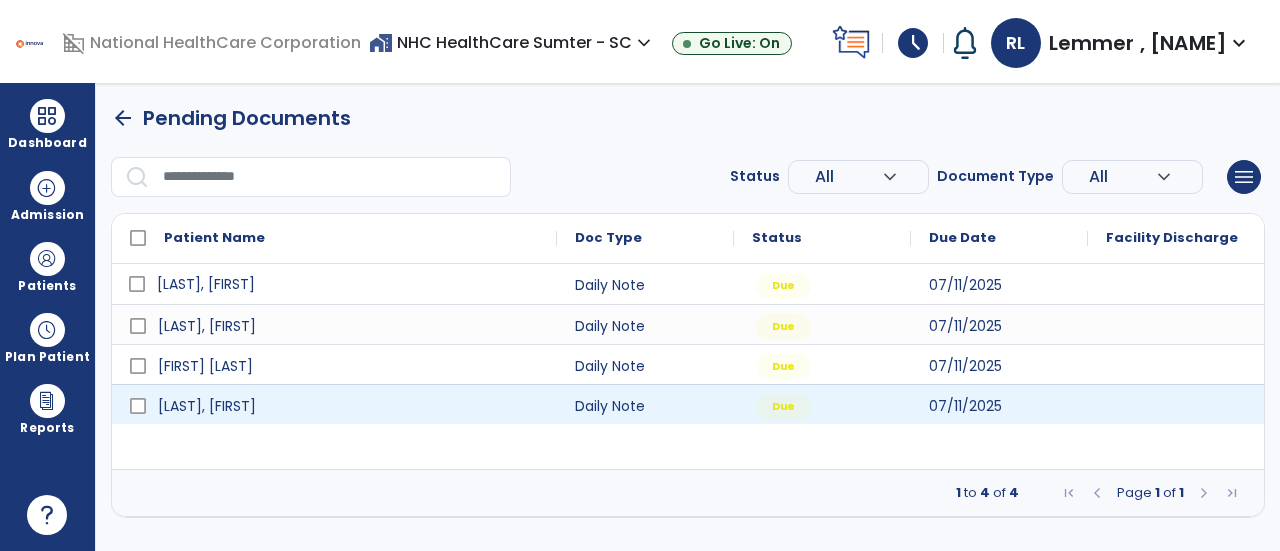 click on "[LAST], [FIRST]" at bounding box center (206, 284) 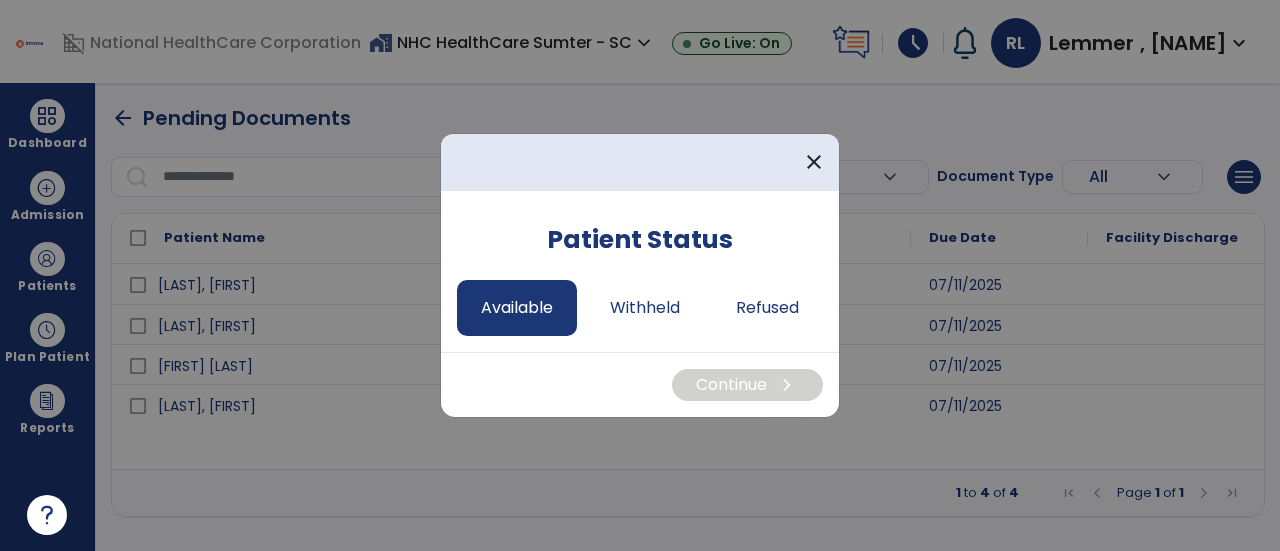 click on "Available" at bounding box center (517, 308) 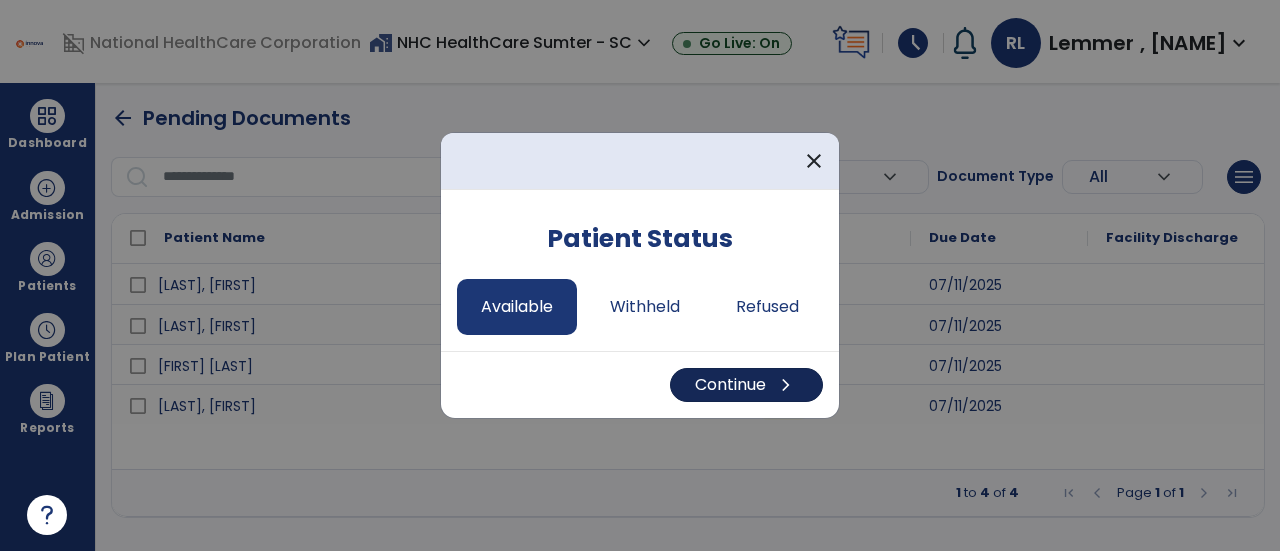 click on "Continue   chevron_right" at bounding box center [746, 385] 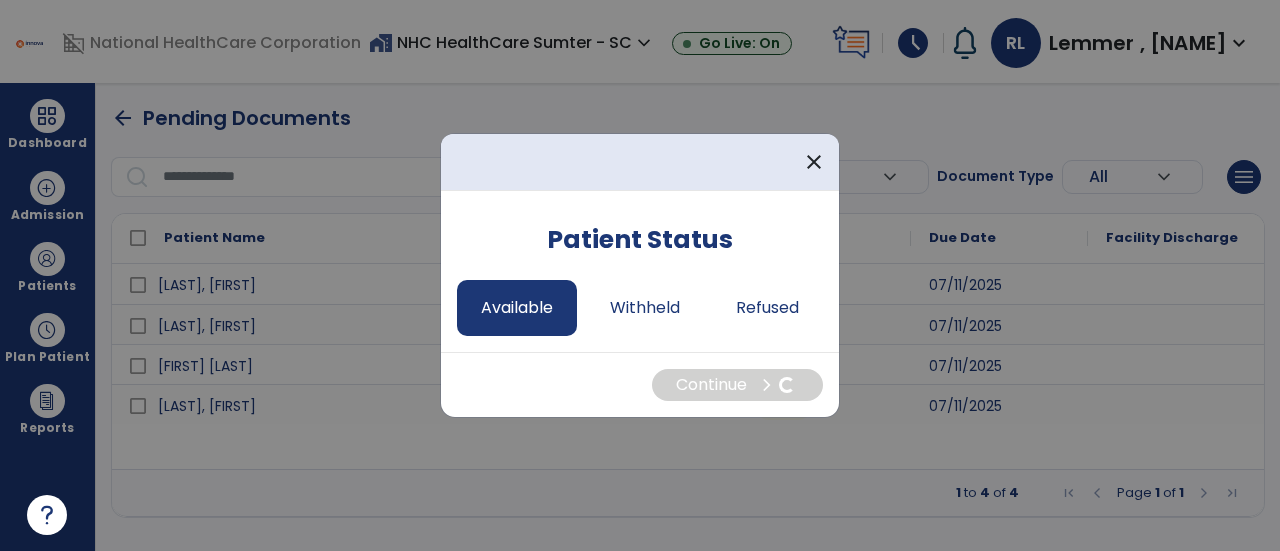 select on "*" 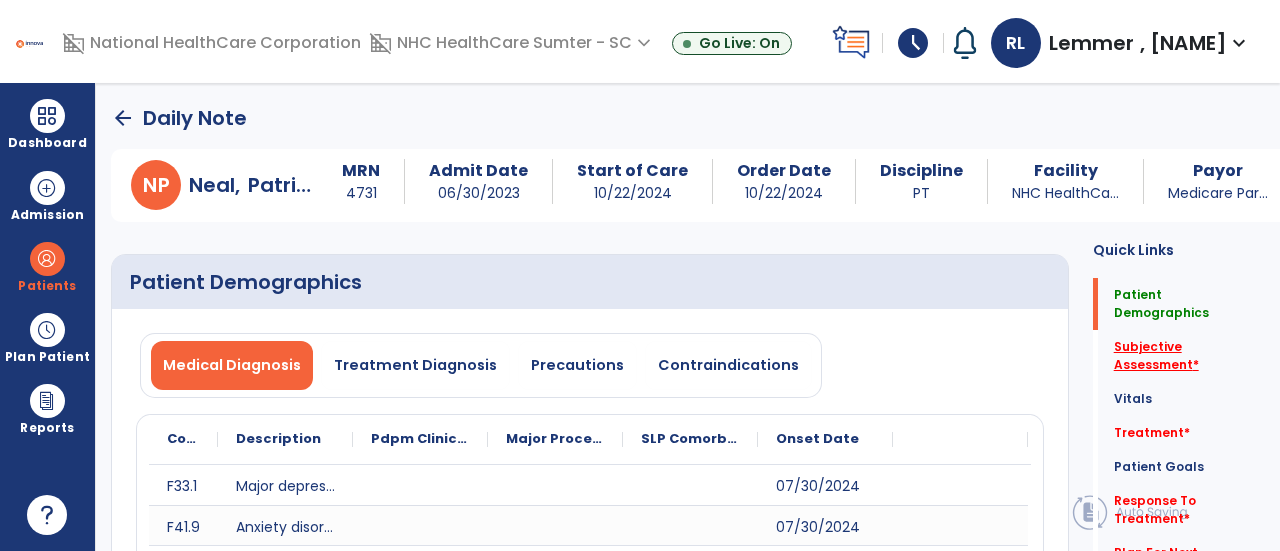 click on "Subjective Assessment   *" 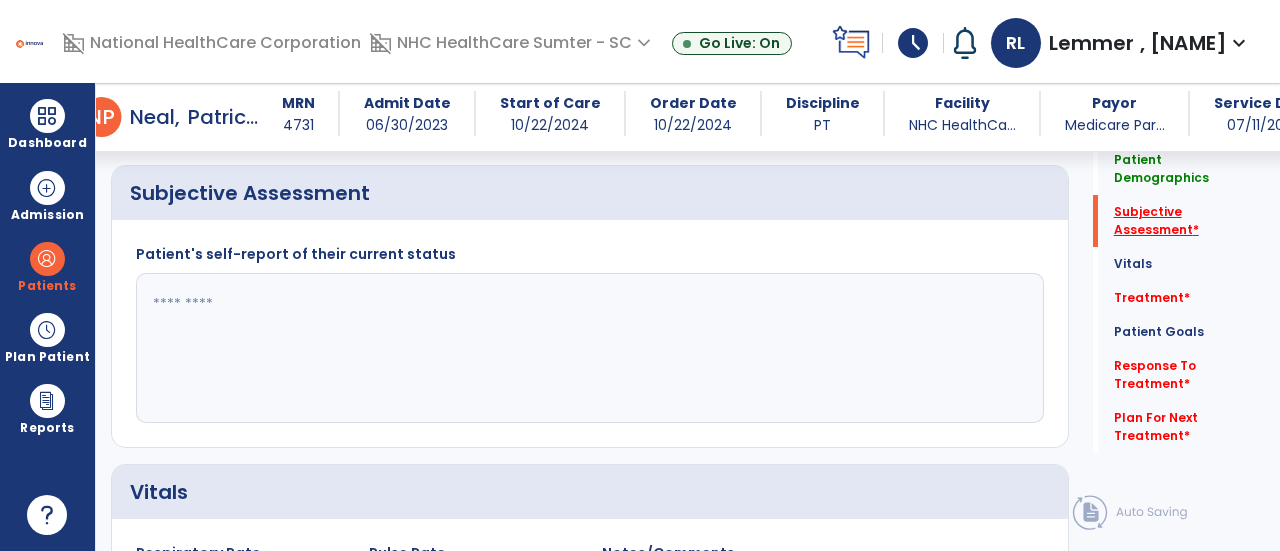 scroll, scrollTop: 1409, scrollLeft: 0, axis: vertical 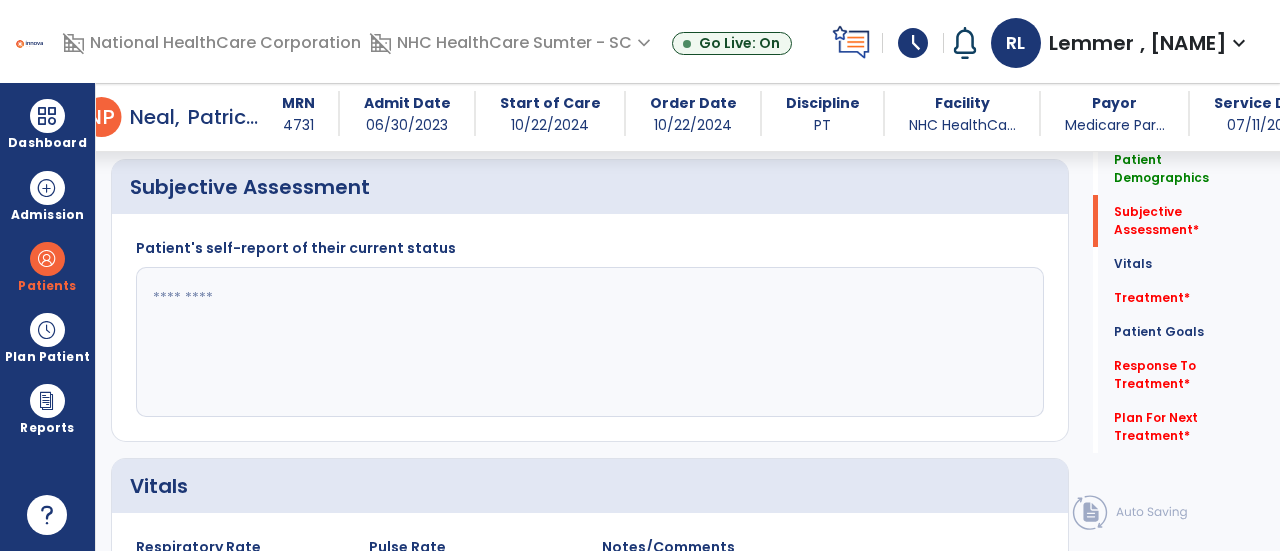 click 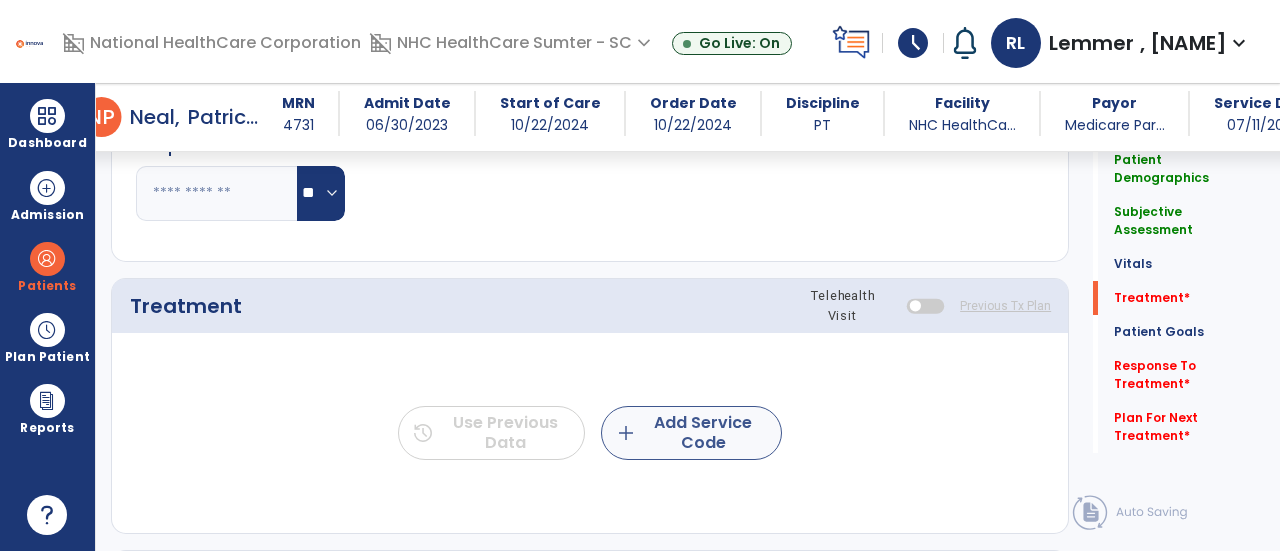 type on "**********" 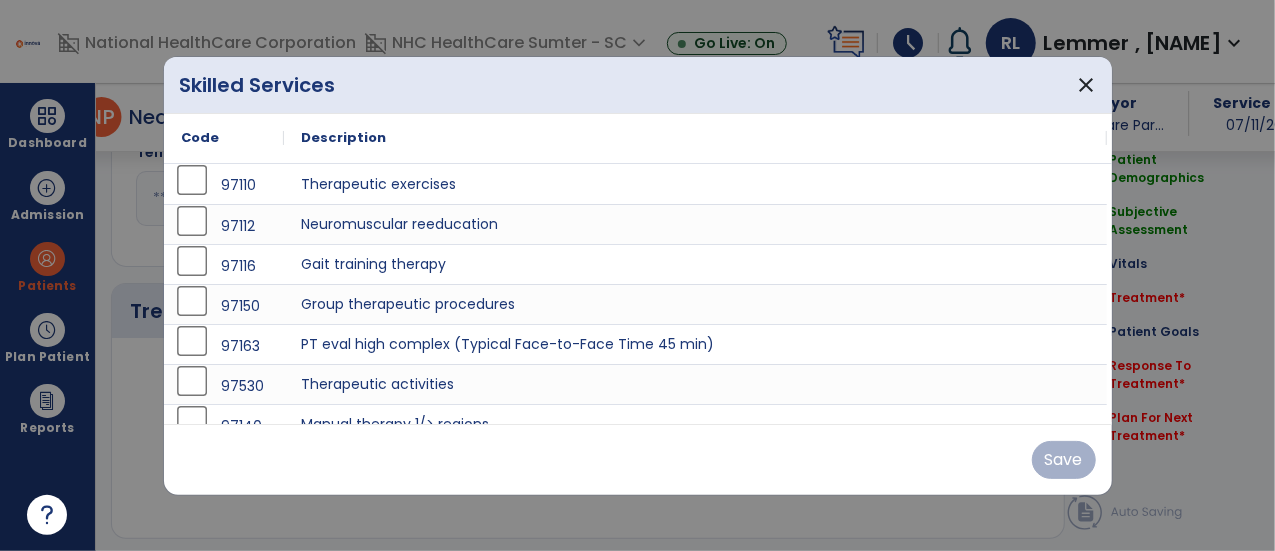 scroll, scrollTop: 2011, scrollLeft: 0, axis: vertical 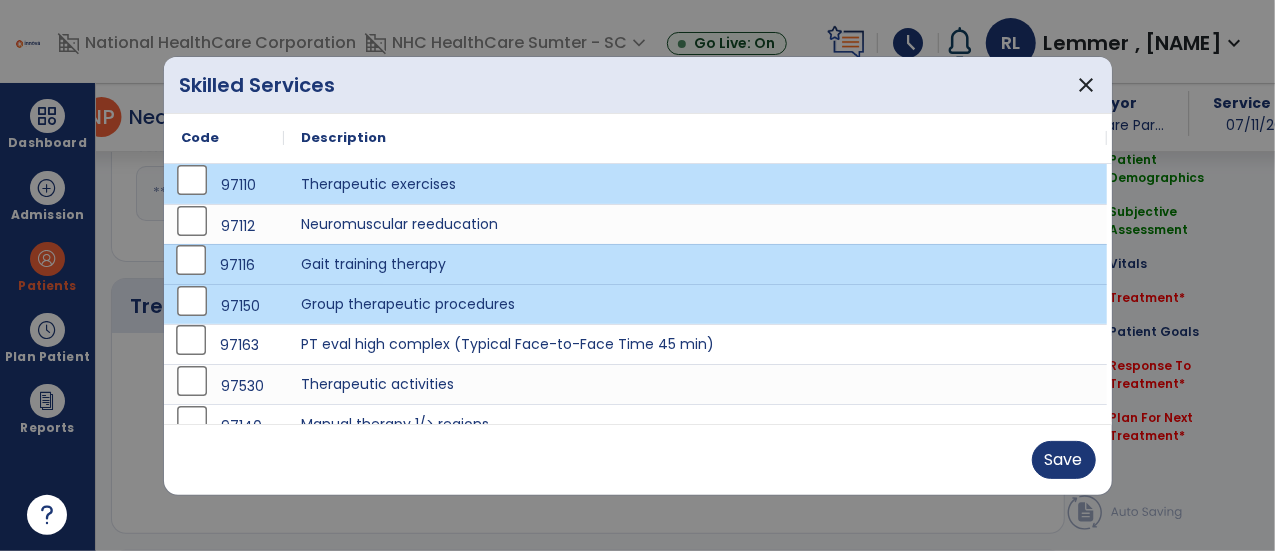 click on "97163" at bounding box center [224, 345] 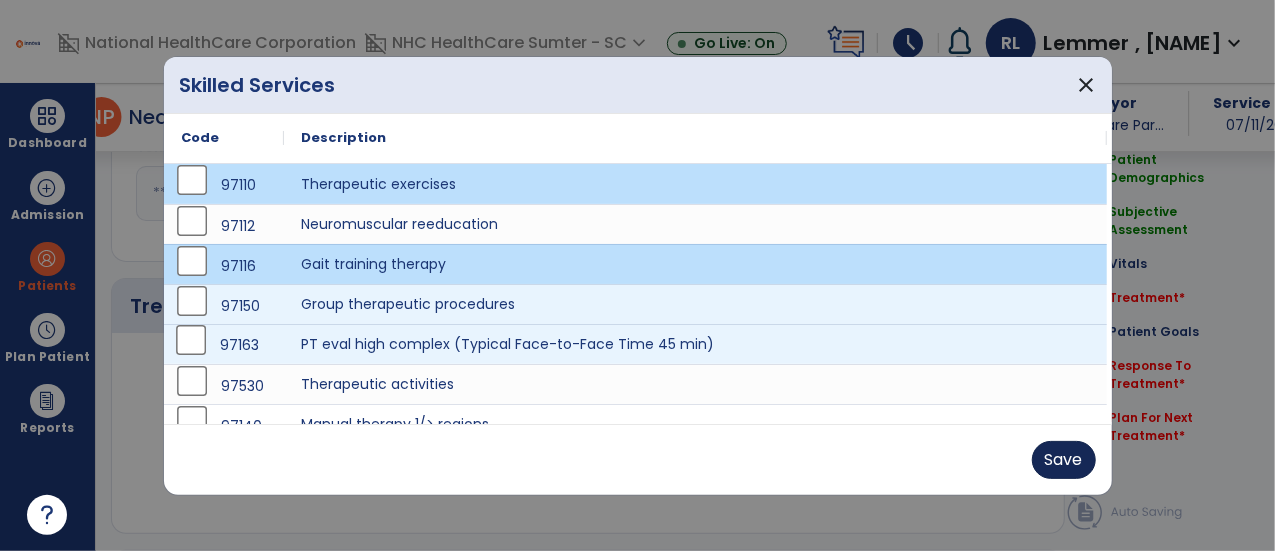 click on "Save" at bounding box center [1064, 460] 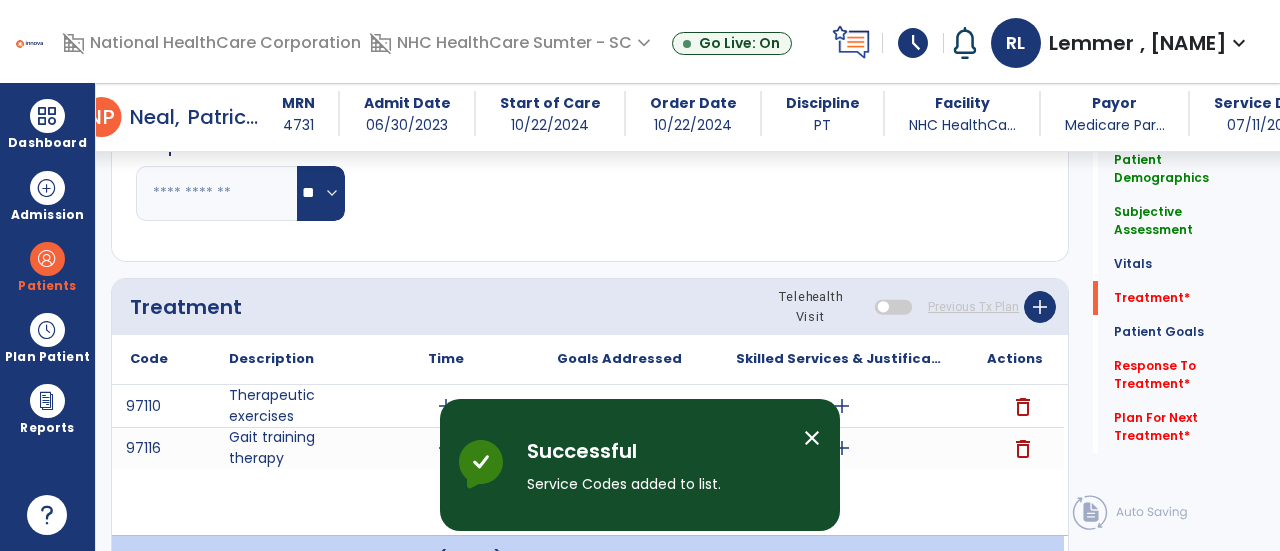 click on "close" at bounding box center [812, 438] 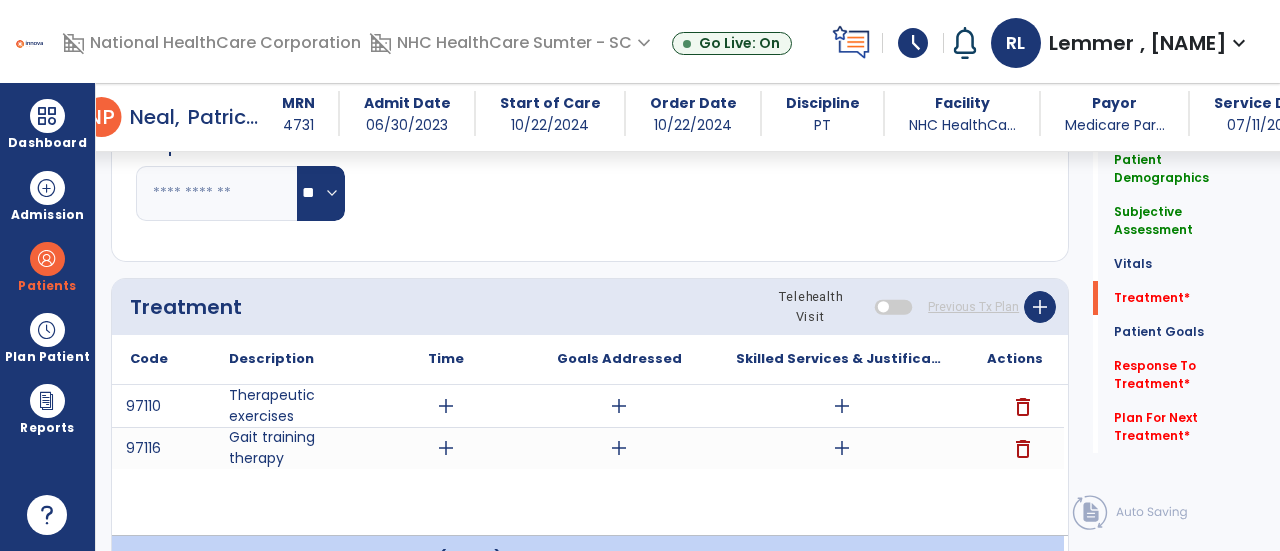 click on "add" at bounding box center (446, 406) 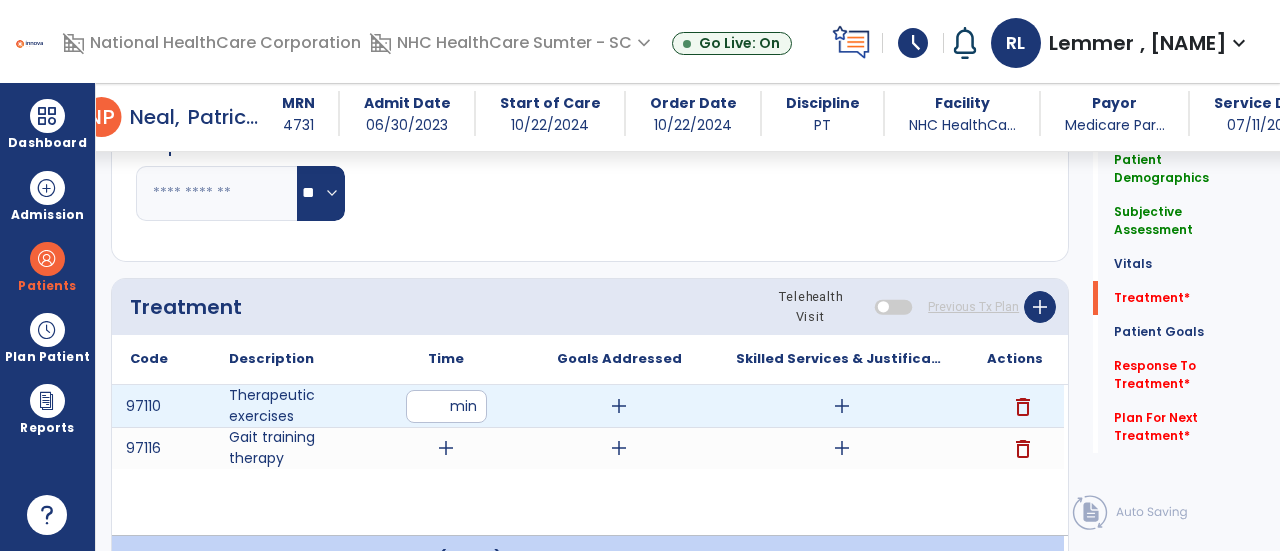 type on "**" 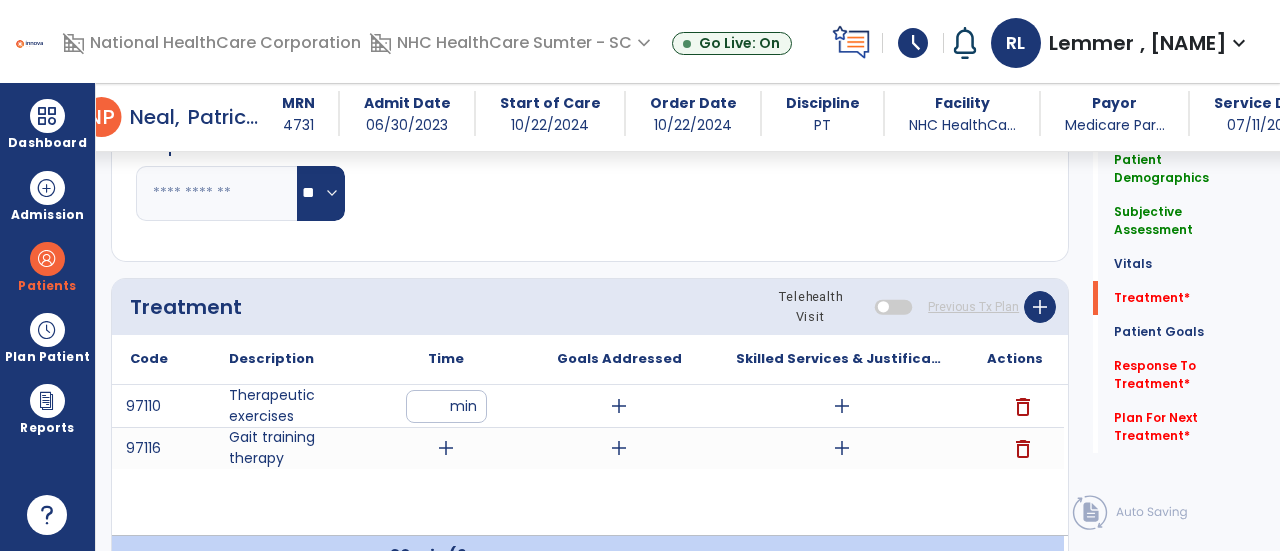 click on "add" at bounding box center (446, 448) 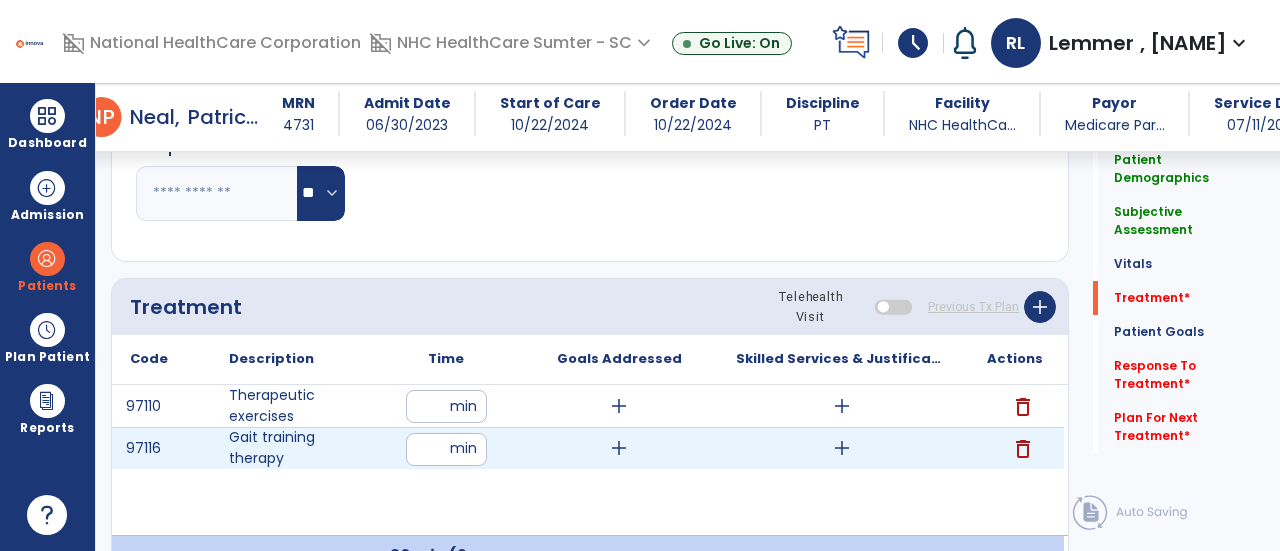 type on "**" 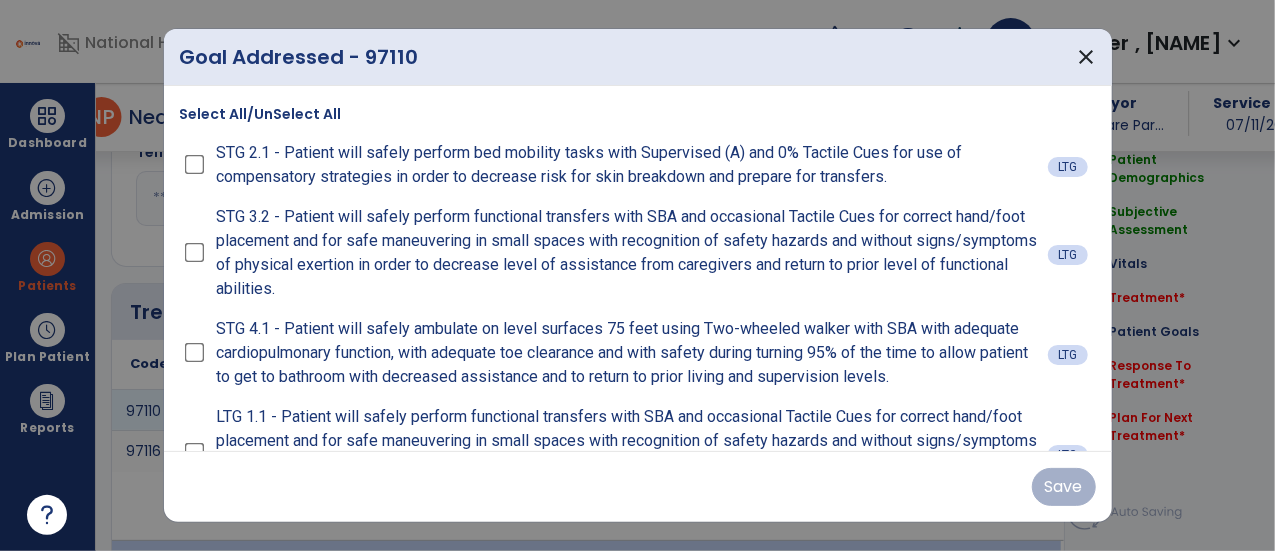 scroll, scrollTop: 2011, scrollLeft: 0, axis: vertical 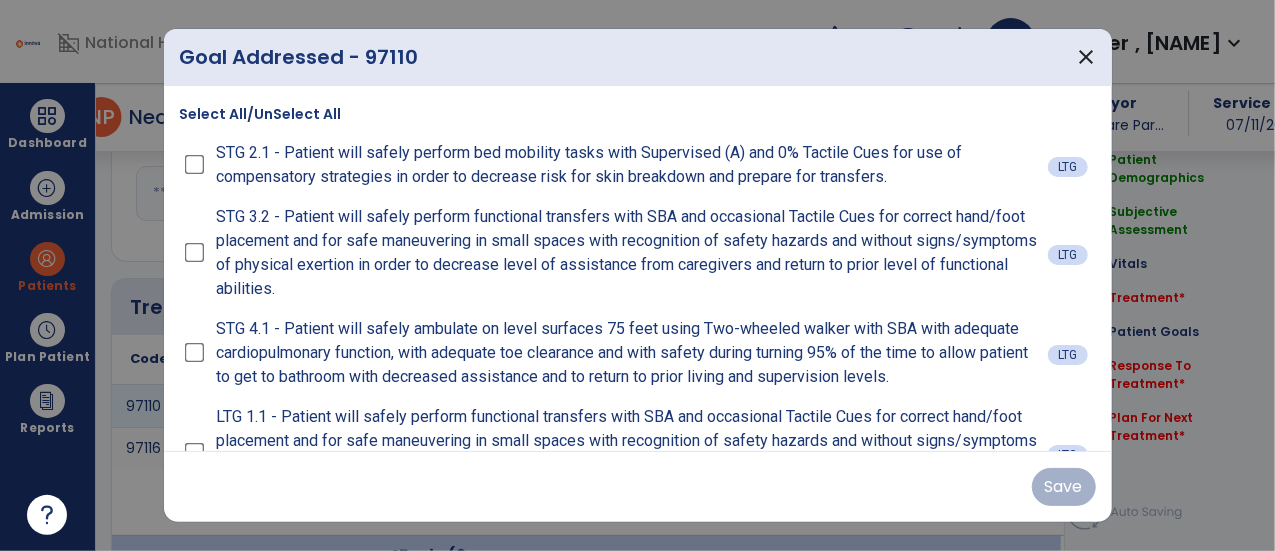 click on "Select All/UnSelect All" at bounding box center (261, 114) 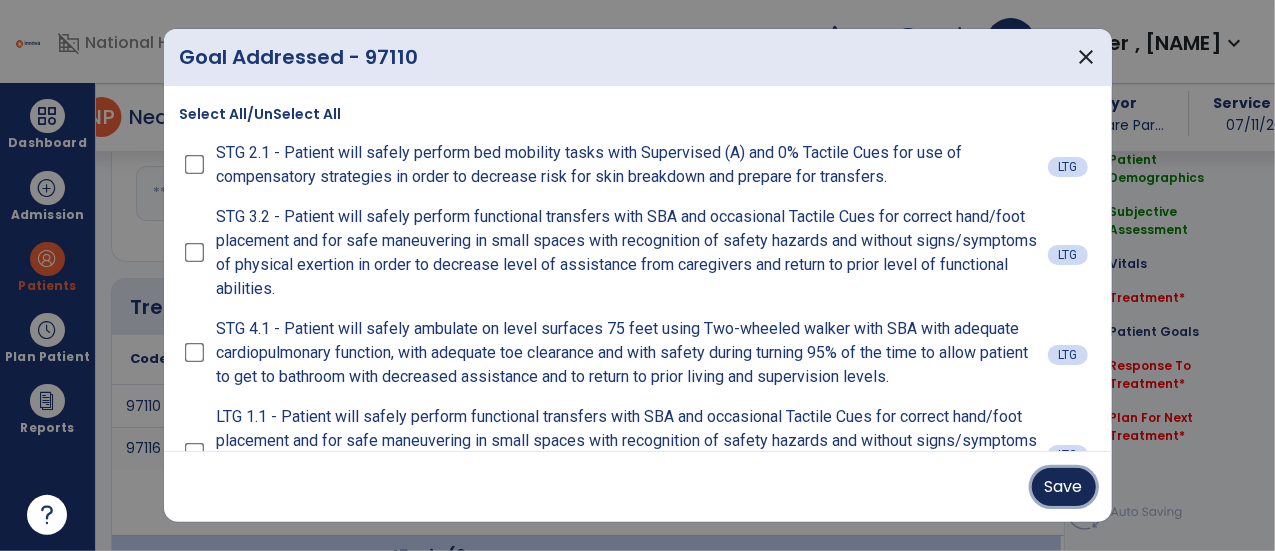 click on "Save" at bounding box center [1064, 487] 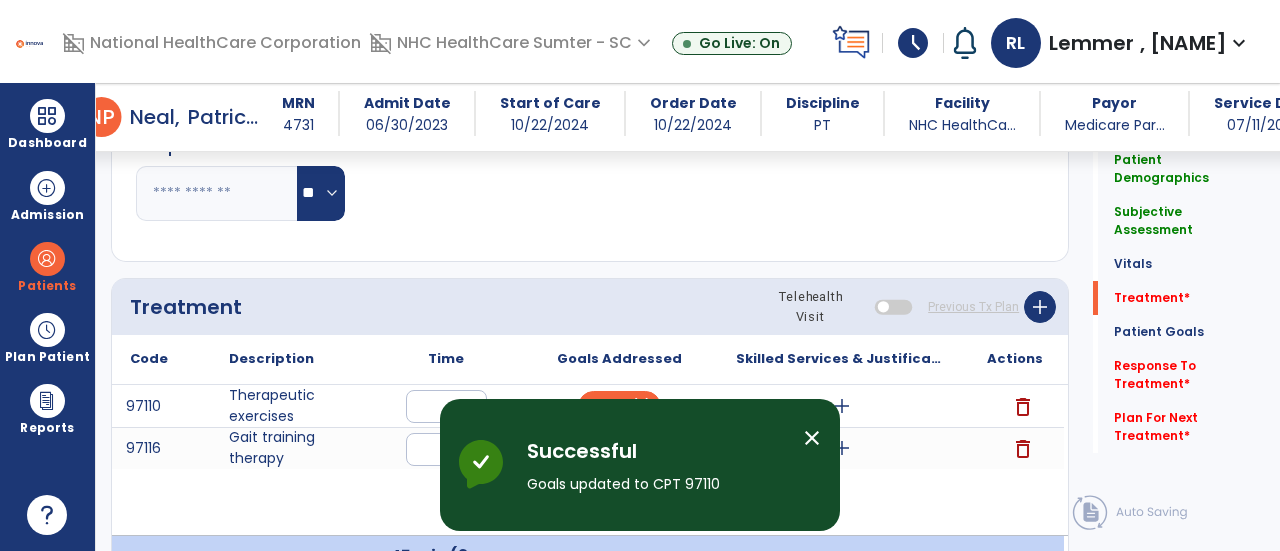 click on "close" at bounding box center (812, 438) 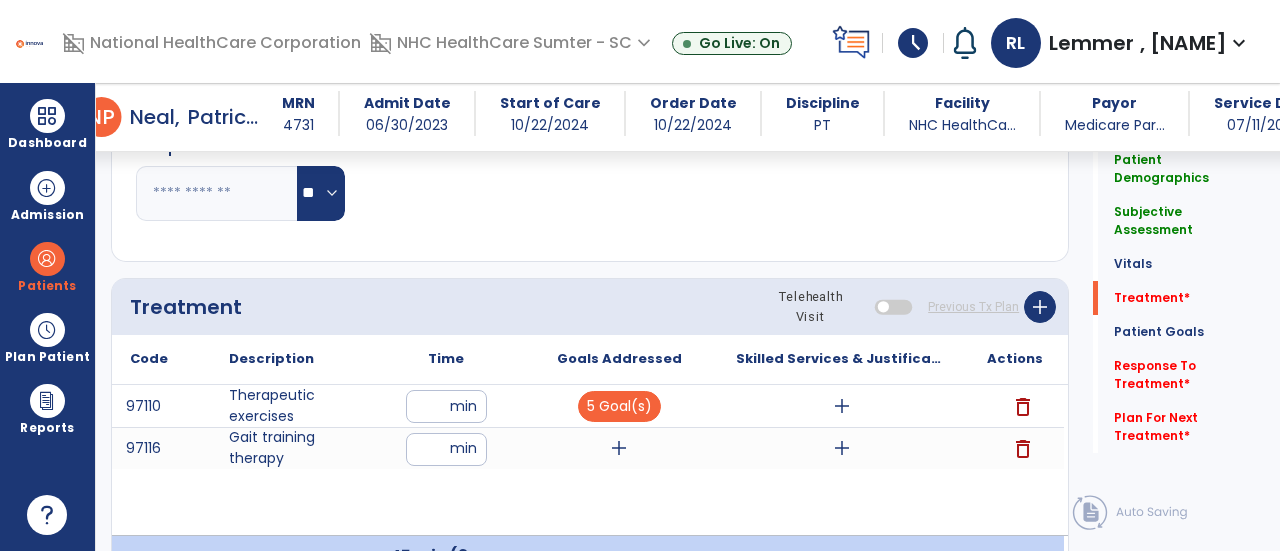 click on "add" at bounding box center (619, 448) 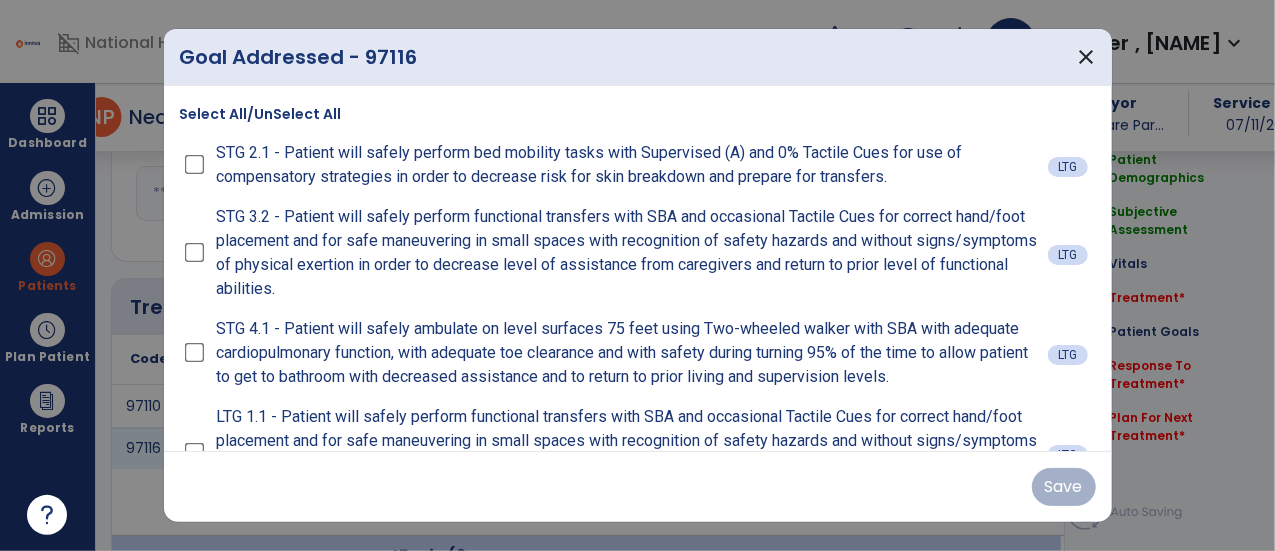 scroll, scrollTop: 2011, scrollLeft: 0, axis: vertical 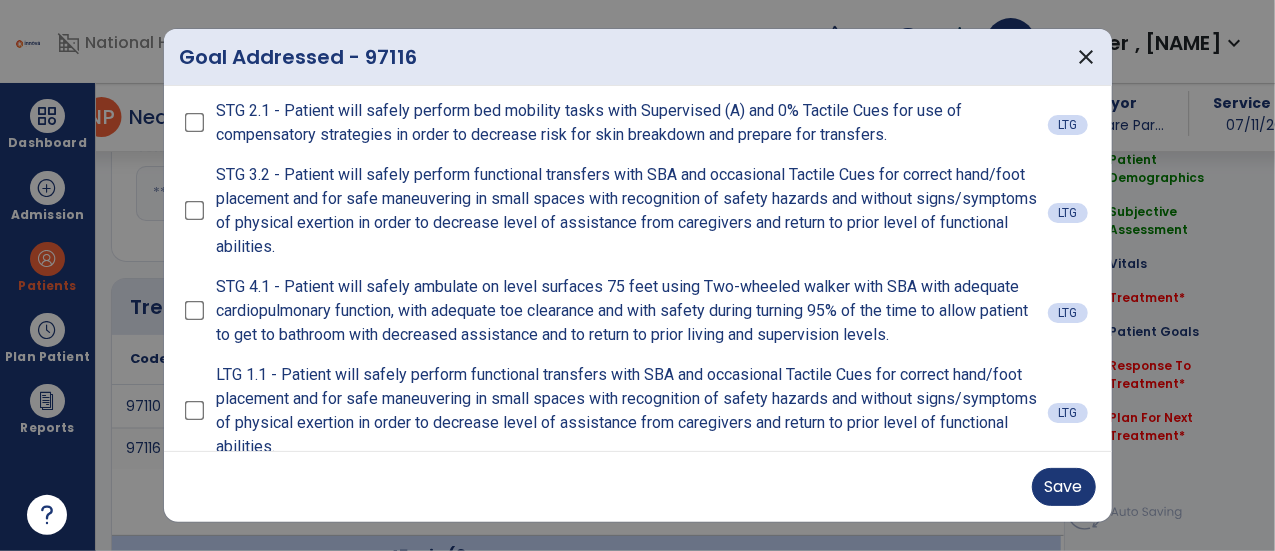 click on "LTG 1.1 - Patient will safely perform functional transfers with SBA and occasional Tactile Cues for correct hand/foot placement and for safe maneuvering in small spaces with recognition of safety hazards and without signs/symptoms of physical exertion in order to decrease level of assistance from caregivers and return to prior level of functional abilities." at bounding box center [628, 411] 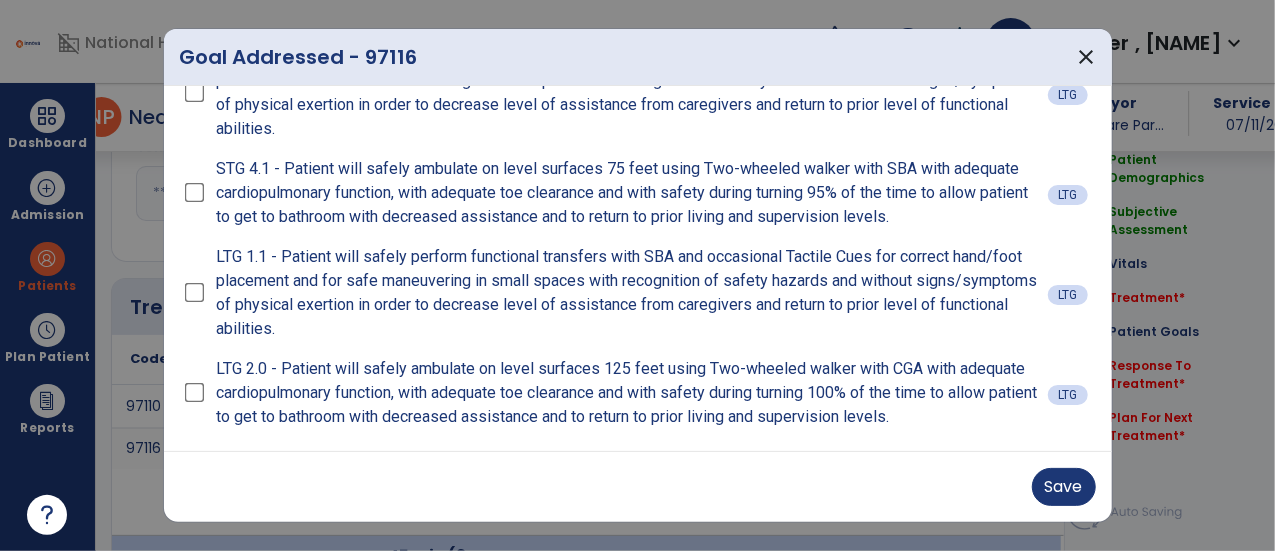 scroll, scrollTop: 160, scrollLeft: 0, axis: vertical 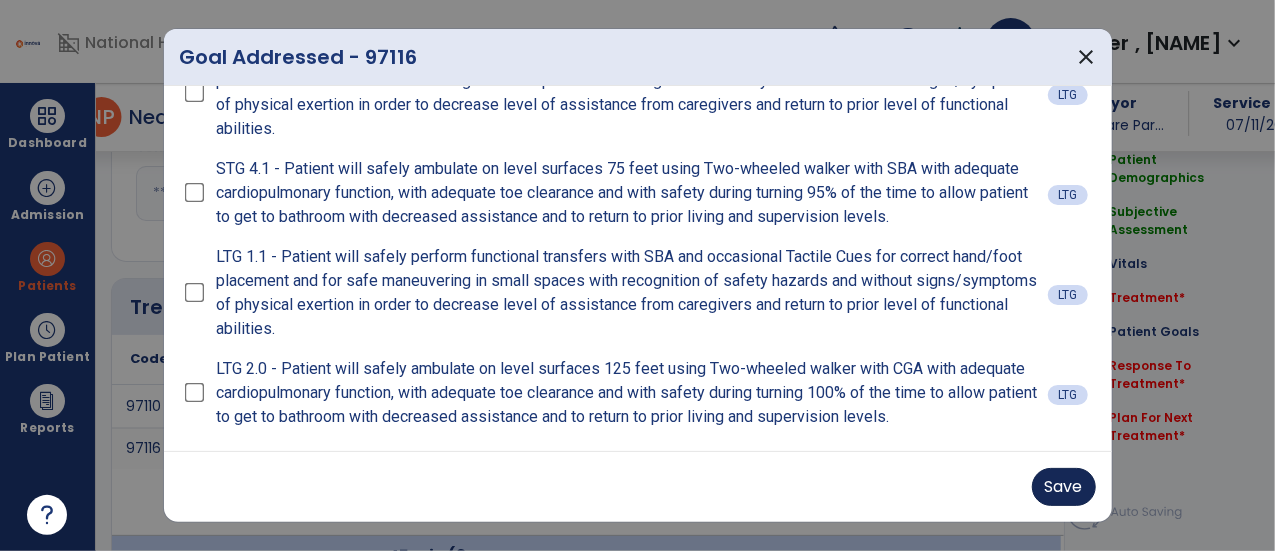 click on "Save" at bounding box center (1064, 487) 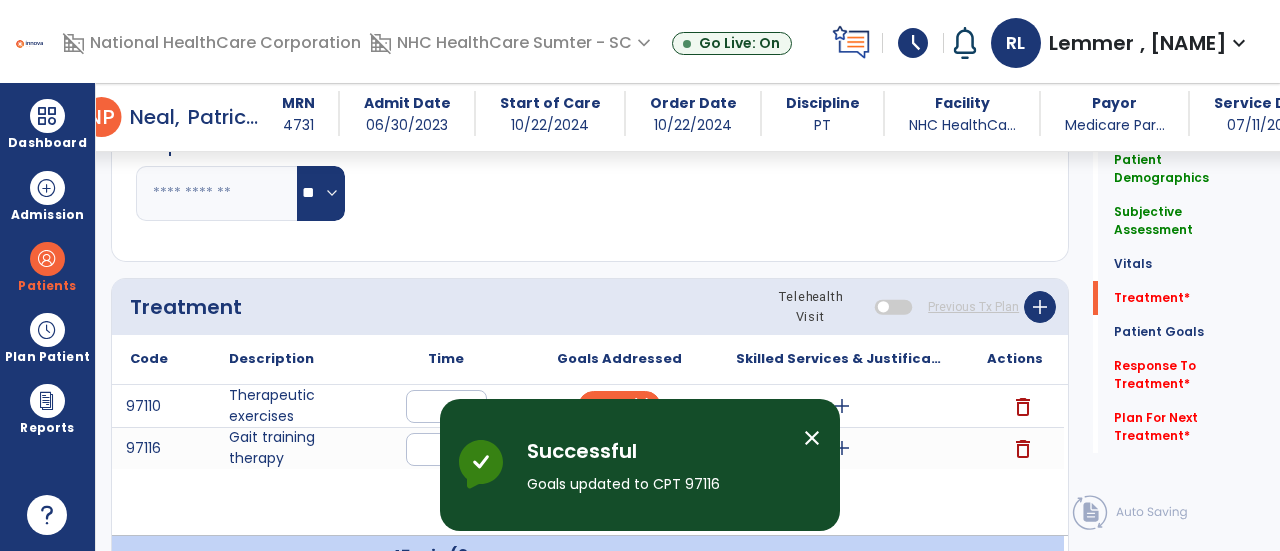 click on "close" at bounding box center (812, 438) 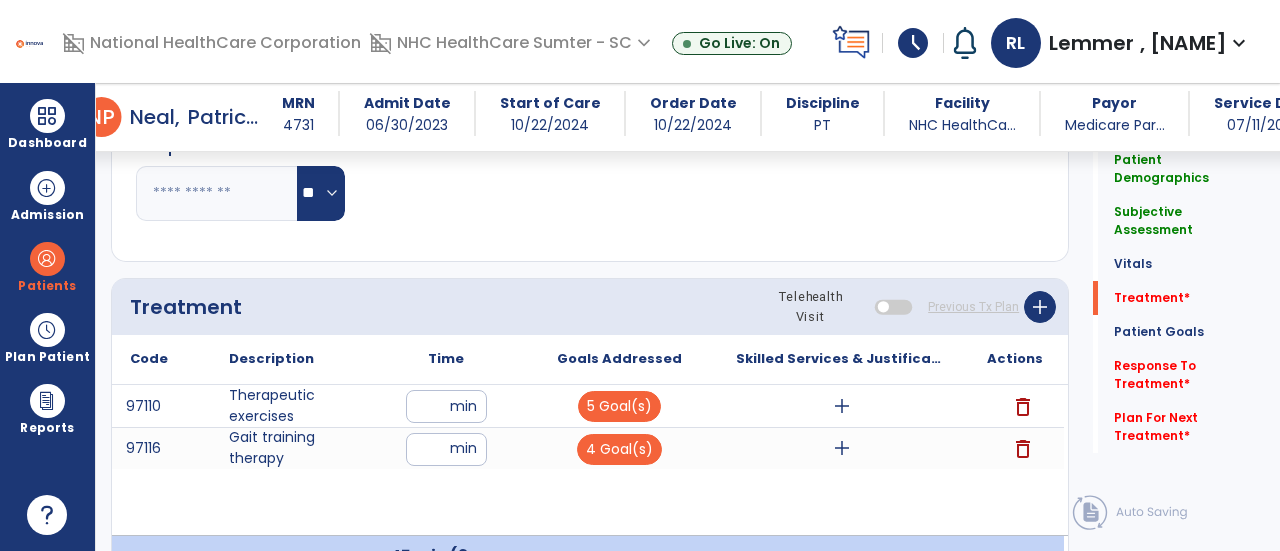click on "add" at bounding box center (842, 406) 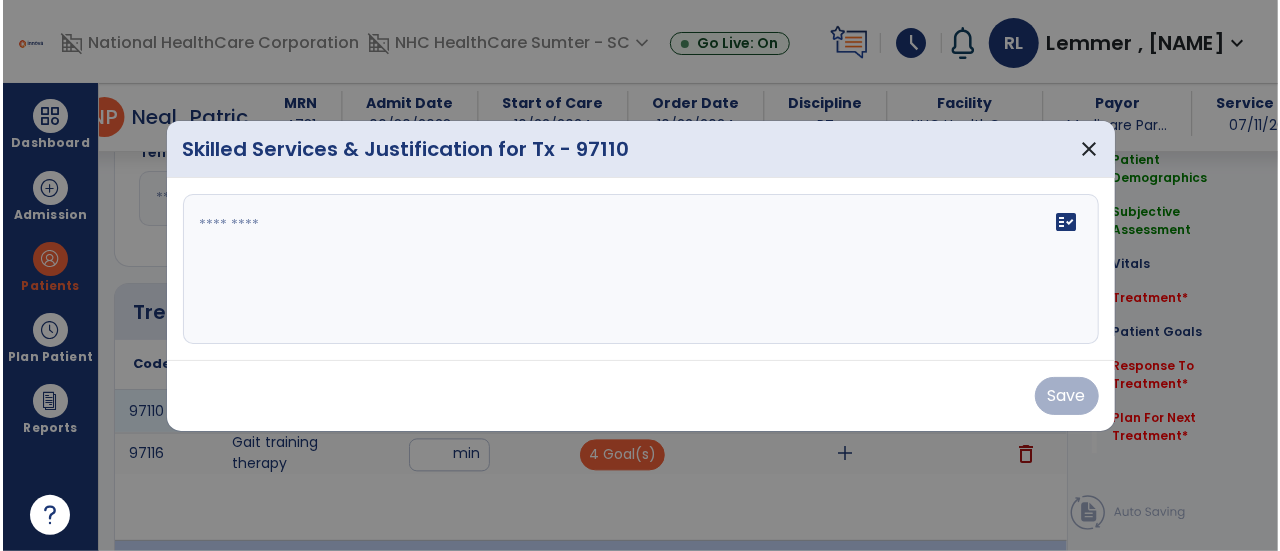 scroll, scrollTop: 2011, scrollLeft: 0, axis: vertical 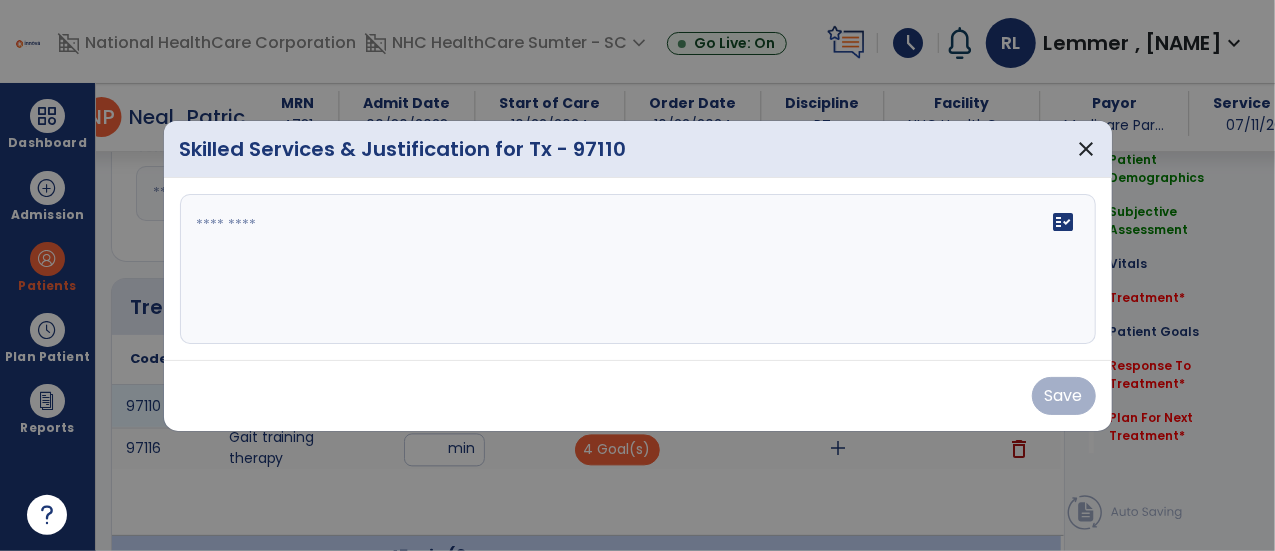 click at bounding box center (638, 269) 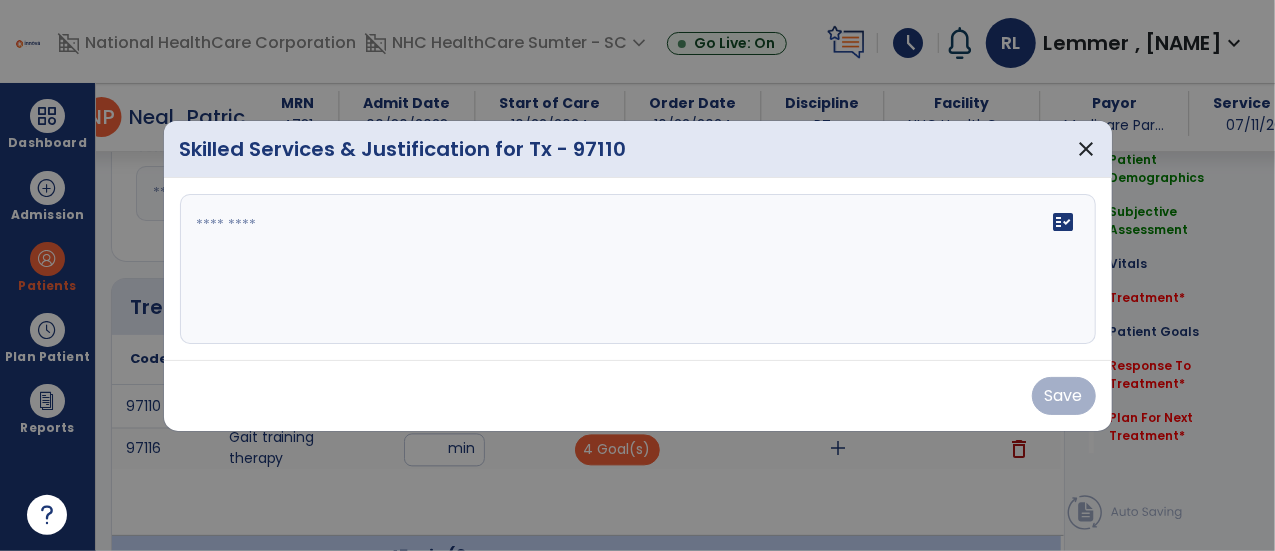 drag, startPoint x: 233, startPoint y: 222, endPoint x: 526, endPoint y: 598, distance: 476.68124 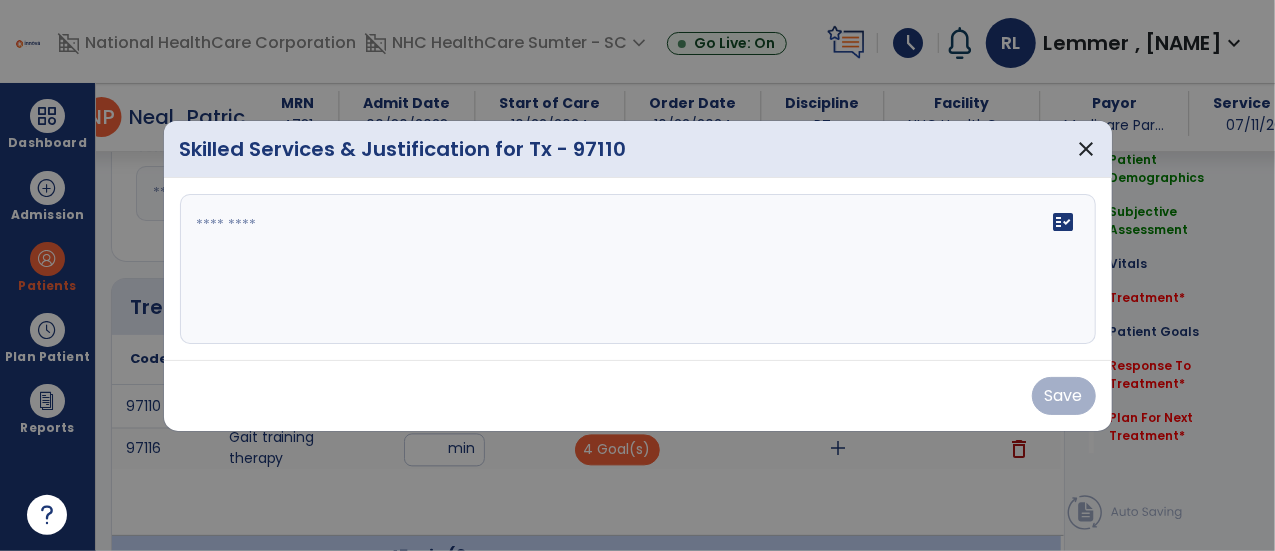 click on "domain_disabled   National HealthCare Corporation   domain_disabled   NHC HealthCare Sumter - SC   expand_more   NHC HealthCare Sumter - SC  Go Live: On schedule My Time:   Friday, Jul 11    ****** stop  Stop   Open your timecard  arrow_right Notifications  No Notifications yet   RL   Lemmer , Robert   expand_more   home   Home   person   Profile   help   Help   logout   Log out  Dashboard  dashboard  Therapist Dashboard Admission Patients  format_list_bulleted  Patient List  space_dashboard  Patient Board  insert_chart  PDPM Board Plan Patient  event_note  Planner  content_paste_go  Scheduler  content_paste_go  Whiteboard Reports  export_notes  Billing Exports  note_alt  EOM Report  event_note  Minutes By Payor  inbox_customize  Service Log  playlist_add_check  Triple Check Report  arrow_back   Daily Note   arrow_back      N  P  Neal,   Patricia  MRN 4731 Admit Date 06/30/2023 Start of Care 10/22/2024 Order Date 10/22/2024 Discipline PT Facility NHC HealthCa... Payor Medicare Par... Code to" at bounding box center (637, 275) 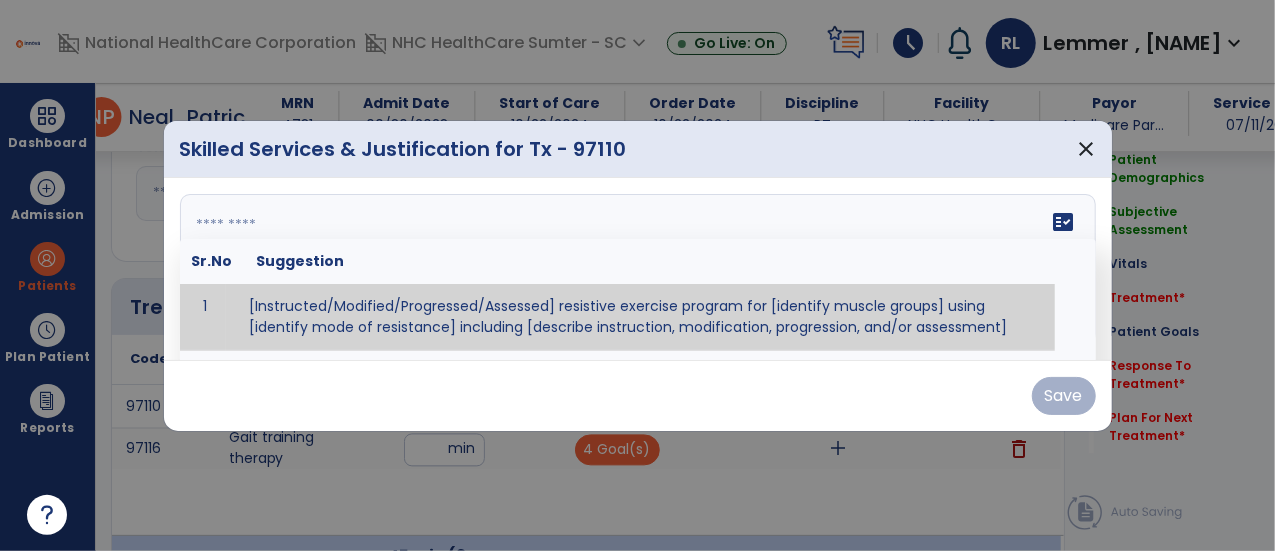paste on "**********" 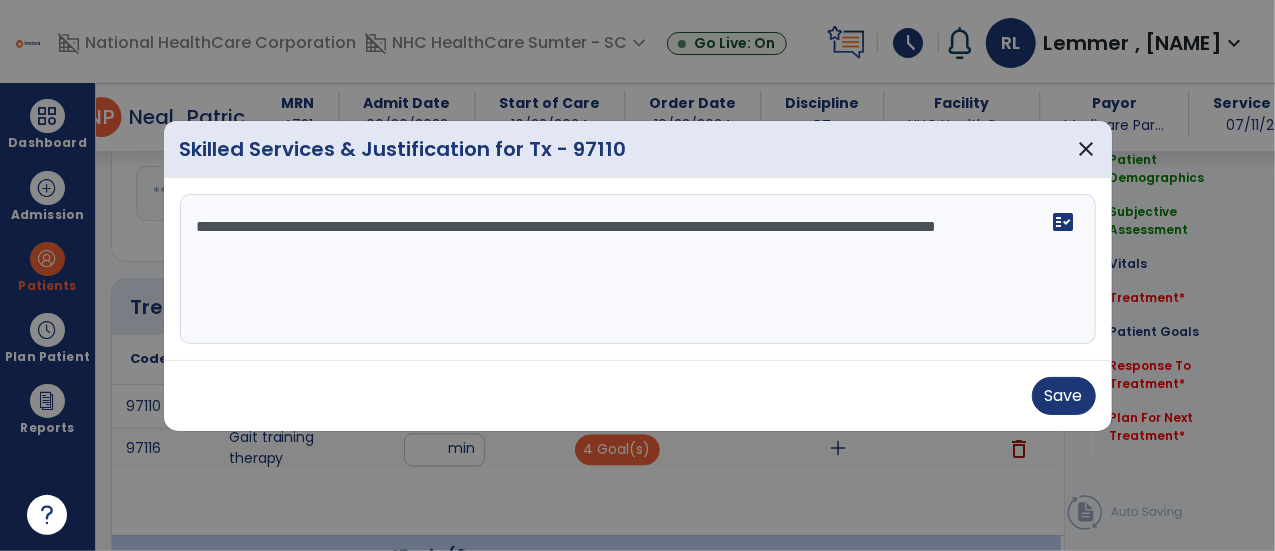 click on "**********" at bounding box center (638, 269) 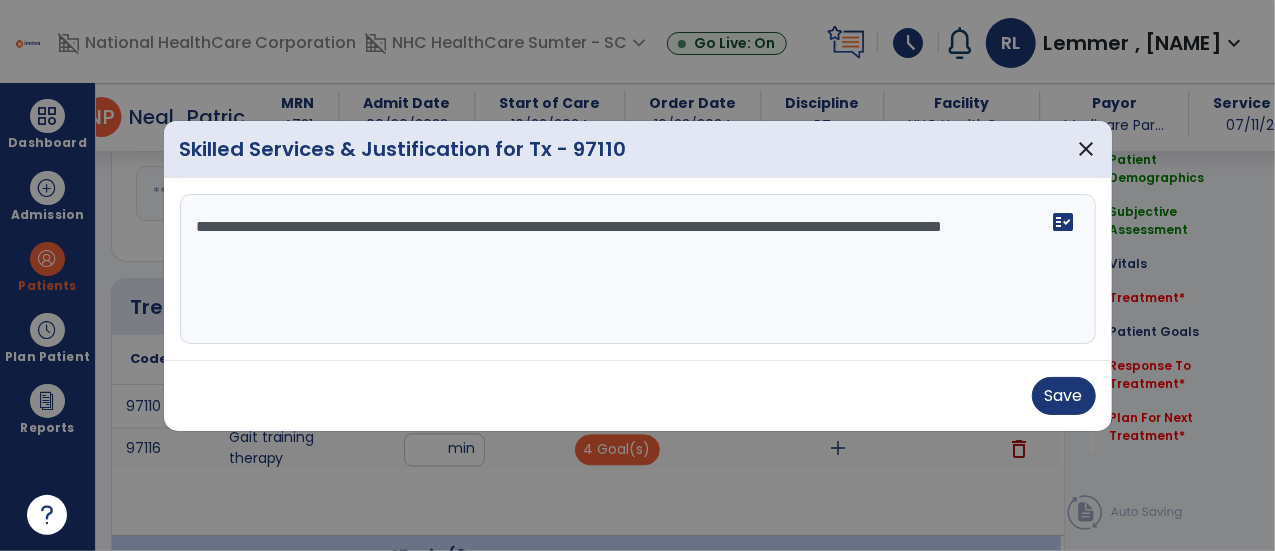 paste on "**********" 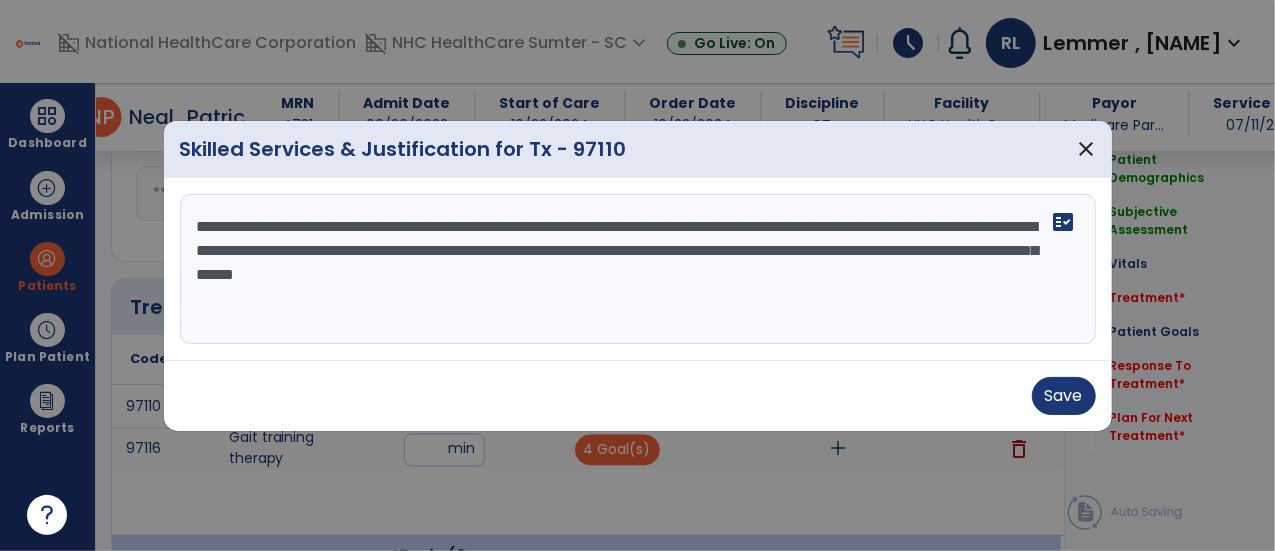 click on "**********" at bounding box center (638, 269) 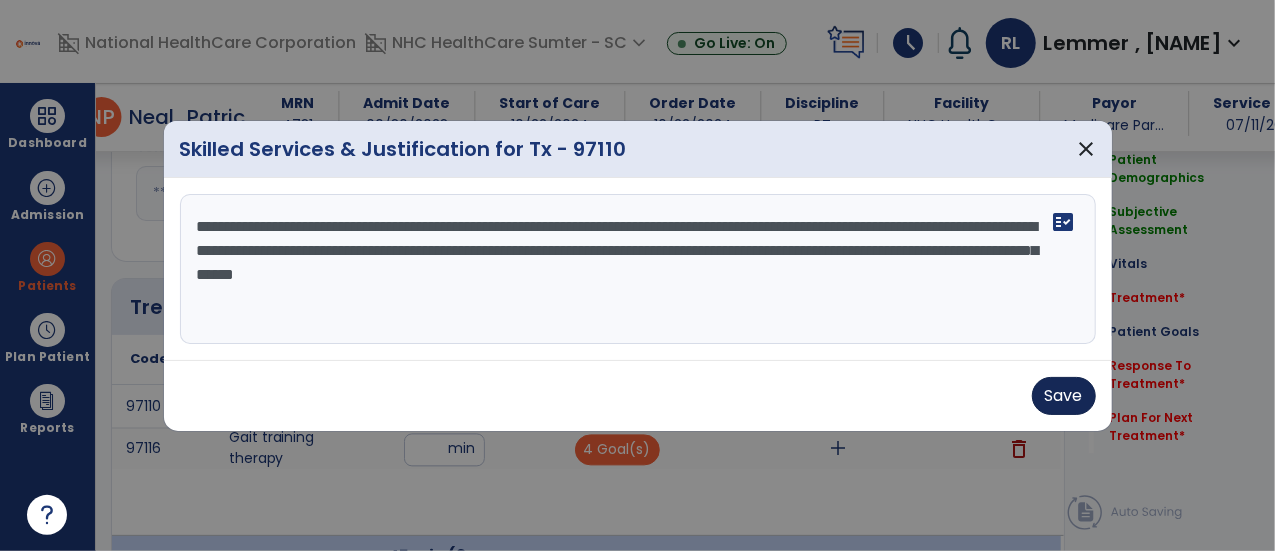 type on "**********" 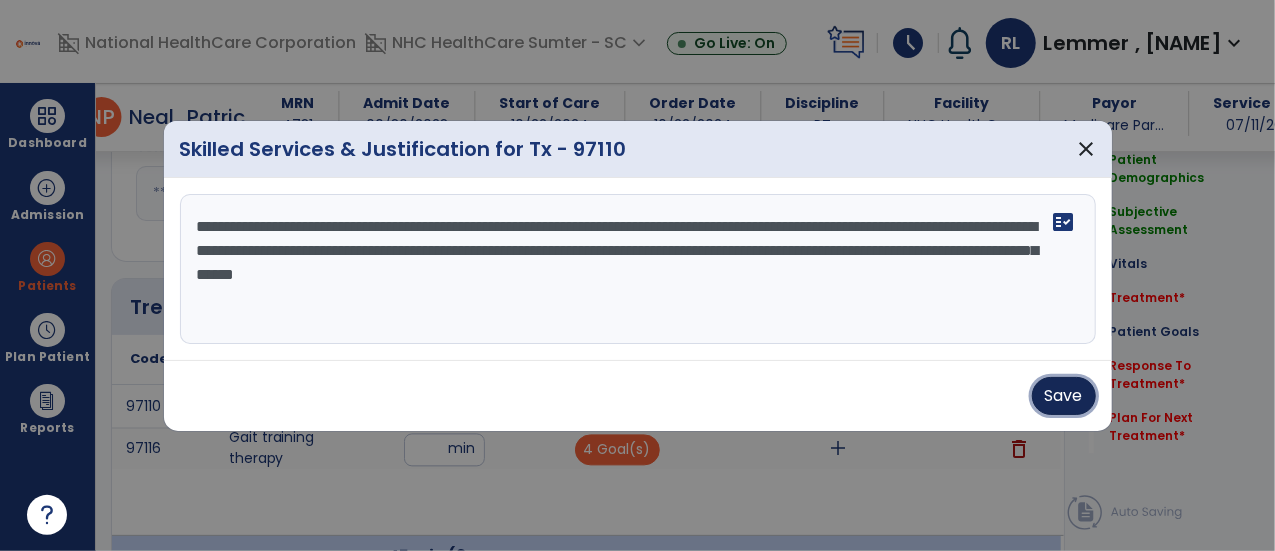 click on "Save" at bounding box center (1064, 396) 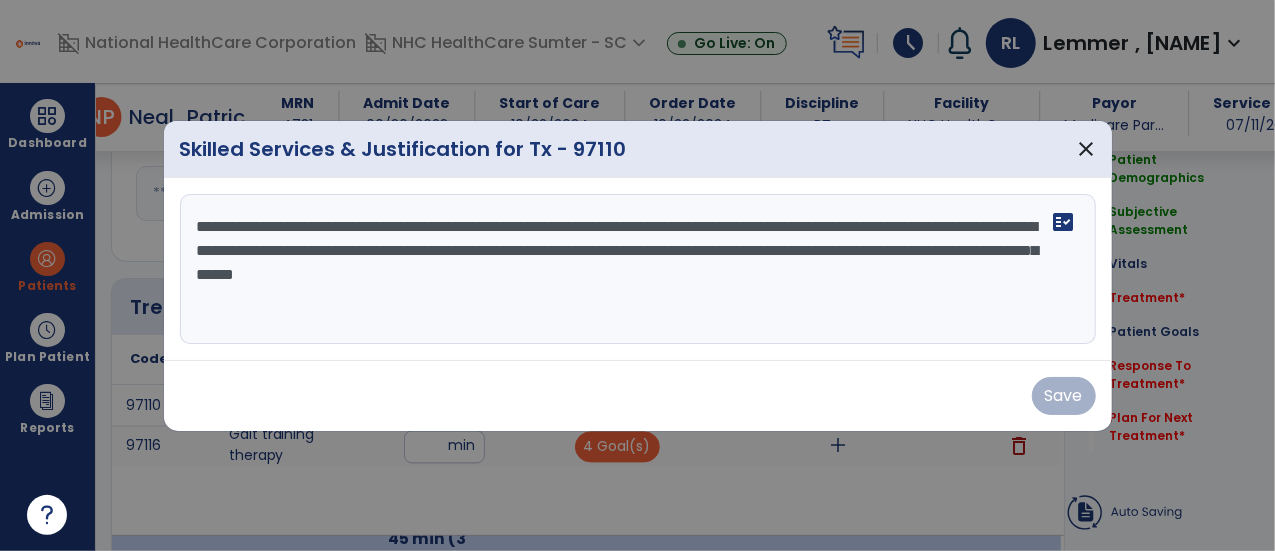 click on "Save" at bounding box center (638, 396) 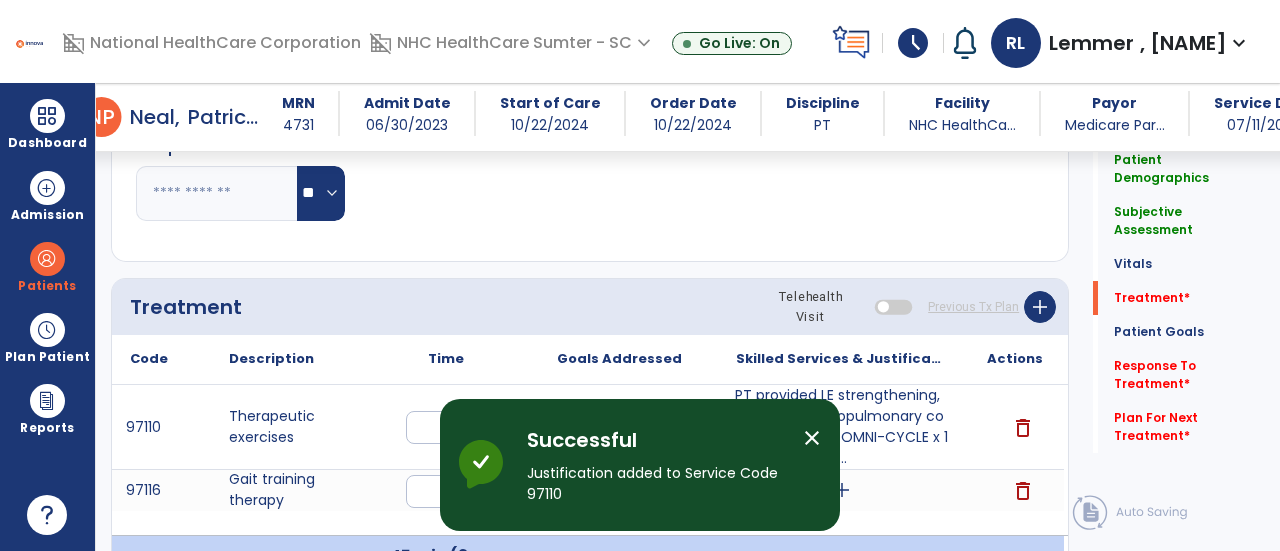 click on "close" at bounding box center (812, 438) 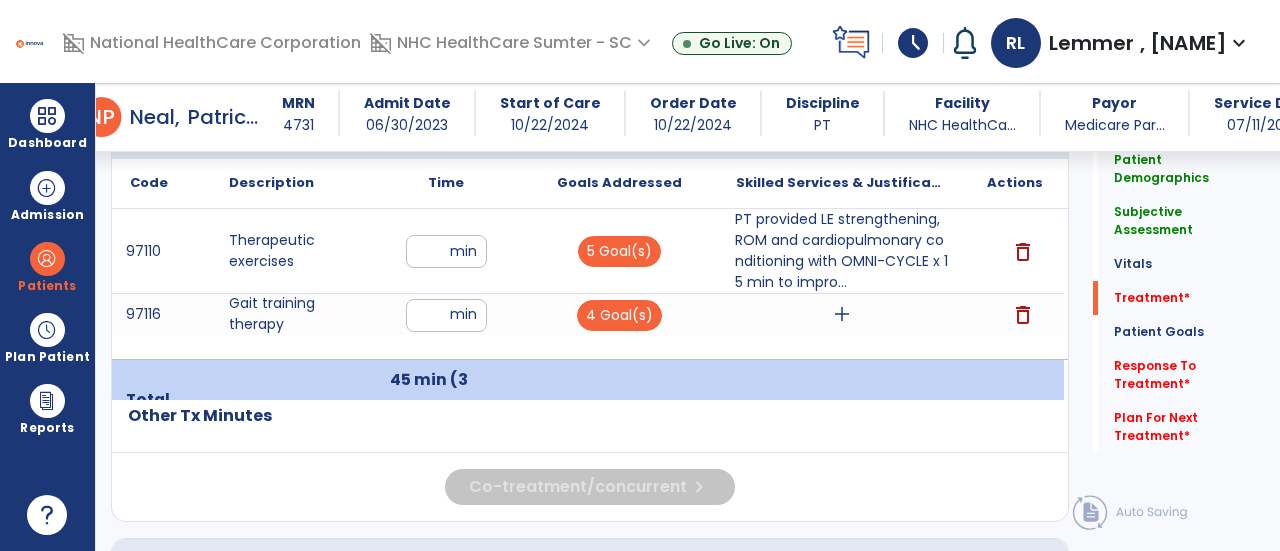 click on "add" at bounding box center [842, 314] 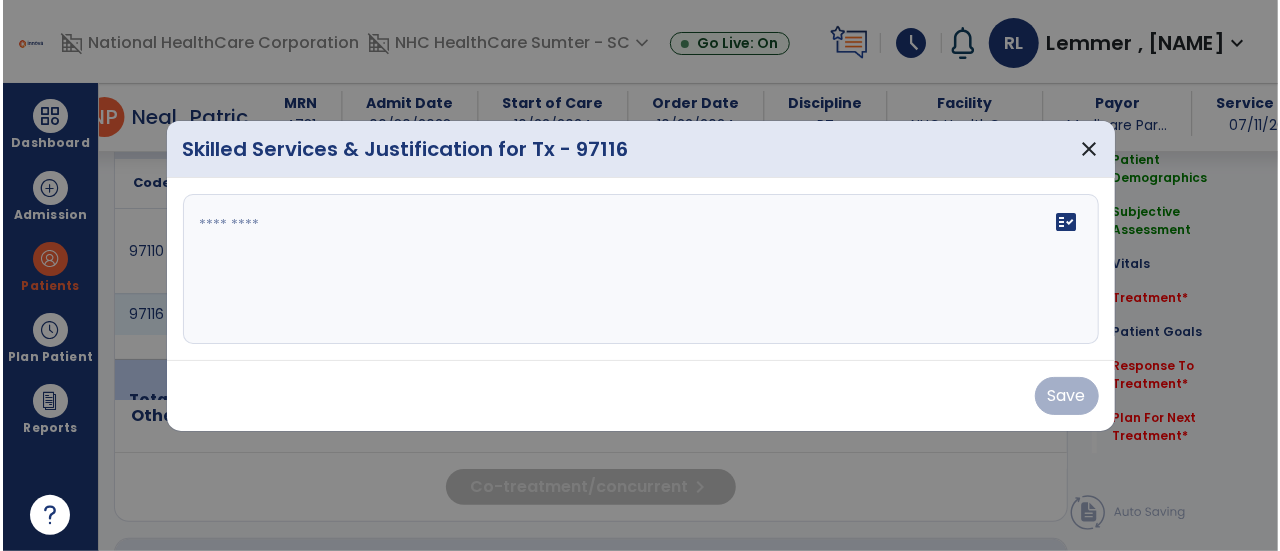 scroll, scrollTop: 2187, scrollLeft: 0, axis: vertical 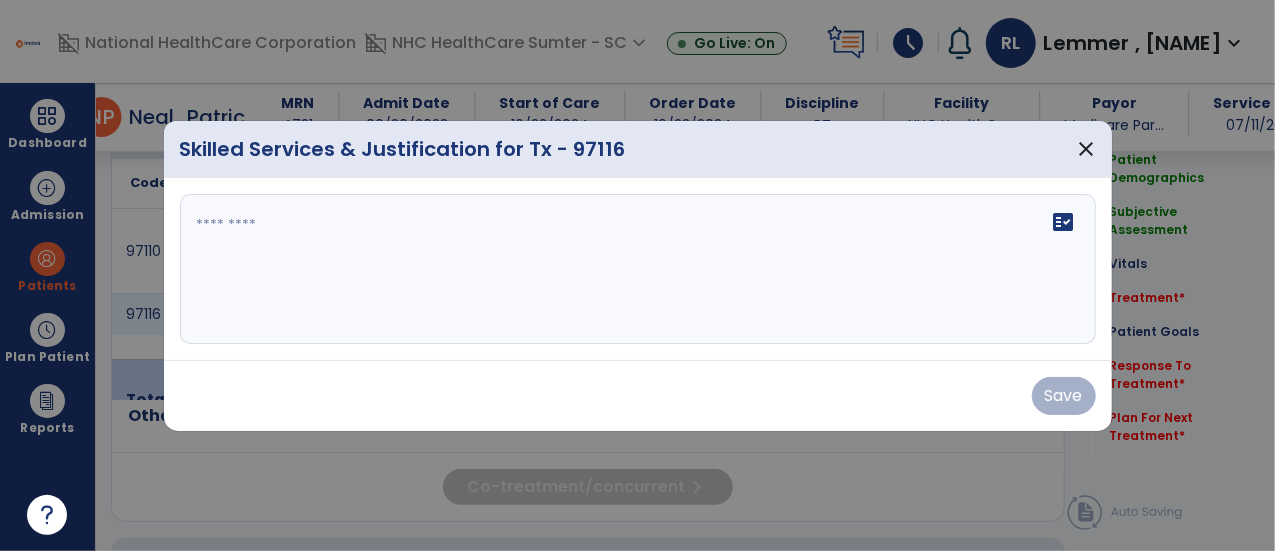click at bounding box center [638, 269] 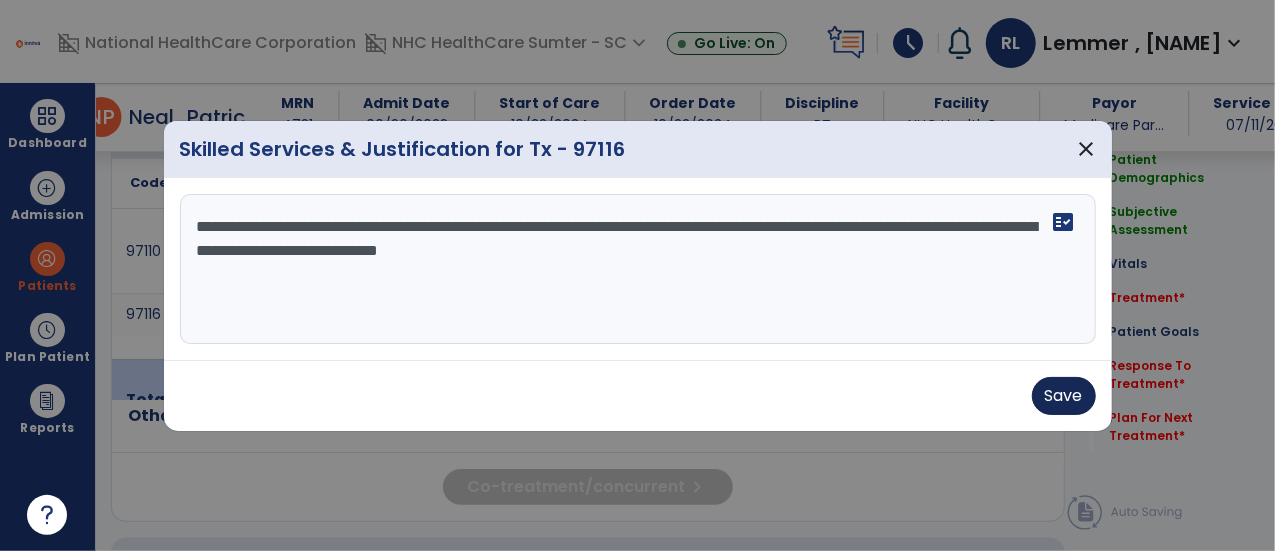 type on "**********" 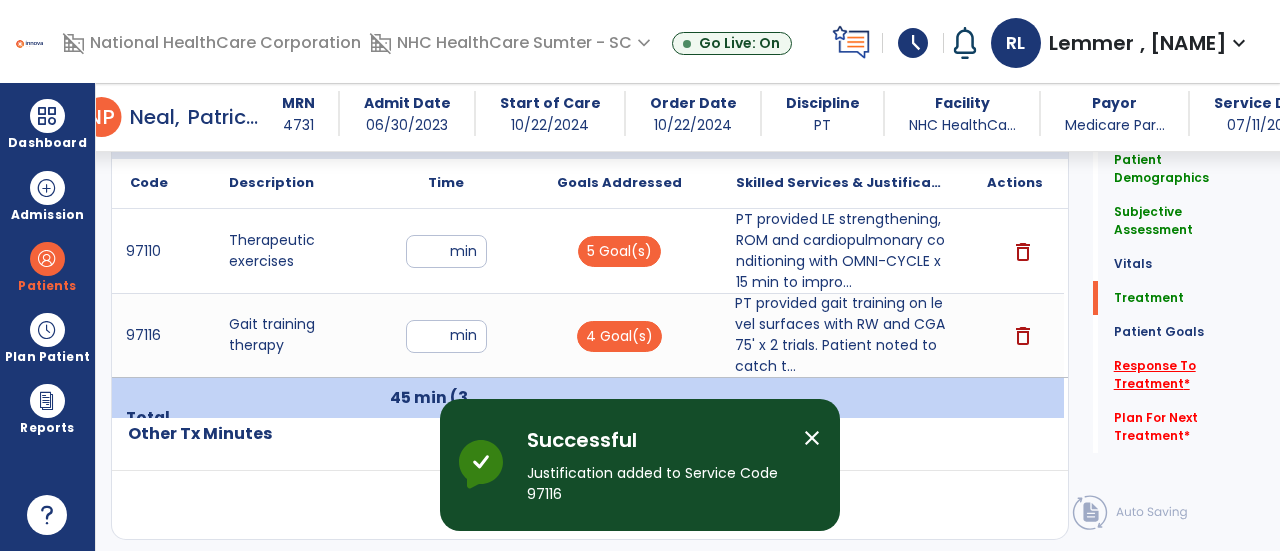 click on "Response To Treatment   *" 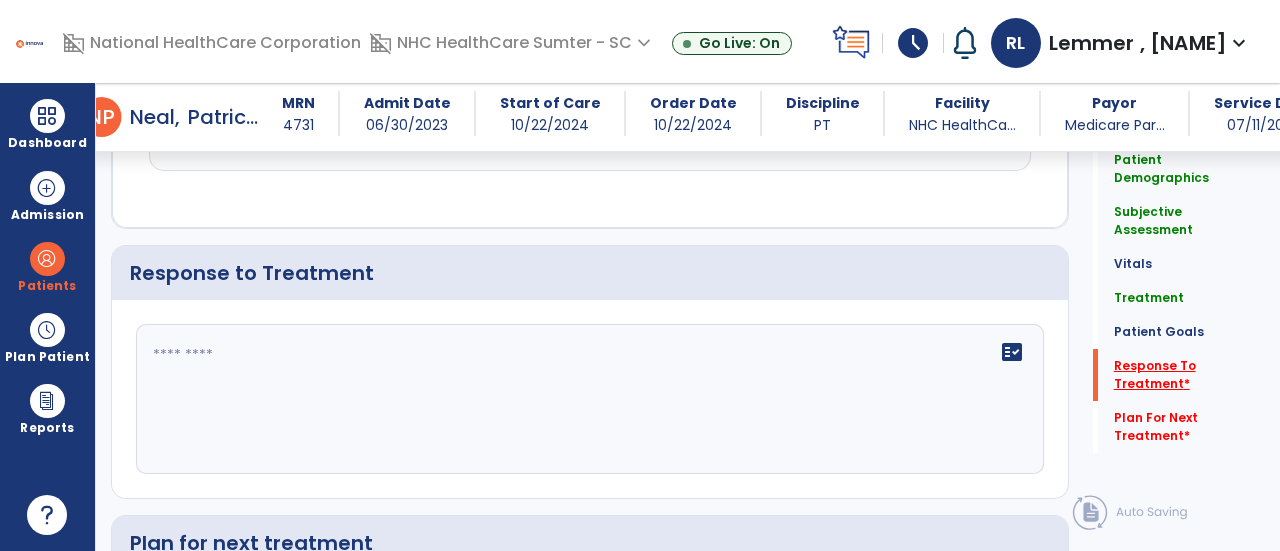 scroll, scrollTop: 5014, scrollLeft: 0, axis: vertical 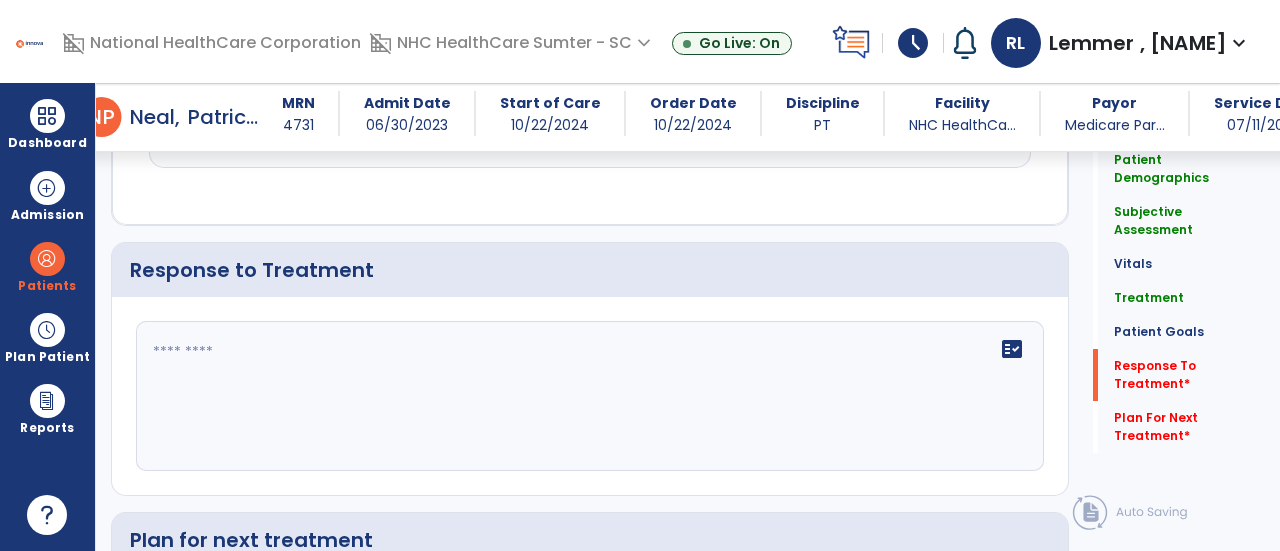 click 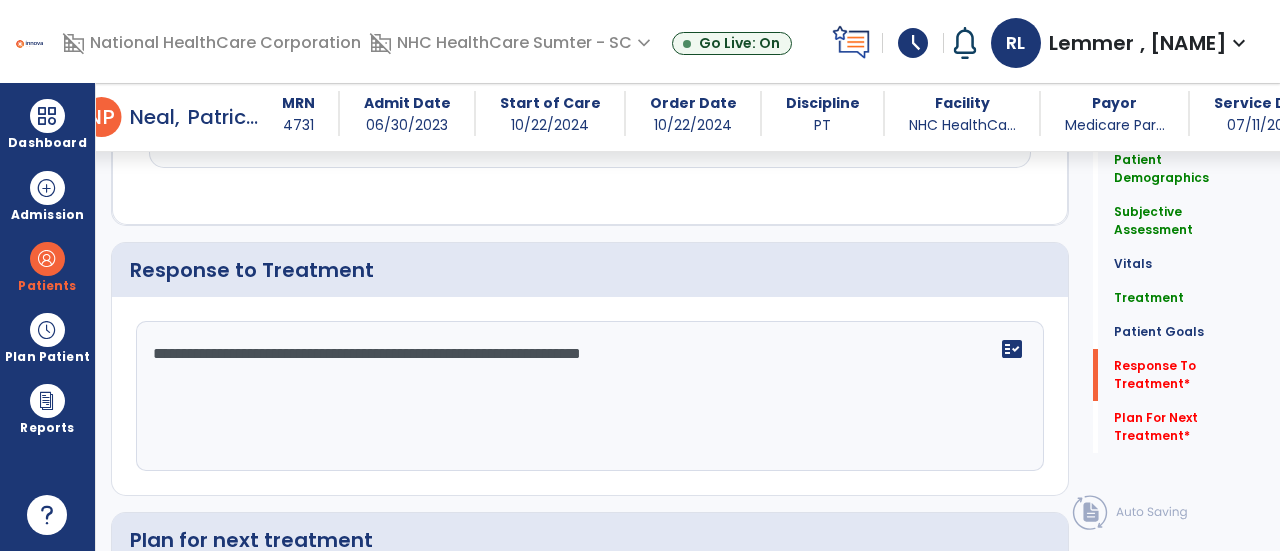 scroll, scrollTop: 5122, scrollLeft: 0, axis: vertical 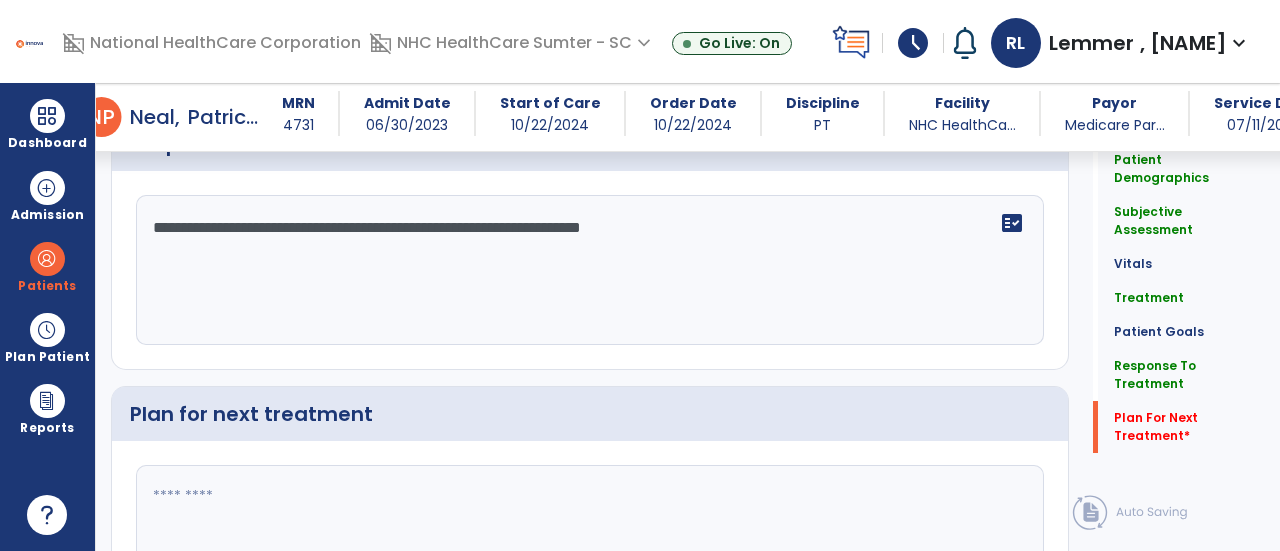 type on "**********" 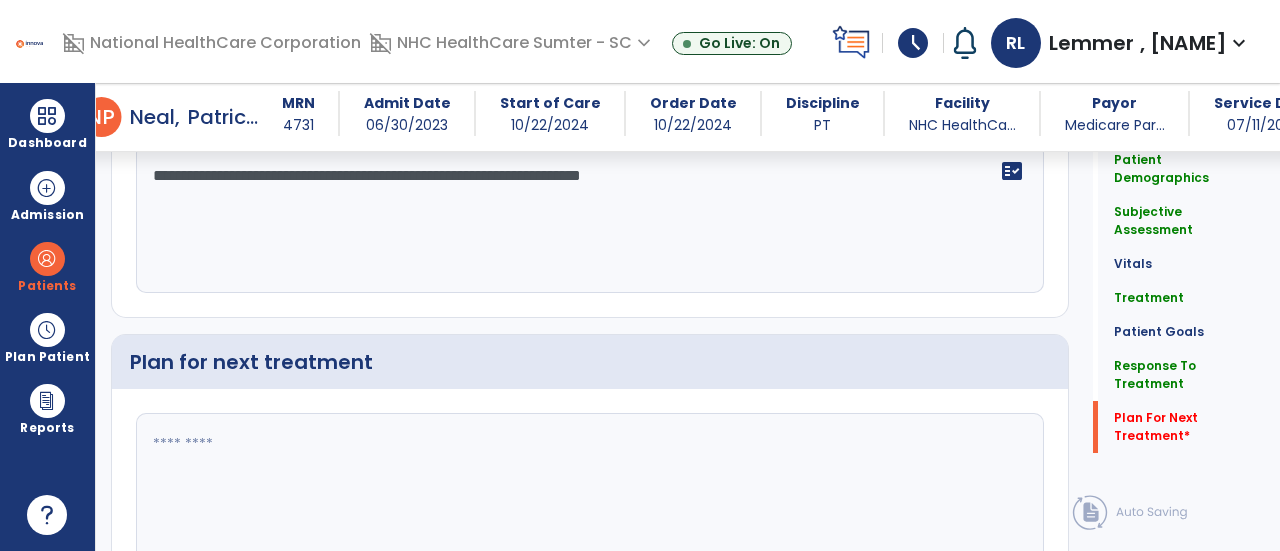 scroll, scrollTop: 5210, scrollLeft: 0, axis: vertical 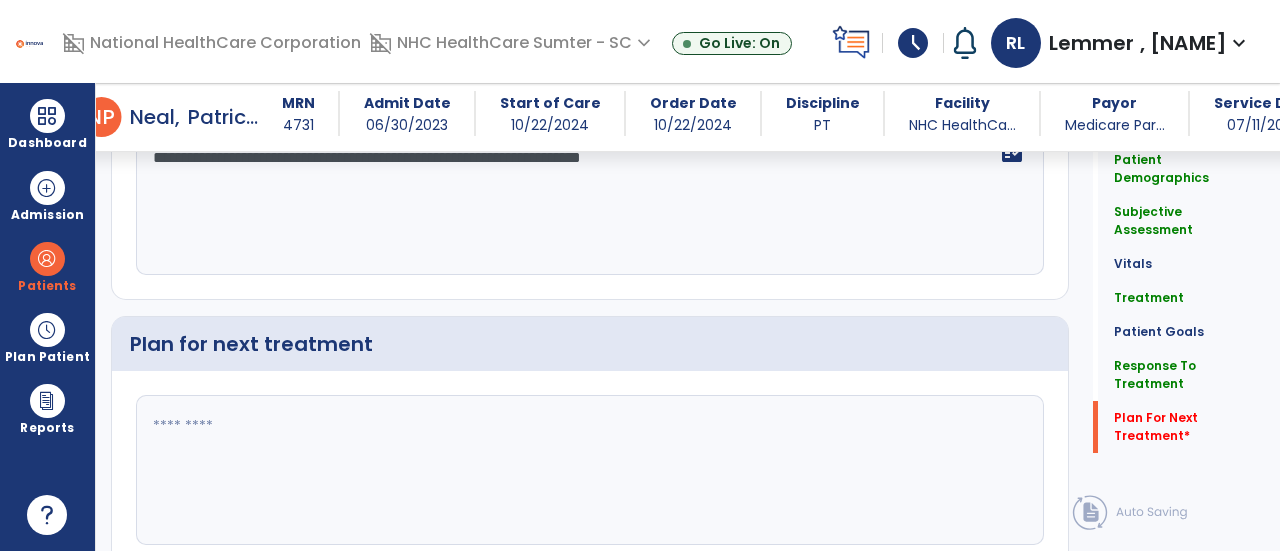 click 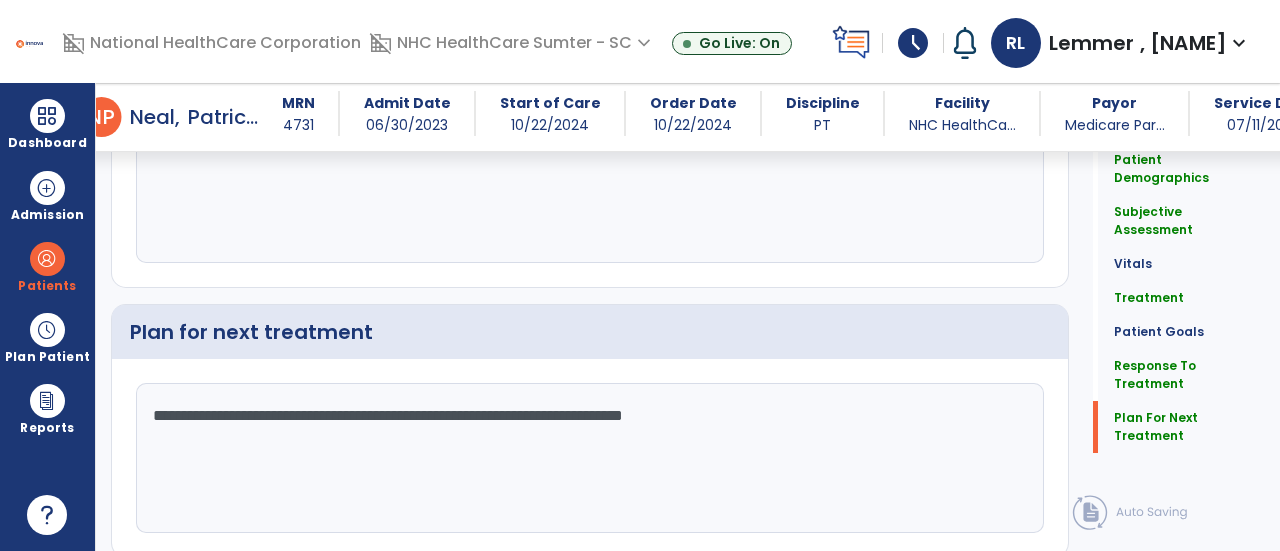 type on "**********" 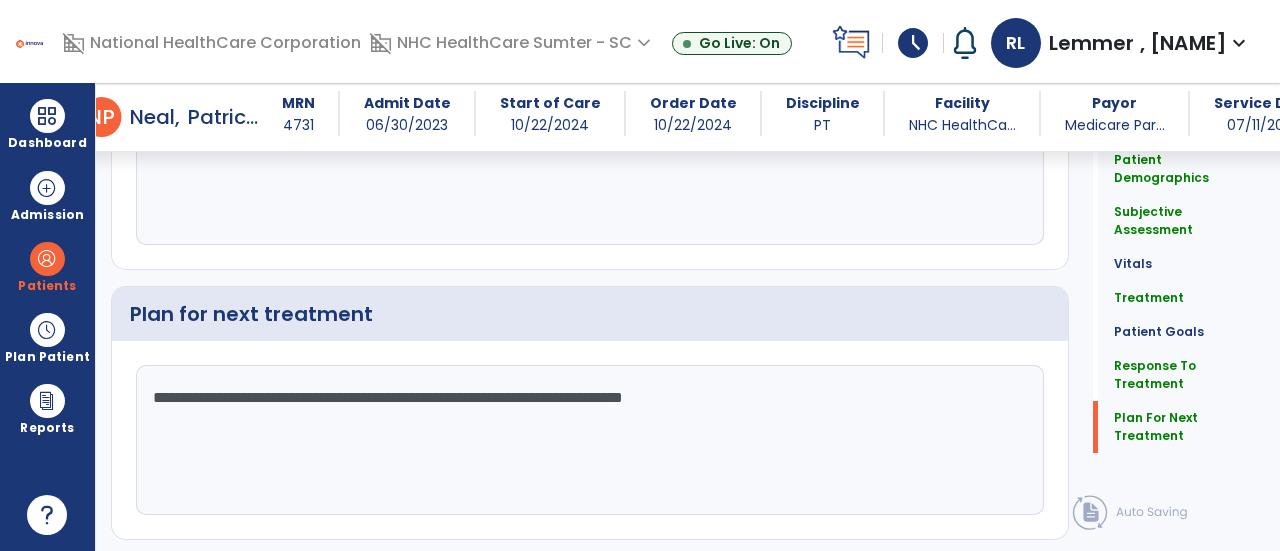 click on "Sign Doc" 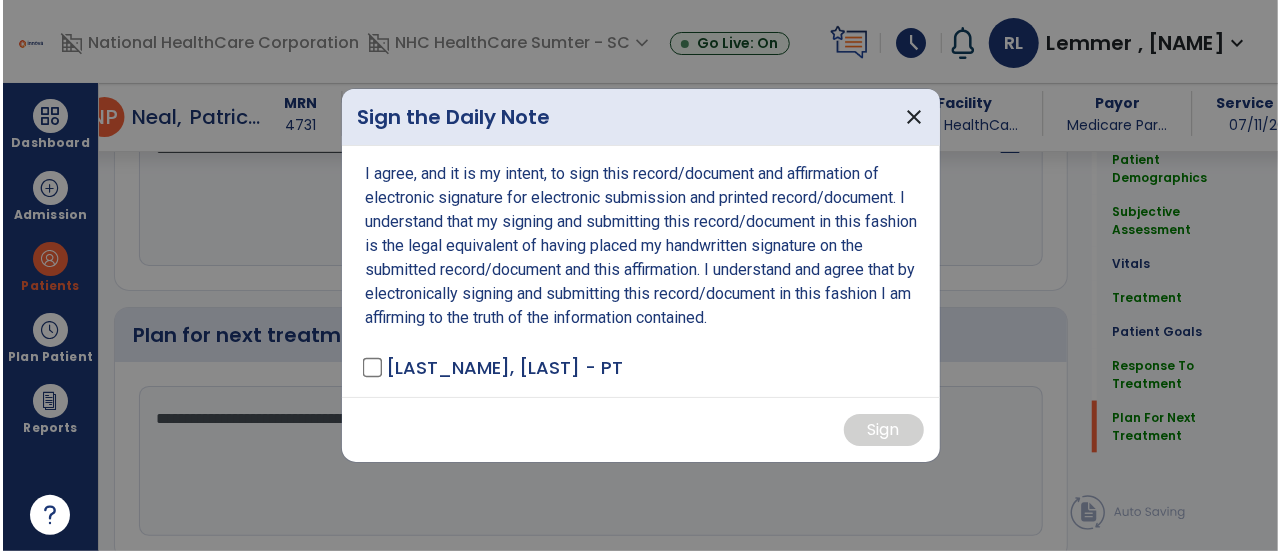 scroll, scrollTop: 5240, scrollLeft: 0, axis: vertical 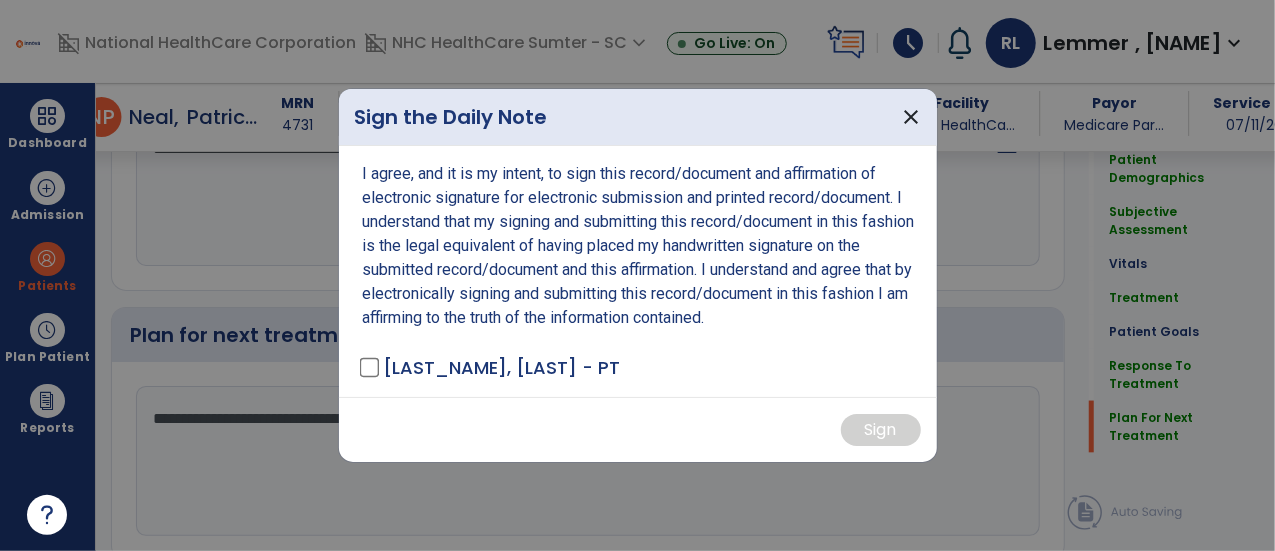 click on "PT provided gait training on level surfaces with RW and CGA 75' x 2 trials. Pat [LAST] , [FIRST]  - PT" at bounding box center [638, 271] 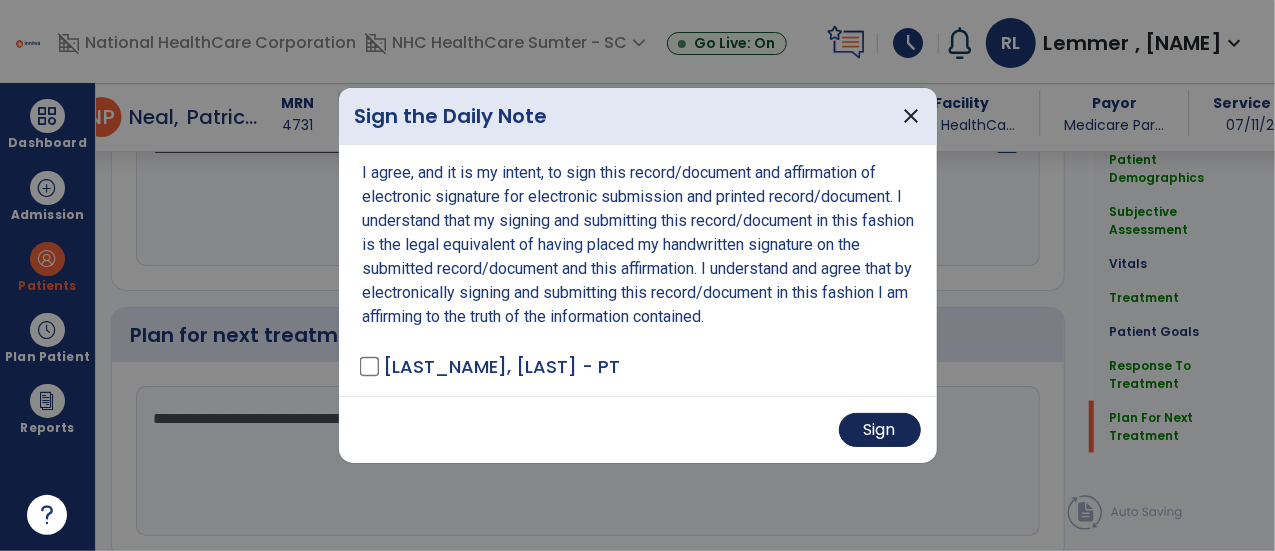 click on "Sign" at bounding box center (880, 430) 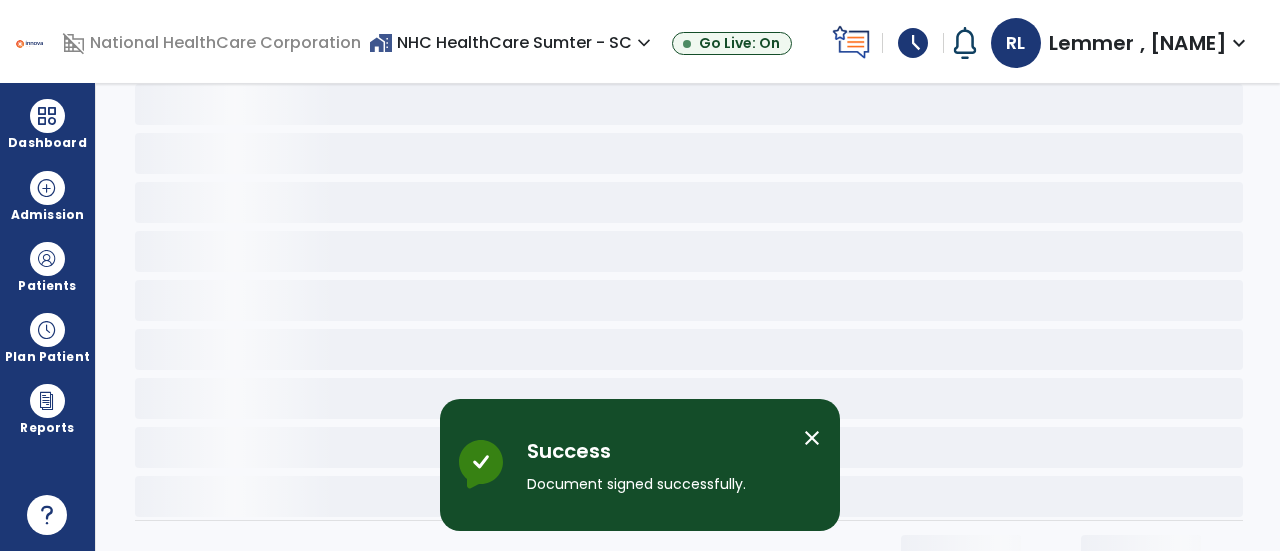 scroll, scrollTop: 0, scrollLeft: 0, axis: both 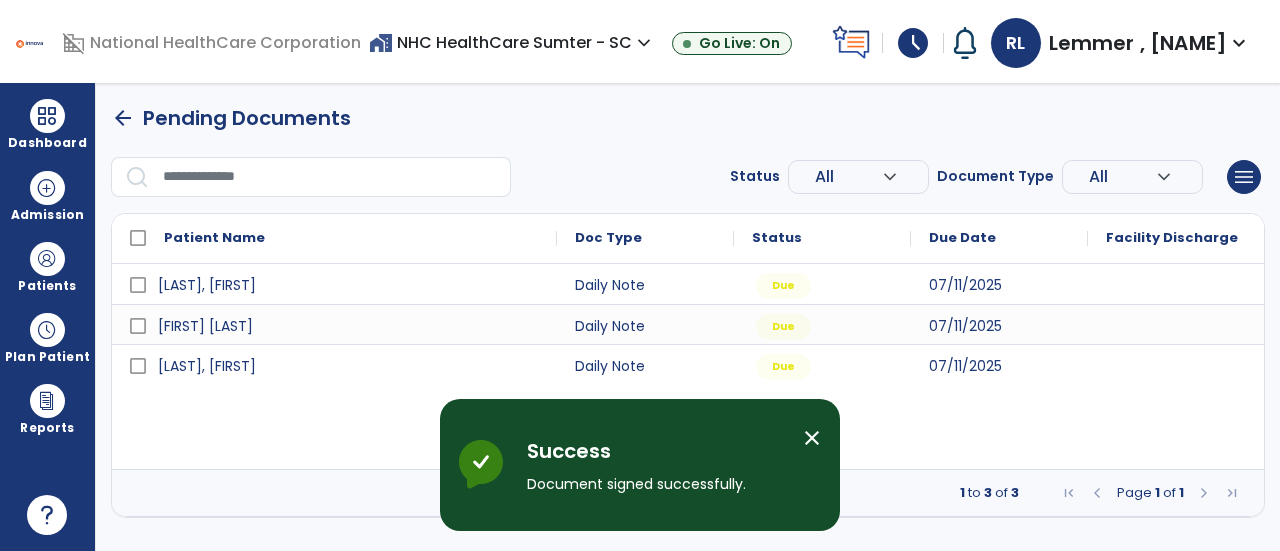 click on "close" at bounding box center [812, 438] 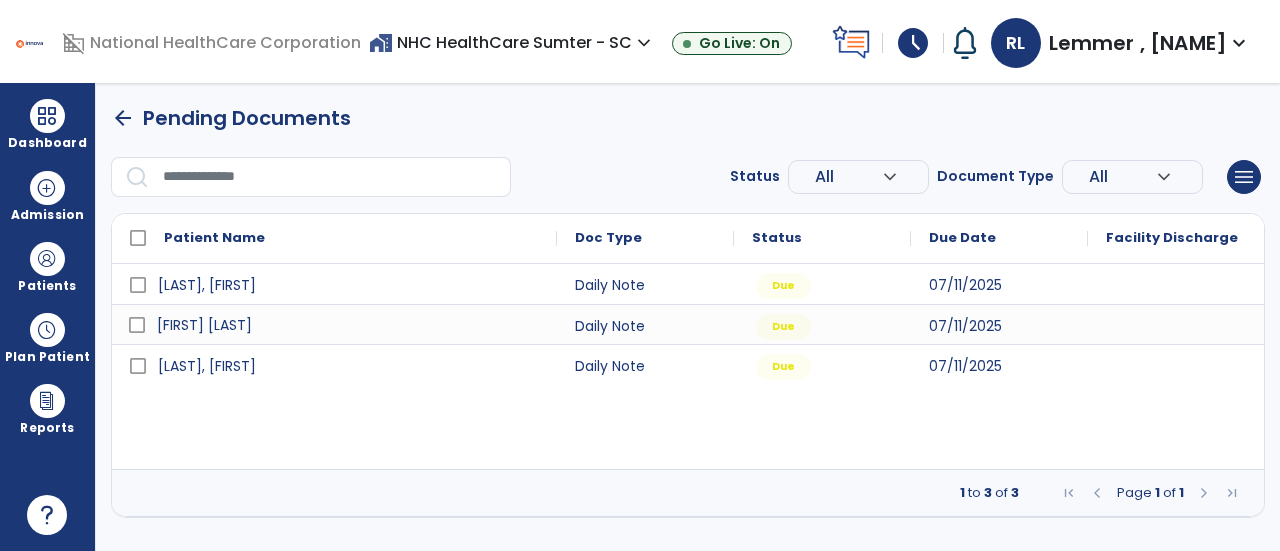 click on "[FIRST] [LAST]" at bounding box center (348, 325) 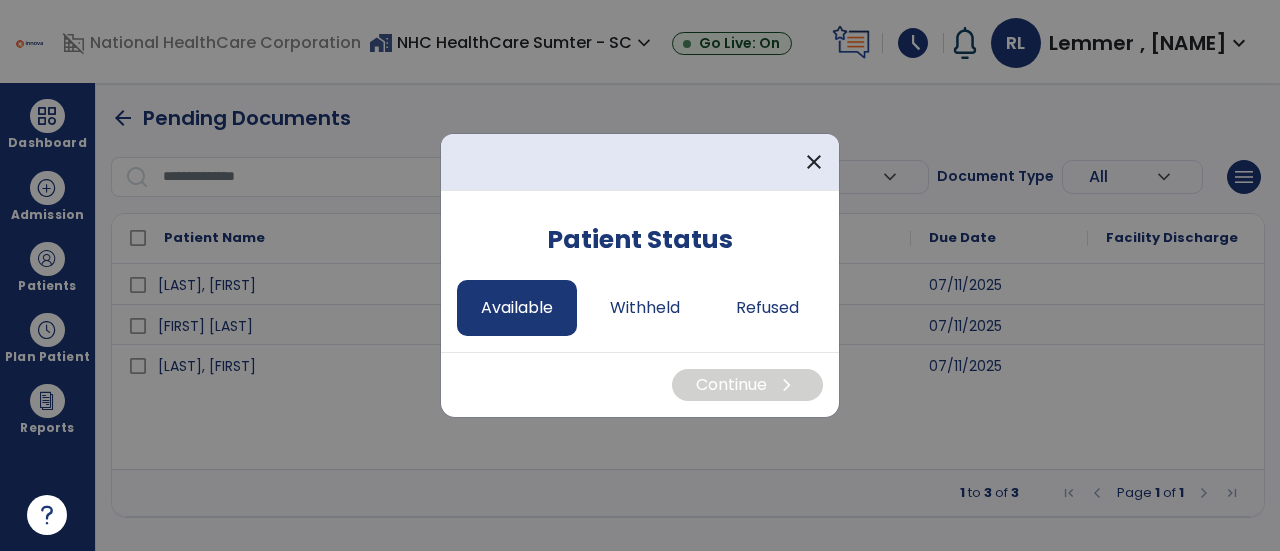 click on "Available" at bounding box center (517, 308) 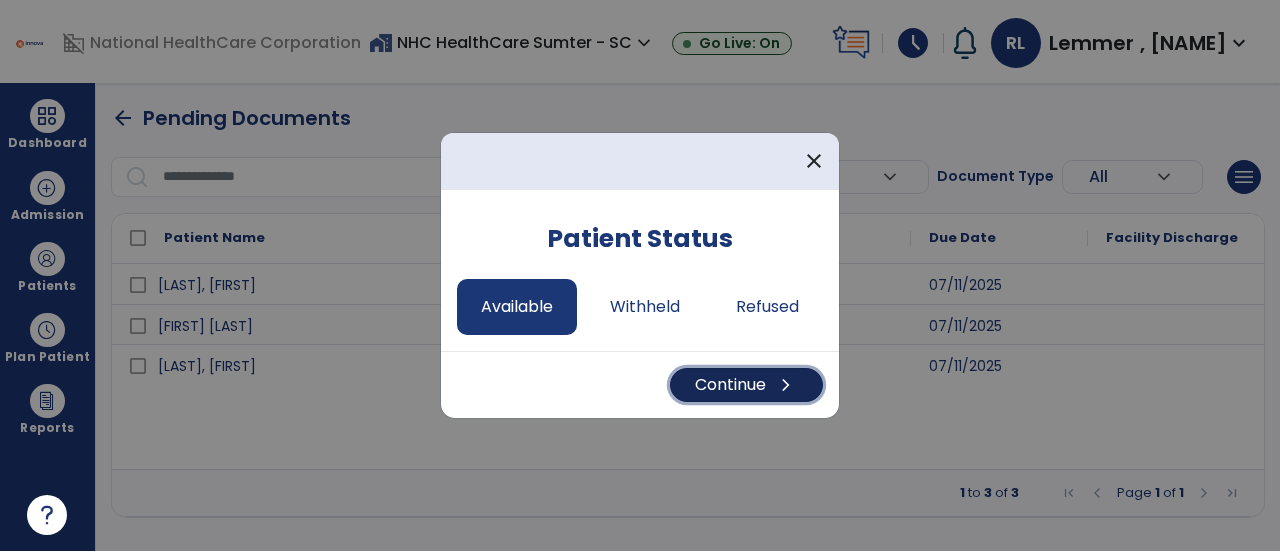 click on "Continue   chevron_right" at bounding box center [746, 385] 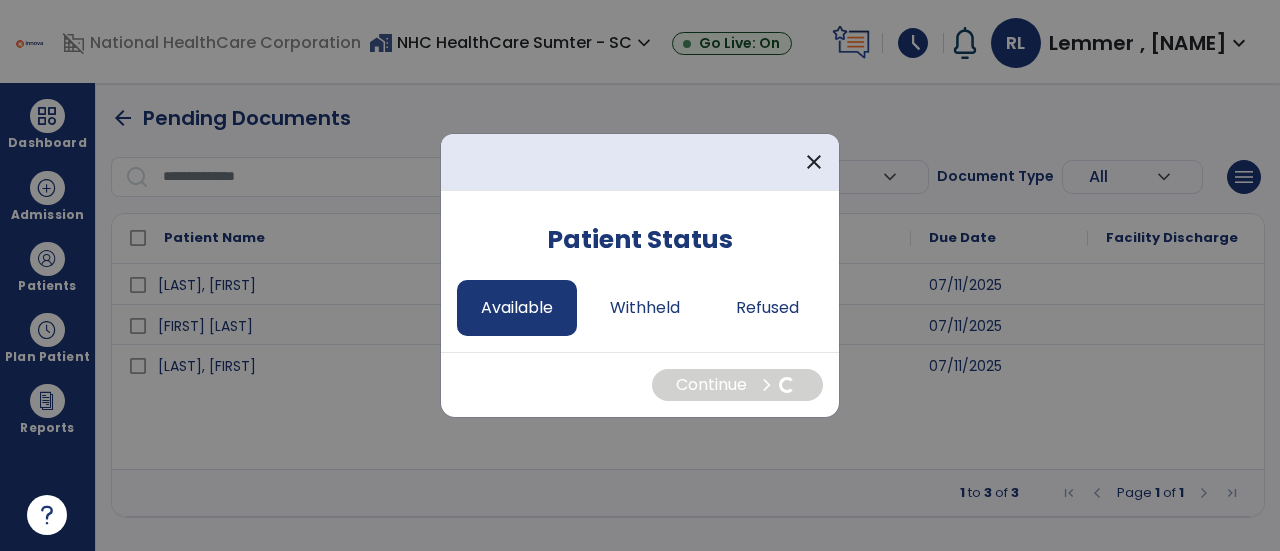 select on "*" 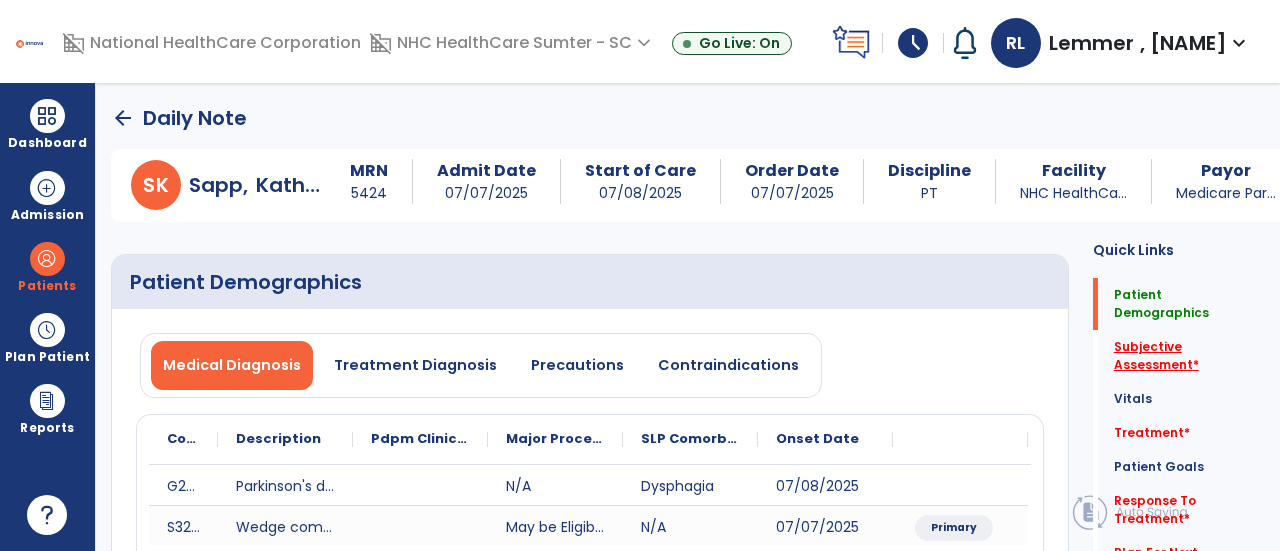 click on "Subjective Assessment   *" 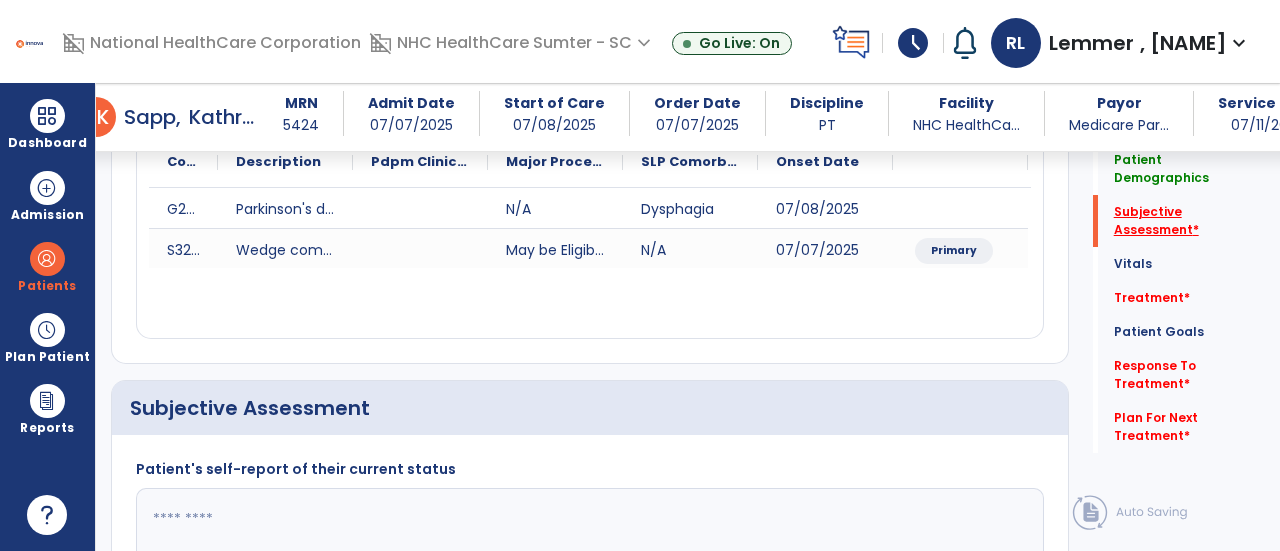 scroll, scrollTop: 479, scrollLeft: 0, axis: vertical 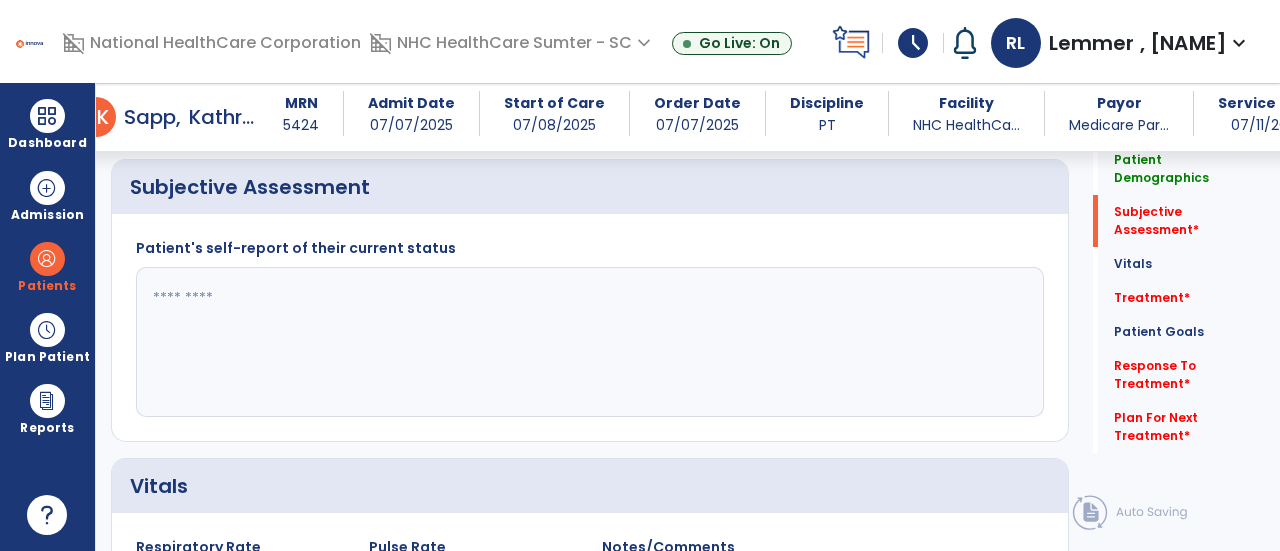 click 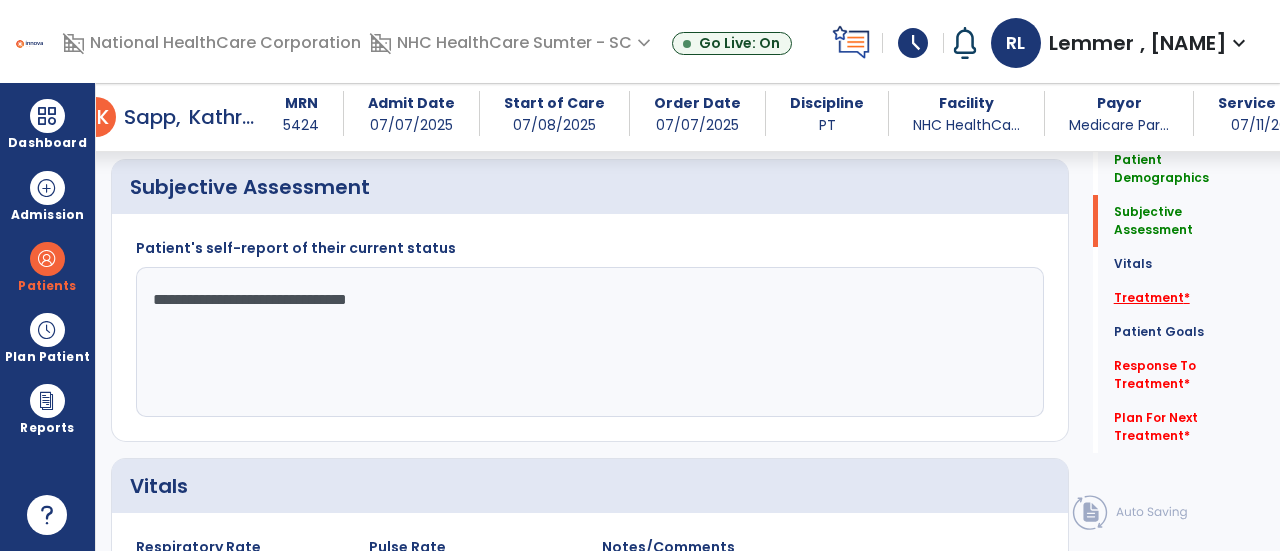 type on "**********" 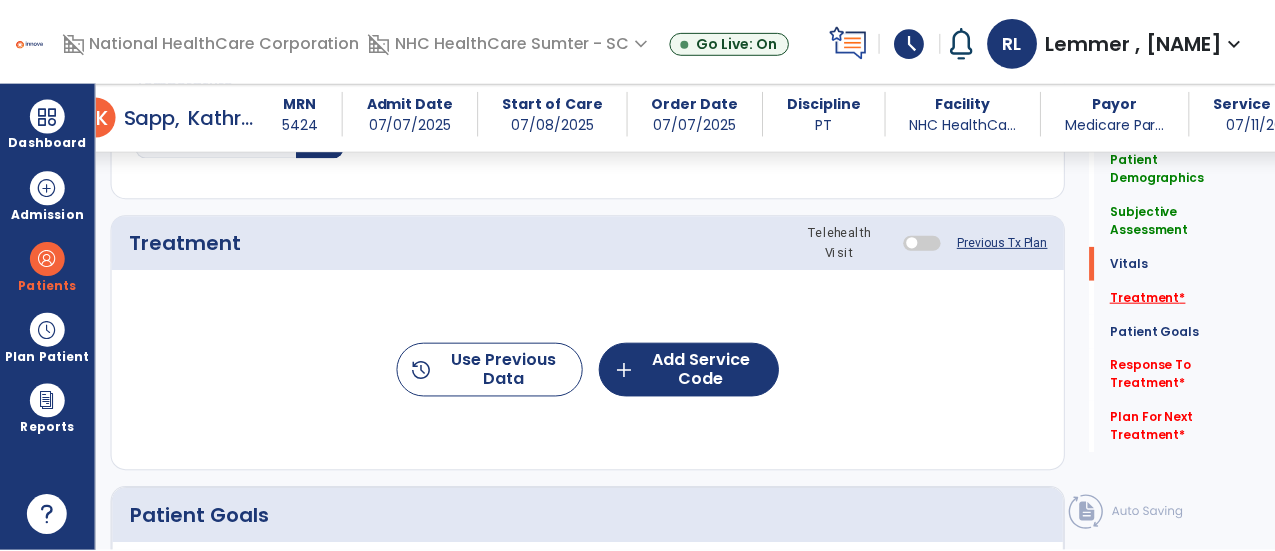 scroll, scrollTop: 1167, scrollLeft: 0, axis: vertical 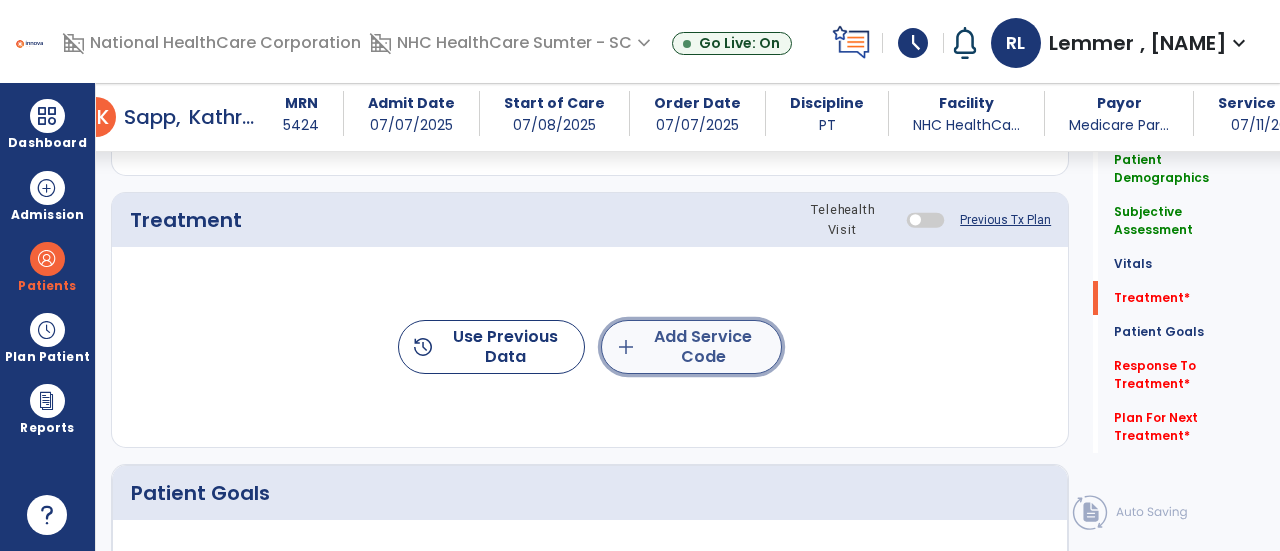 click on "add  Add Service Code" 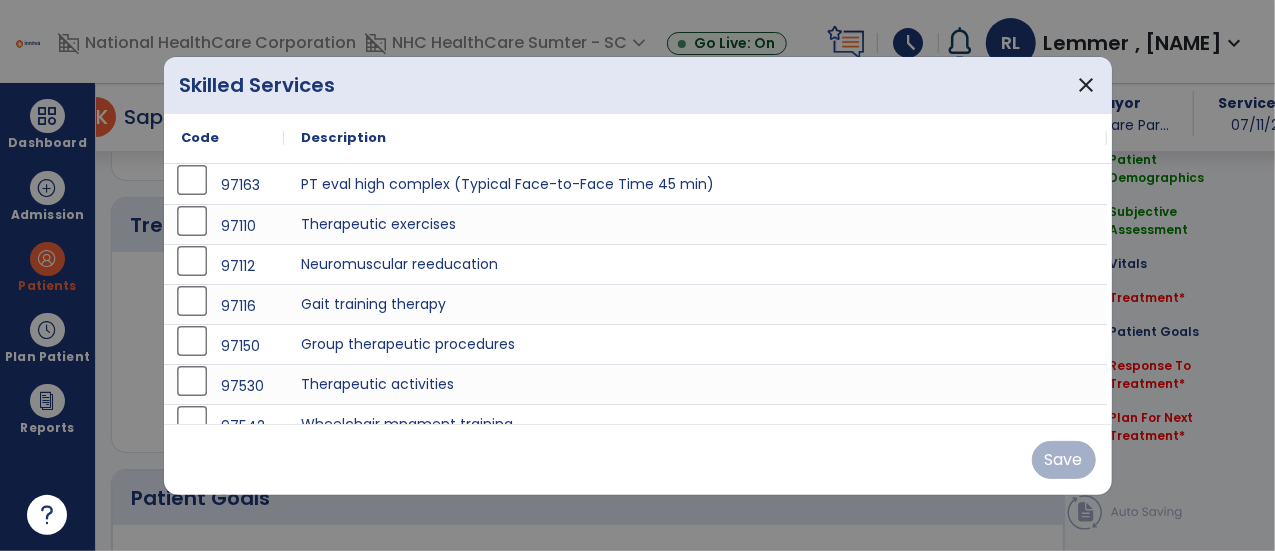 scroll, scrollTop: 1167, scrollLeft: 0, axis: vertical 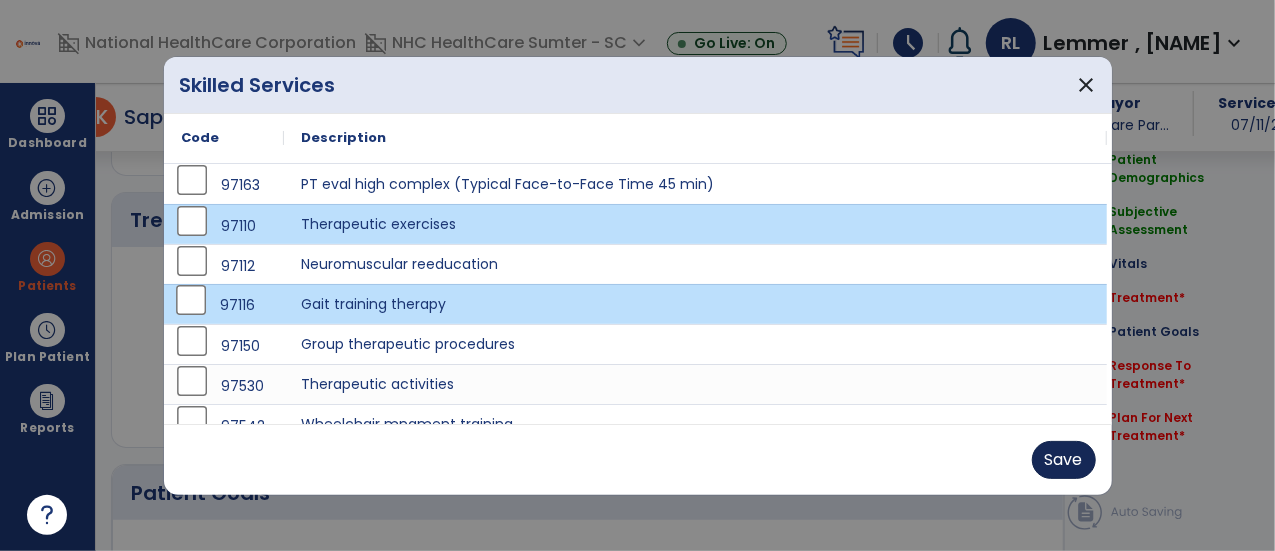 click on "Save" at bounding box center (1064, 460) 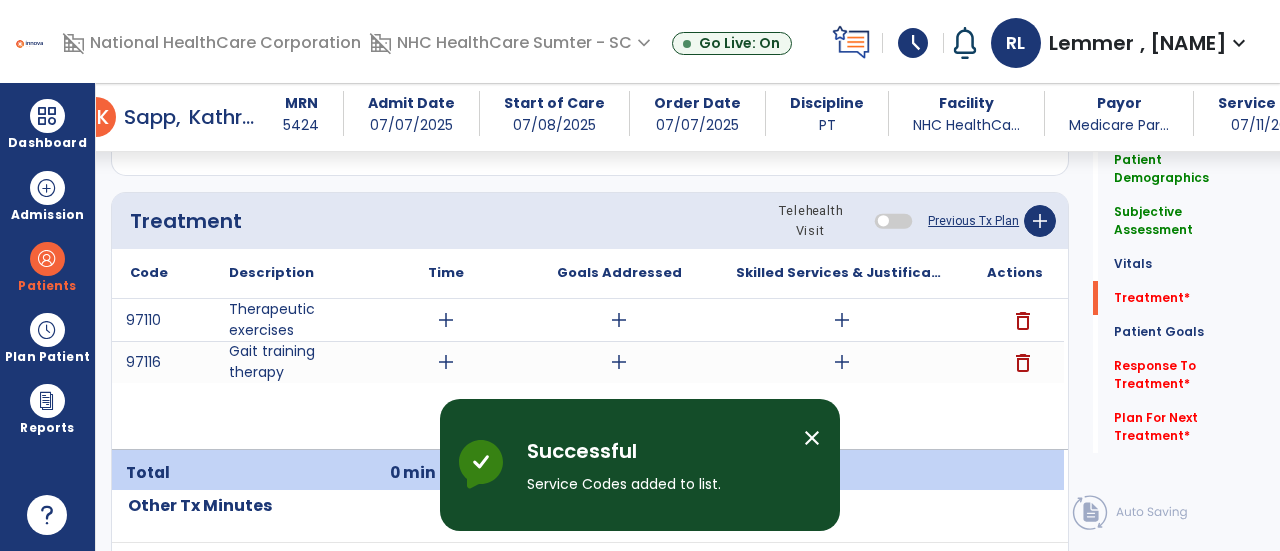 click on "close" at bounding box center [812, 438] 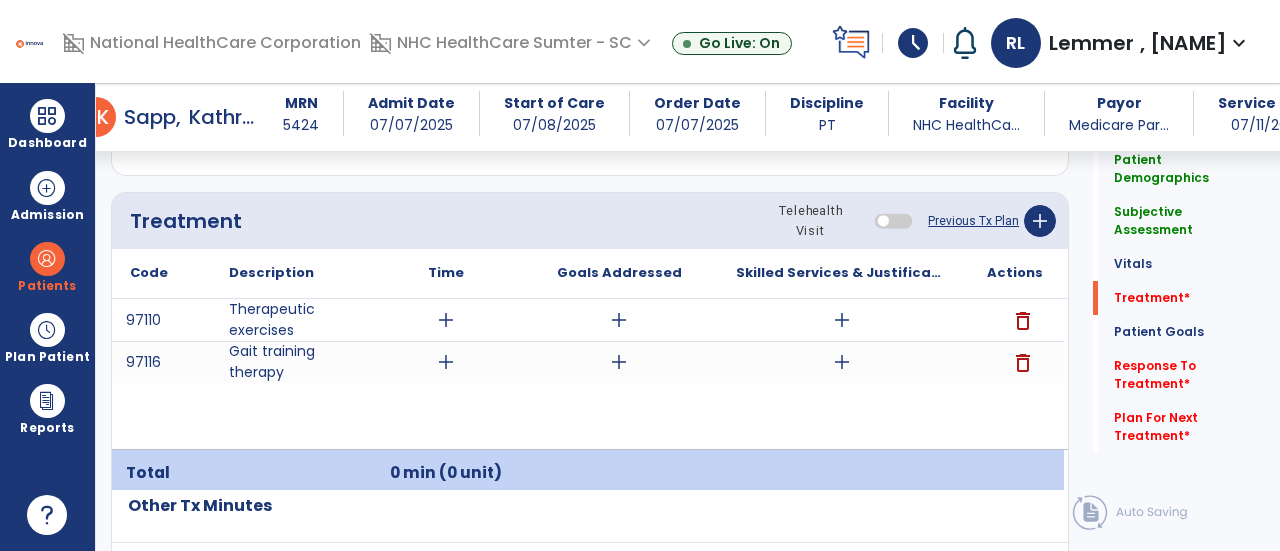 click on "add" at bounding box center (446, 320) 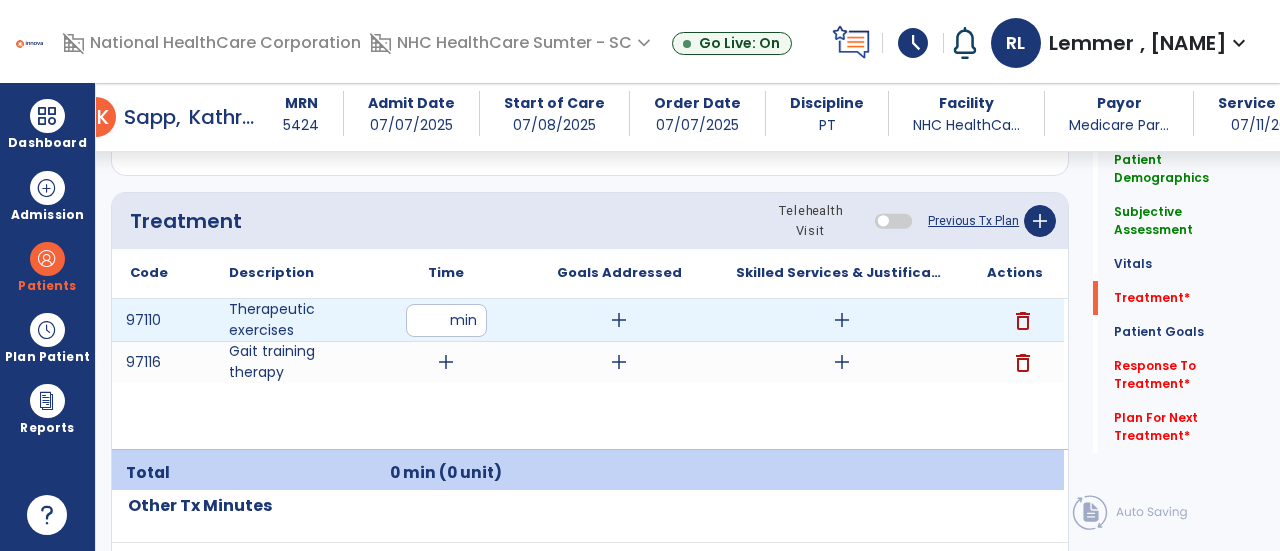 type on "**" 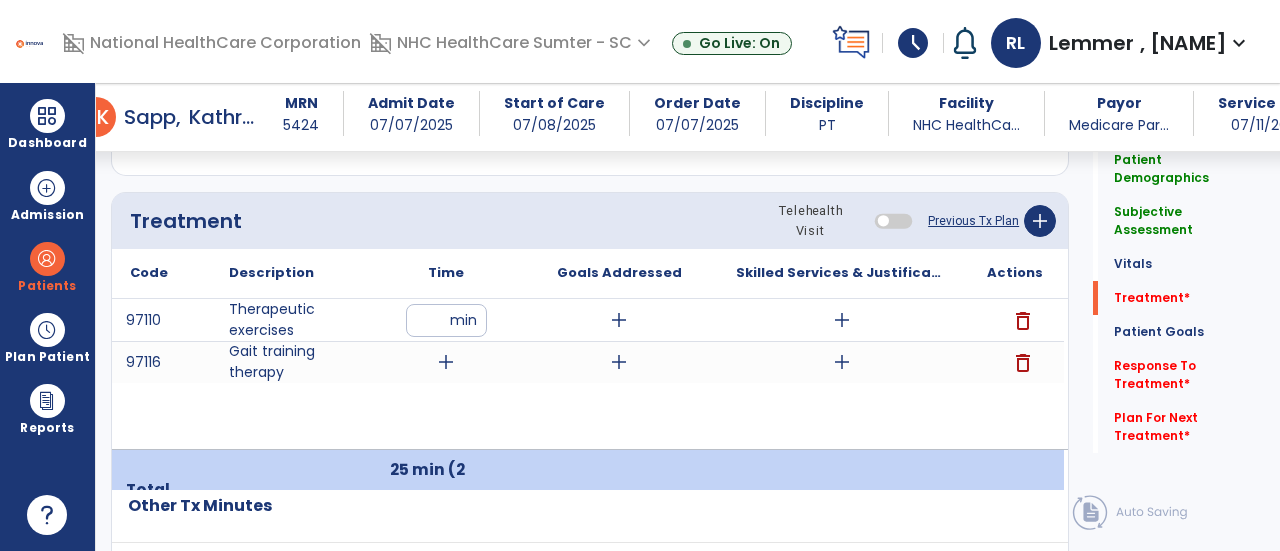 click on "add" at bounding box center (446, 362) 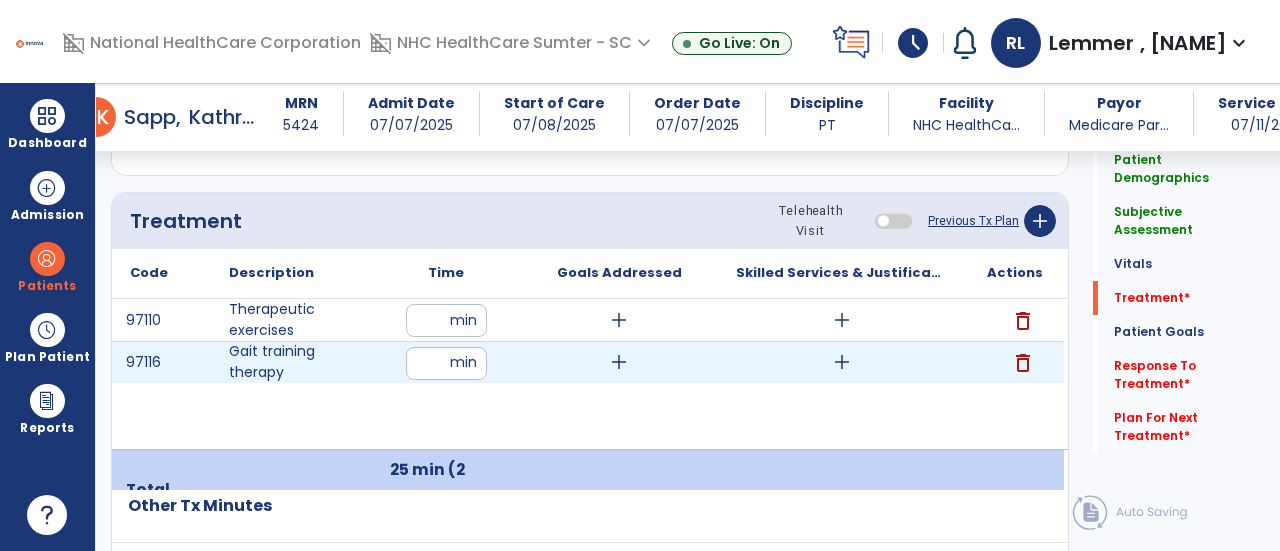 type on "**" 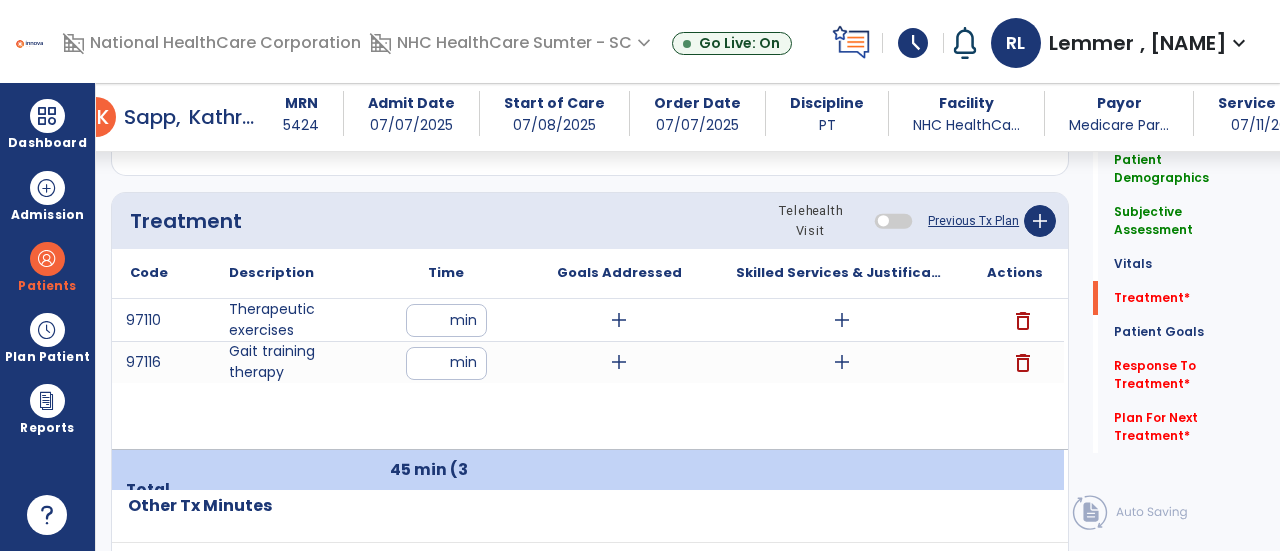 click on "add" at bounding box center (619, 320) 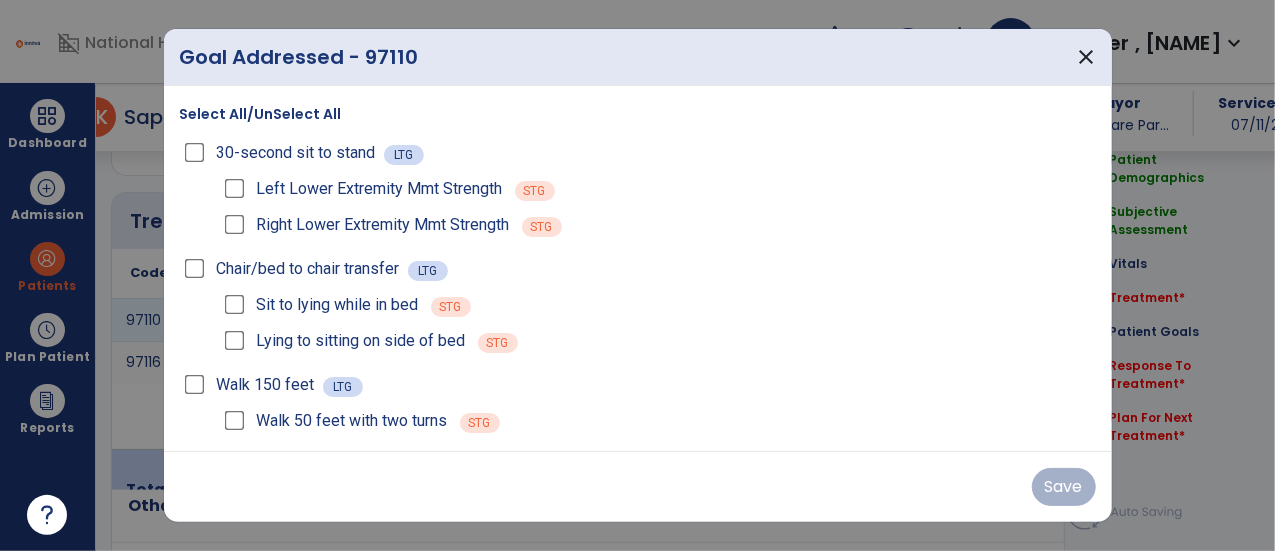 scroll, scrollTop: 1167, scrollLeft: 0, axis: vertical 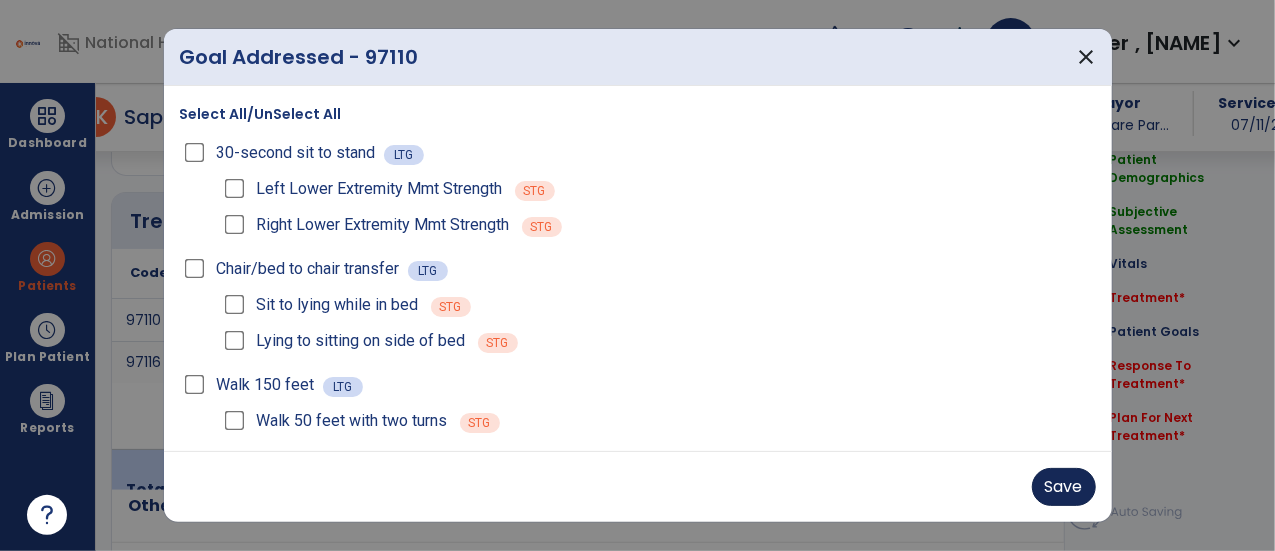 click on "Save" at bounding box center (1064, 487) 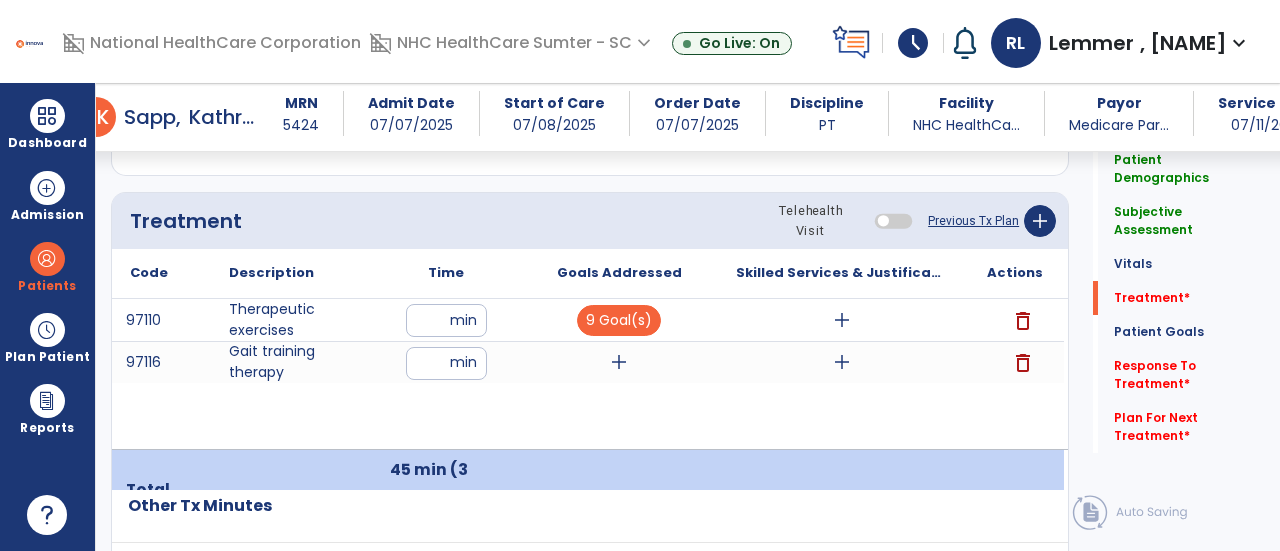 click on "add" at bounding box center [619, 362] 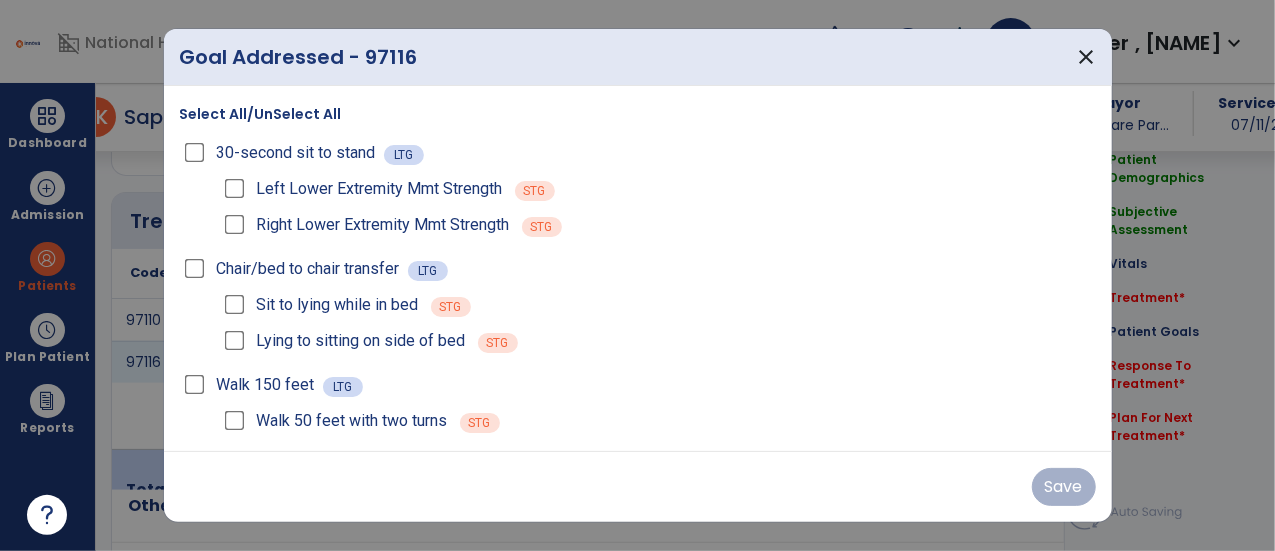 scroll, scrollTop: 1167, scrollLeft: 0, axis: vertical 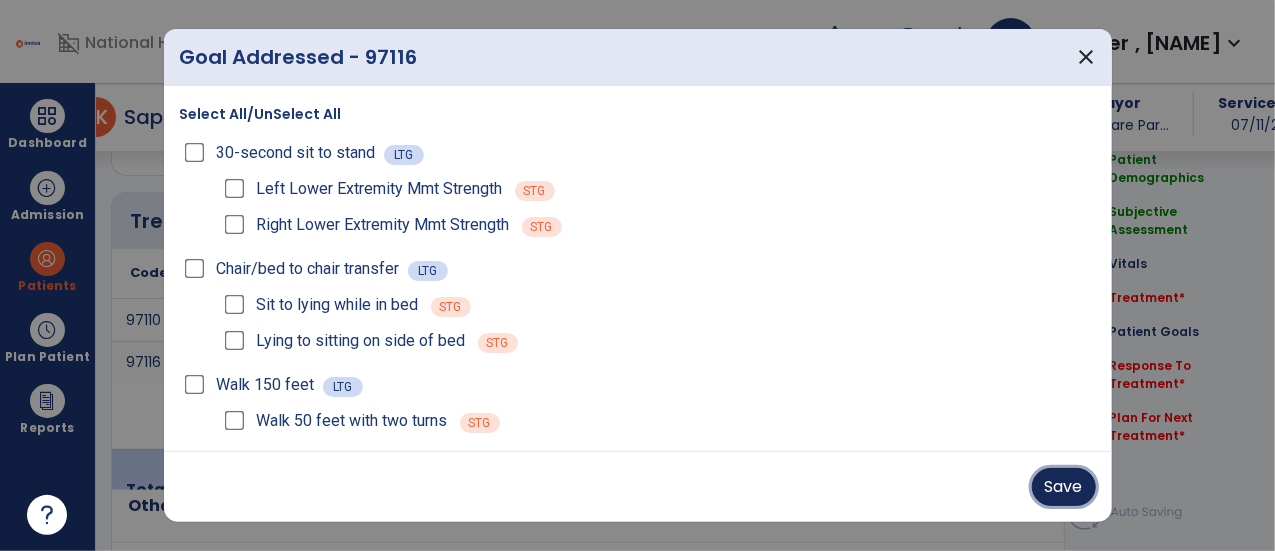 click on "Save" at bounding box center [1064, 487] 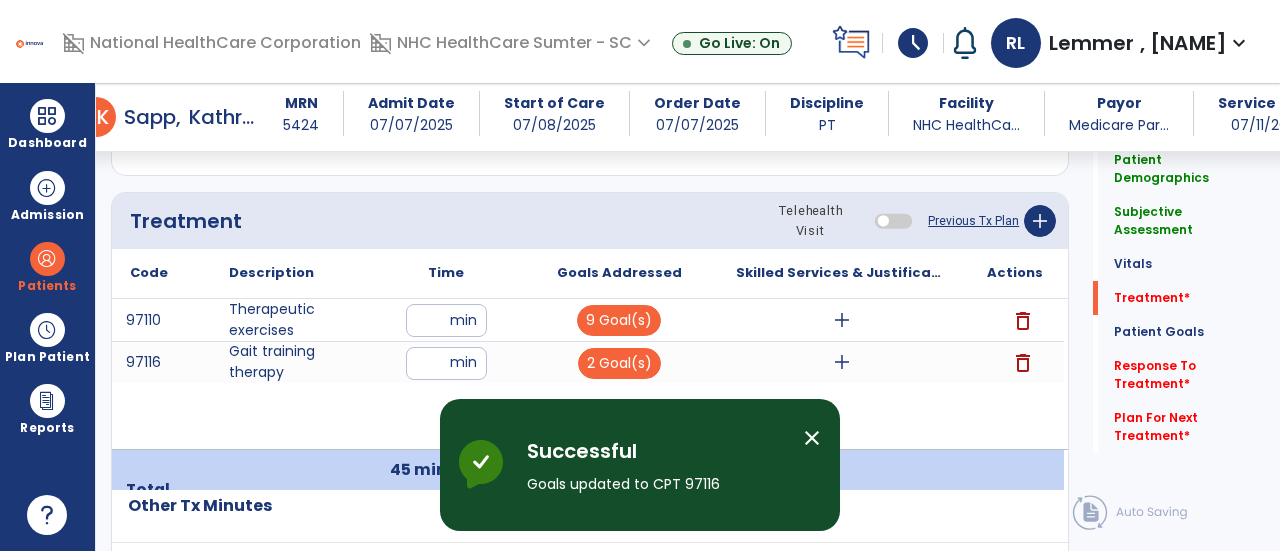 click on "close" at bounding box center (812, 438) 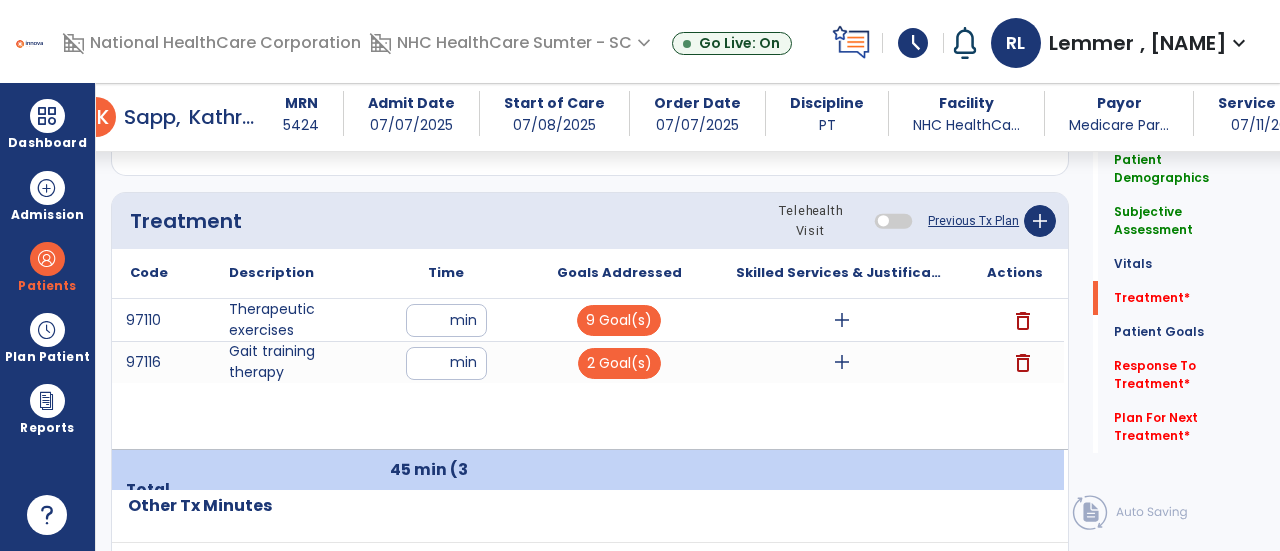 click on "add" at bounding box center (842, 320) 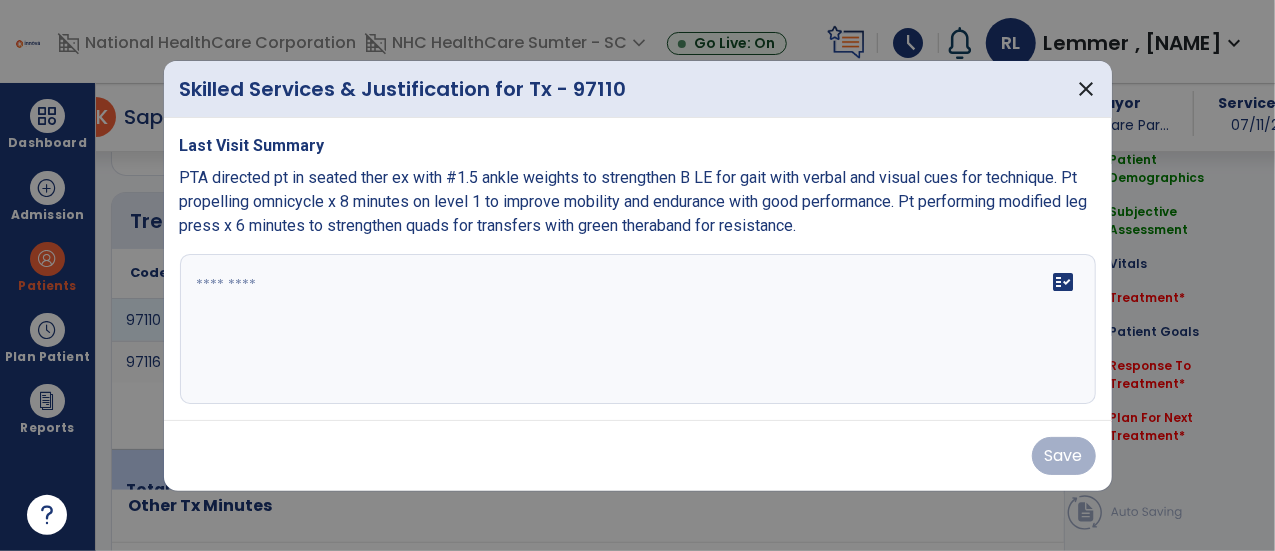 scroll, scrollTop: 1167, scrollLeft: 0, axis: vertical 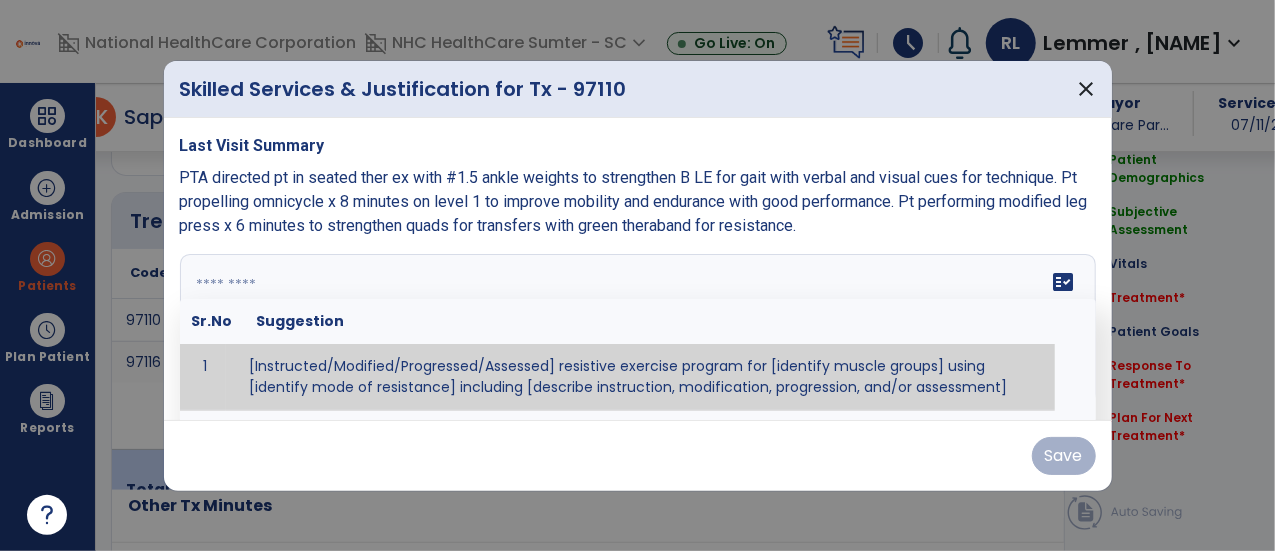 click at bounding box center [638, 329] 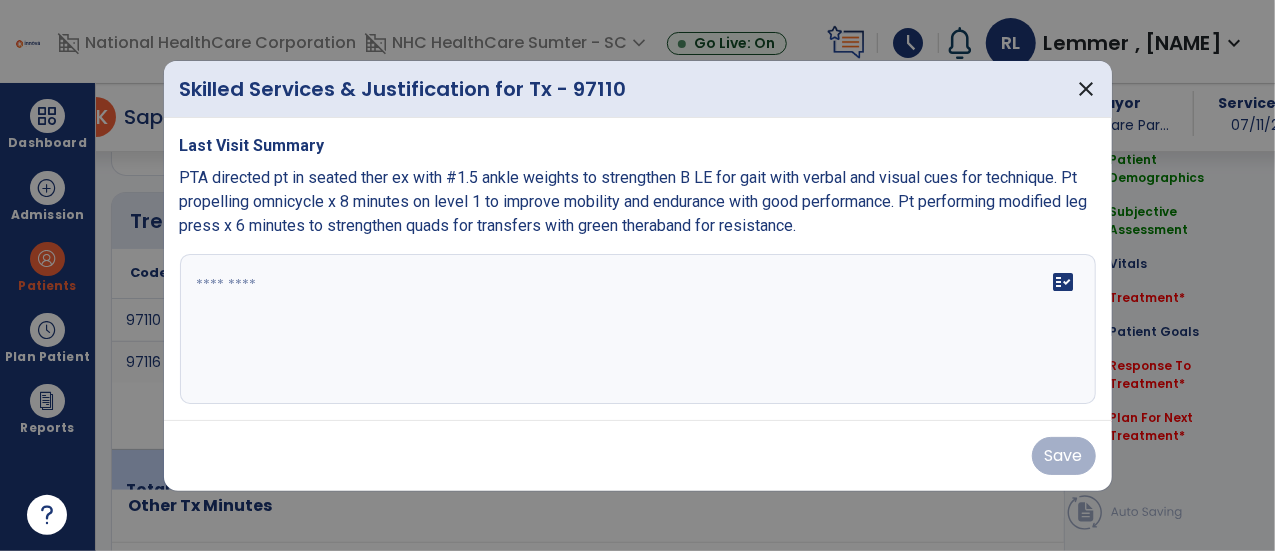 click at bounding box center [638, 329] 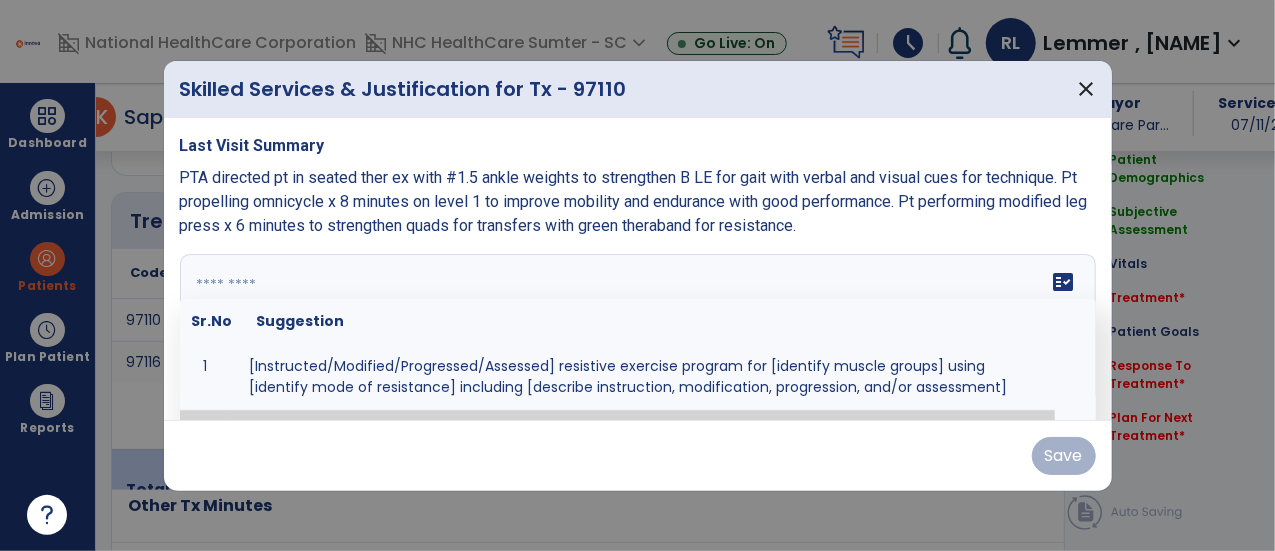 scroll, scrollTop: 58, scrollLeft: 0, axis: vertical 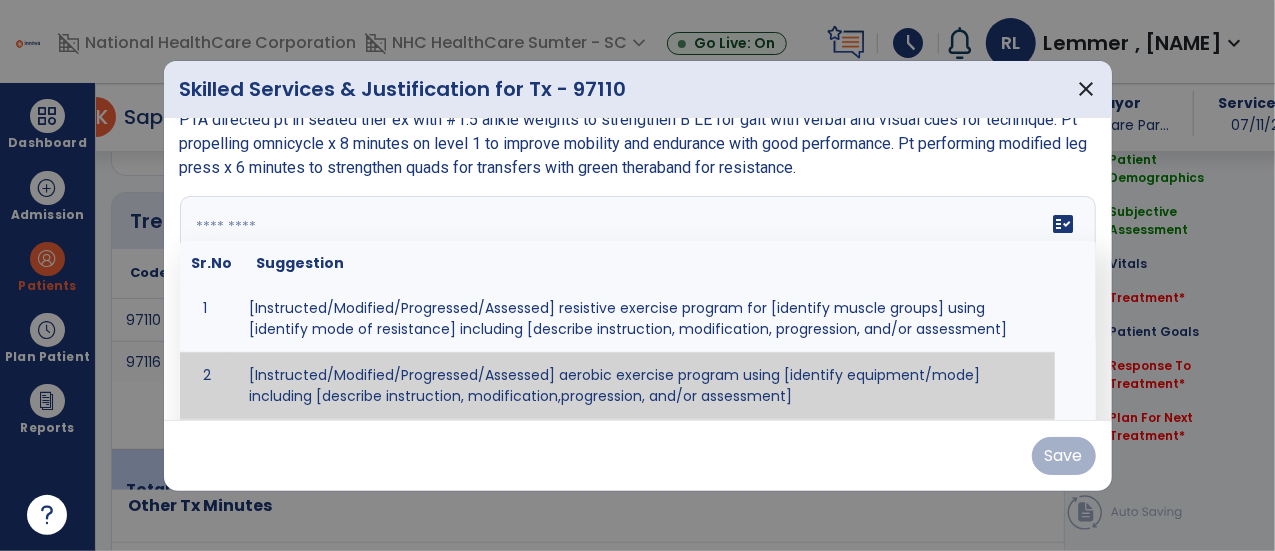 paste on "**********" 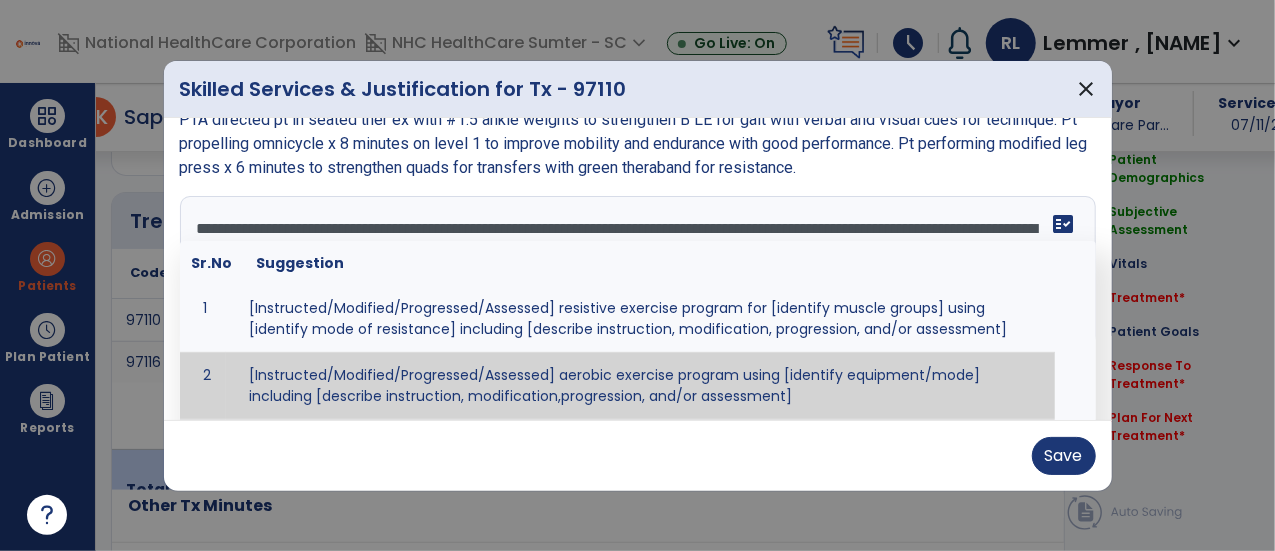 scroll, scrollTop: 0, scrollLeft: 0, axis: both 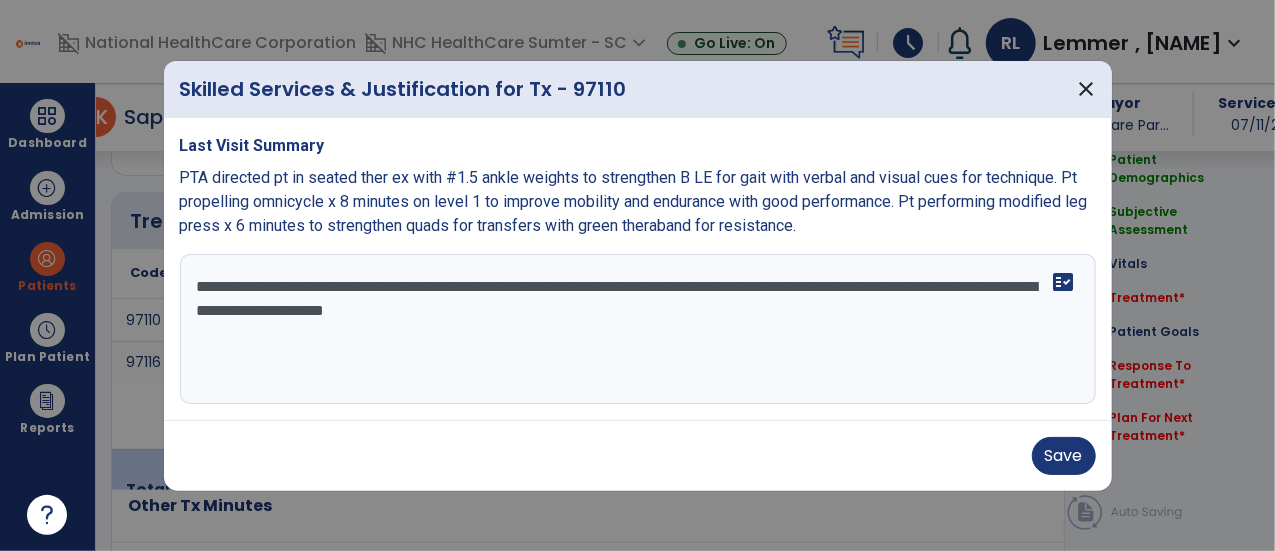 click on "**********" at bounding box center [638, 329] 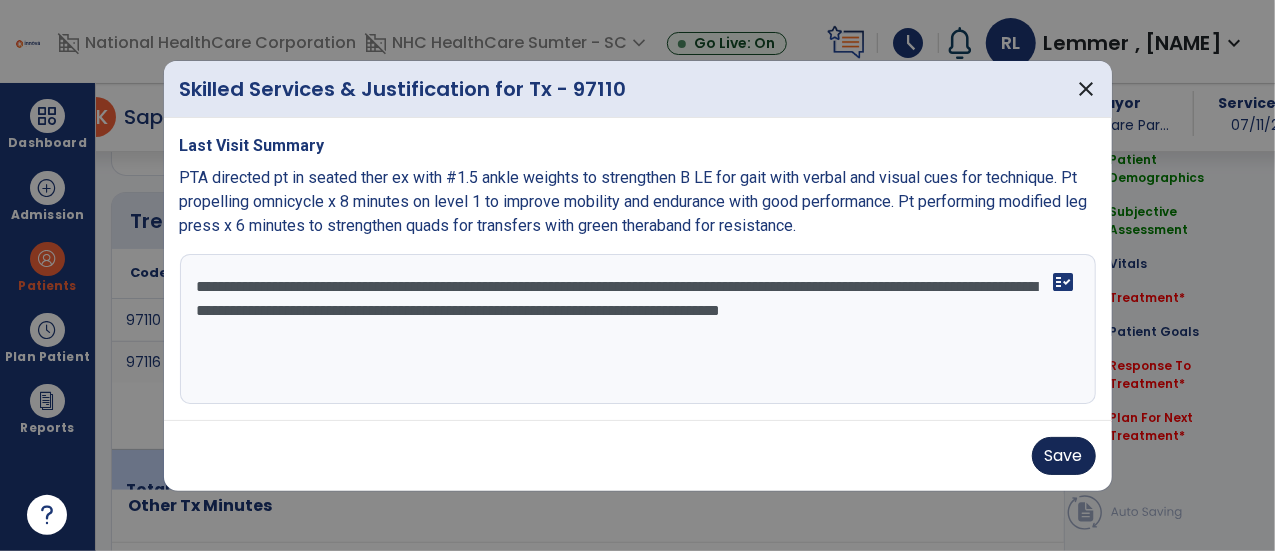 type on "**********" 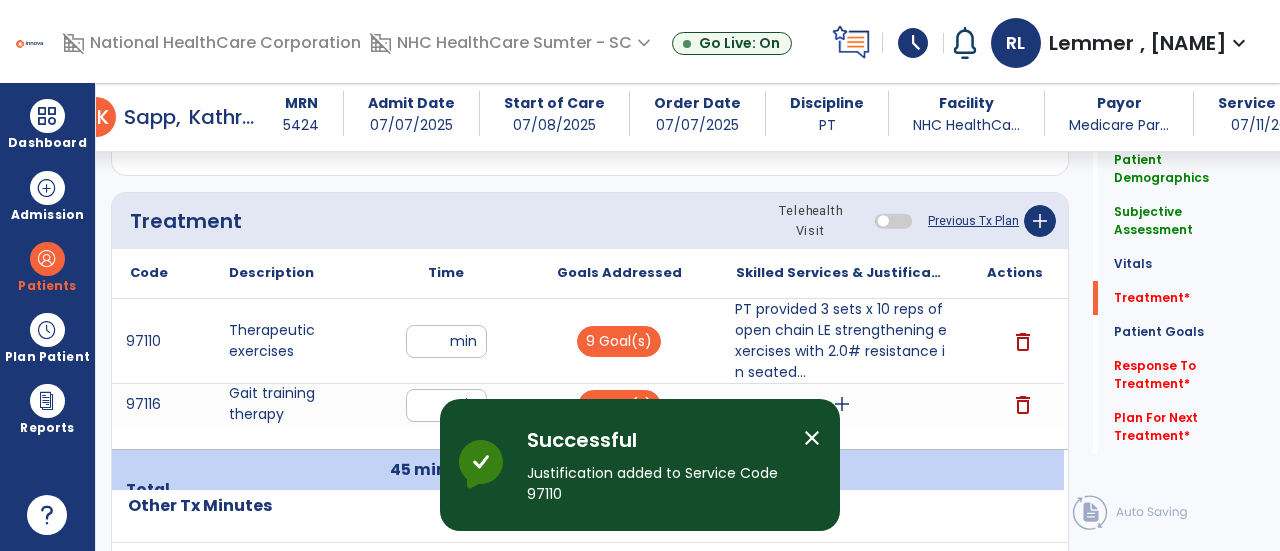 click on "close" at bounding box center (812, 438) 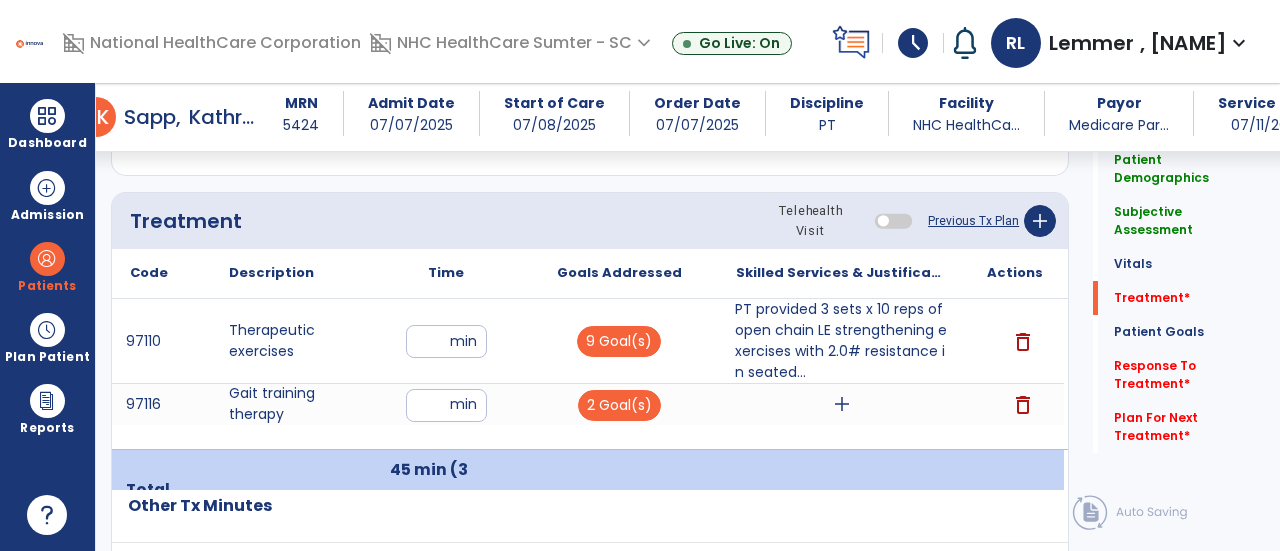 click on "add" at bounding box center [842, 404] 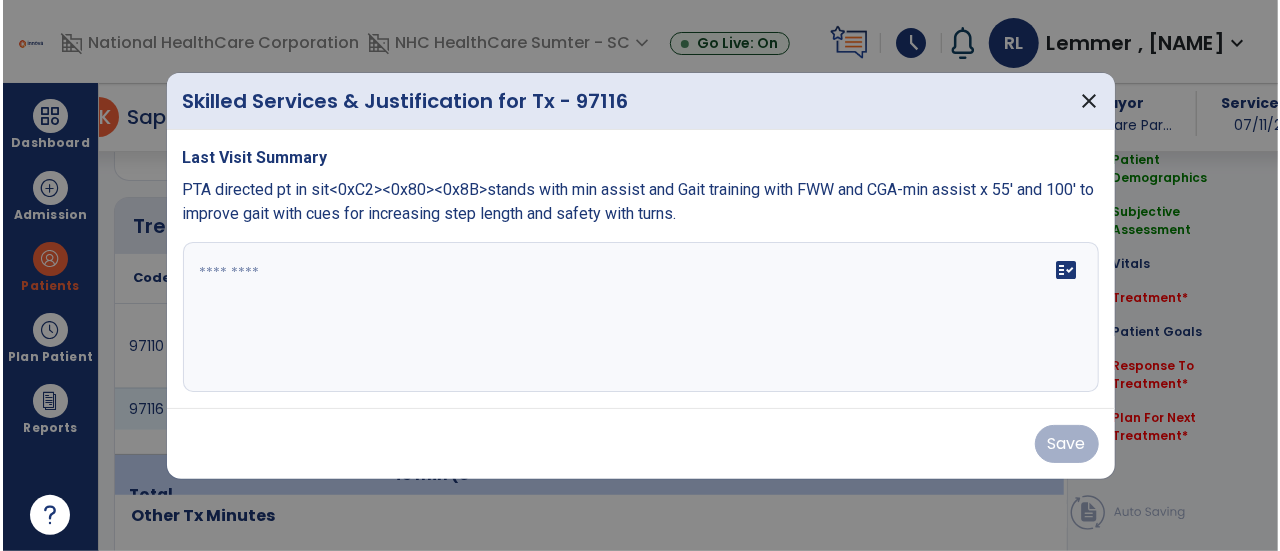 scroll, scrollTop: 1167, scrollLeft: 0, axis: vertical 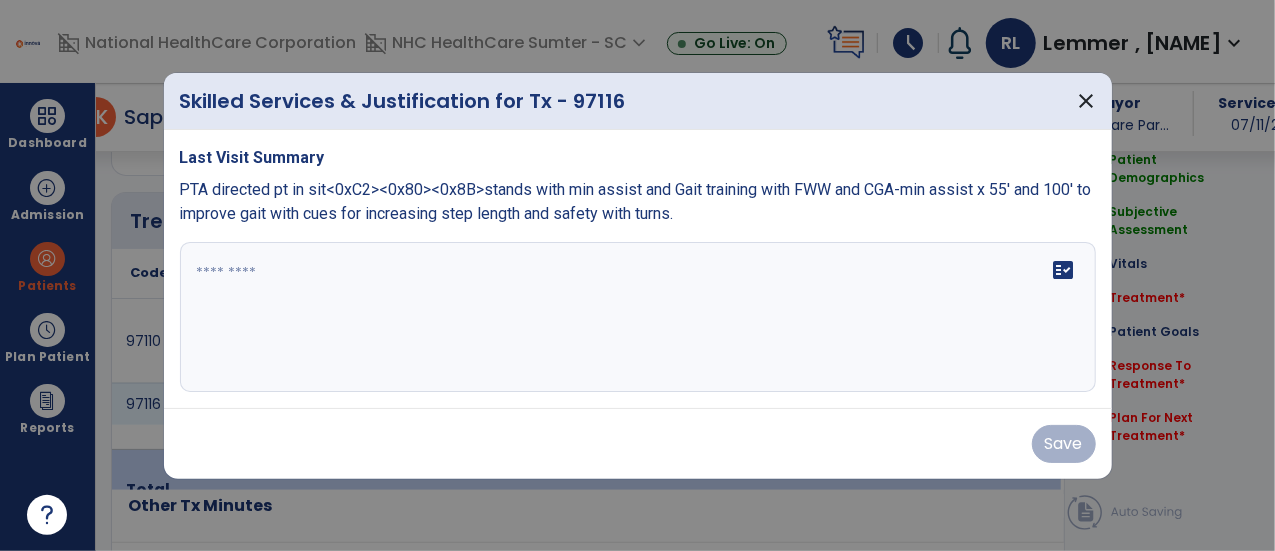 click at bounding box center (638, 317) 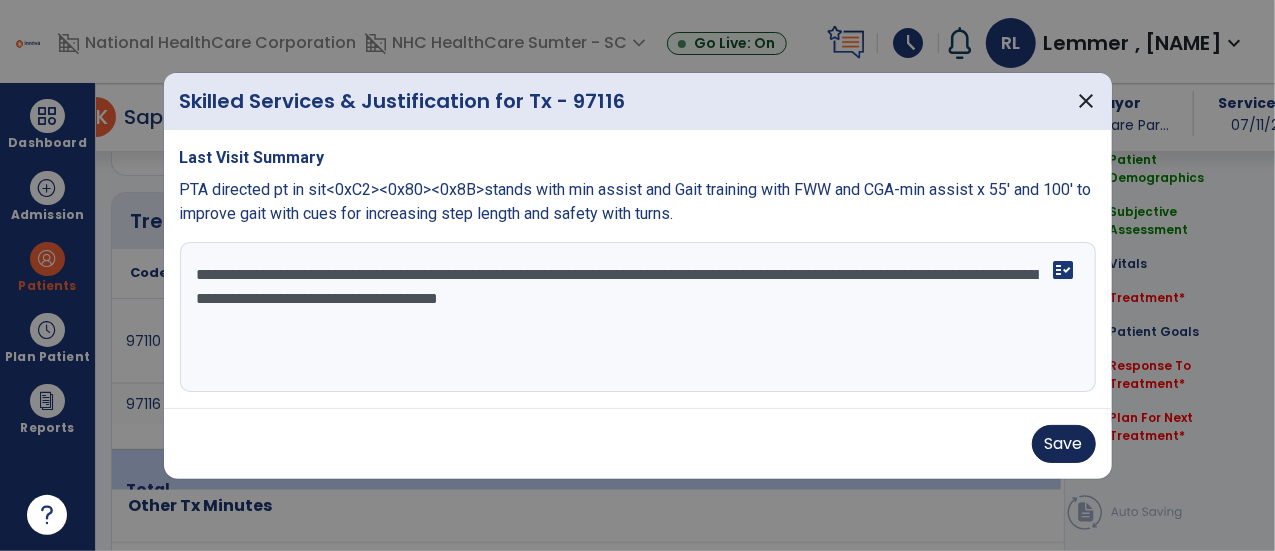 type on "**********" 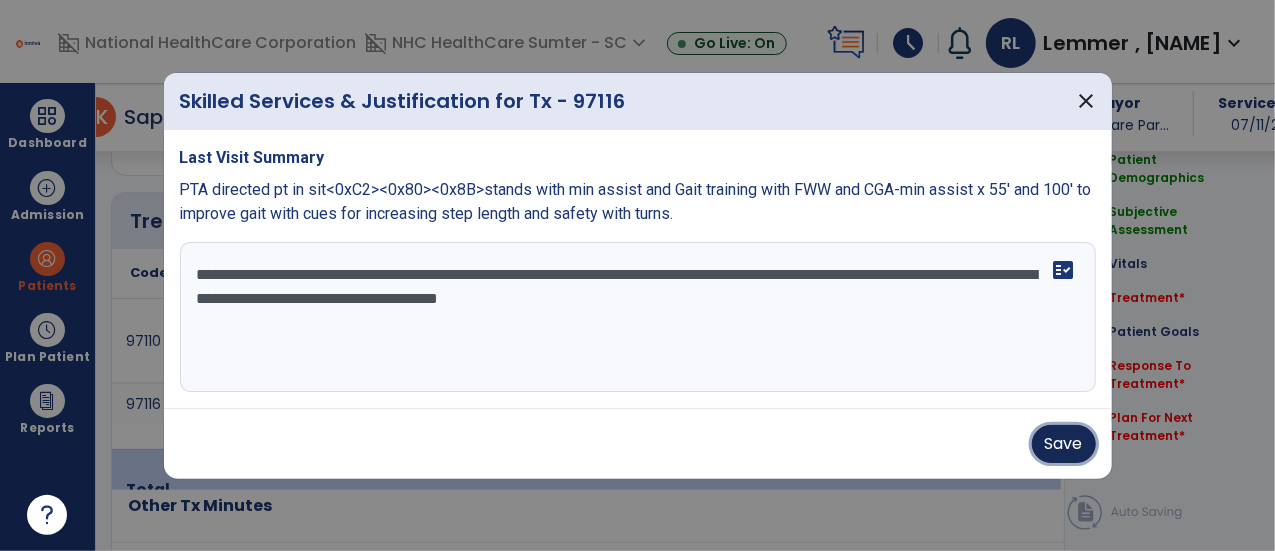 click on "Save" at bounding box center [1064, 444] 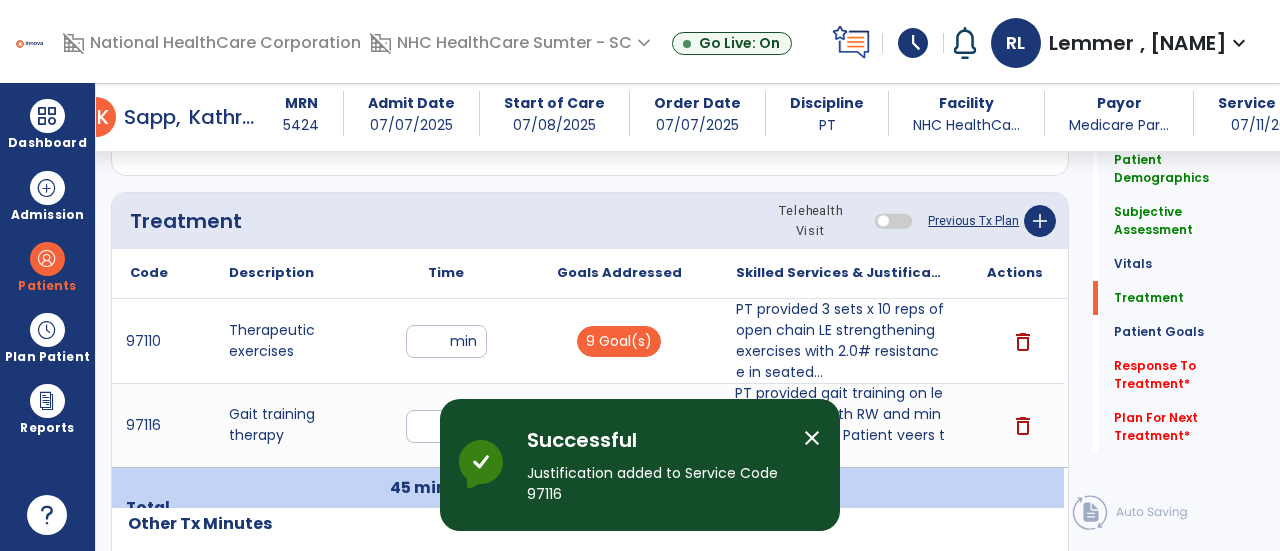 click on "close" at bounding box center [812, 438] 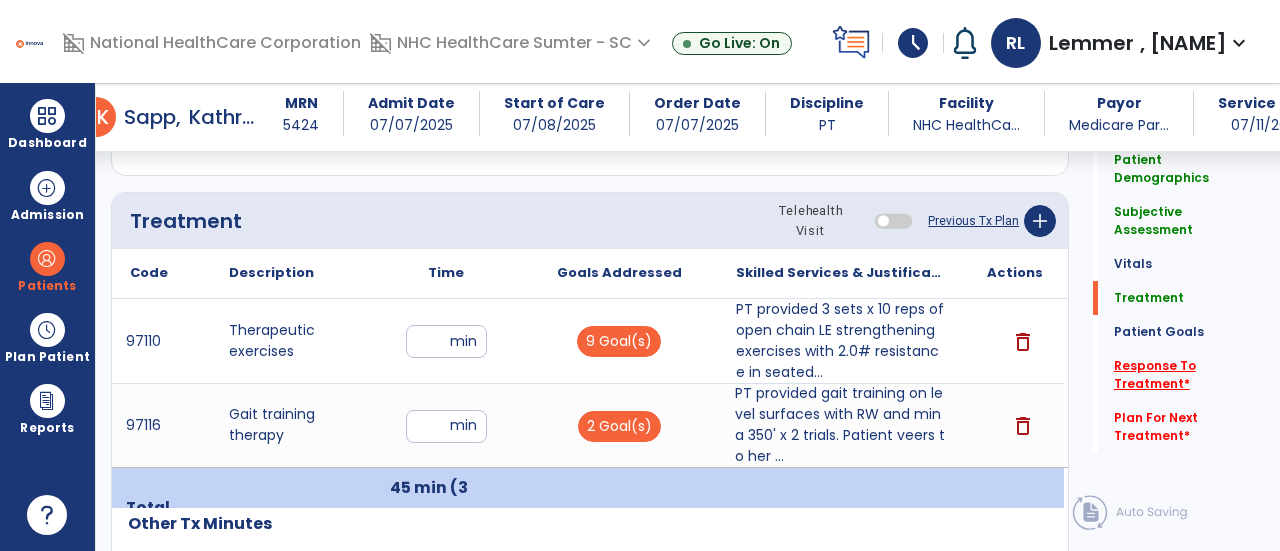 click on "Response To Treatment   *" 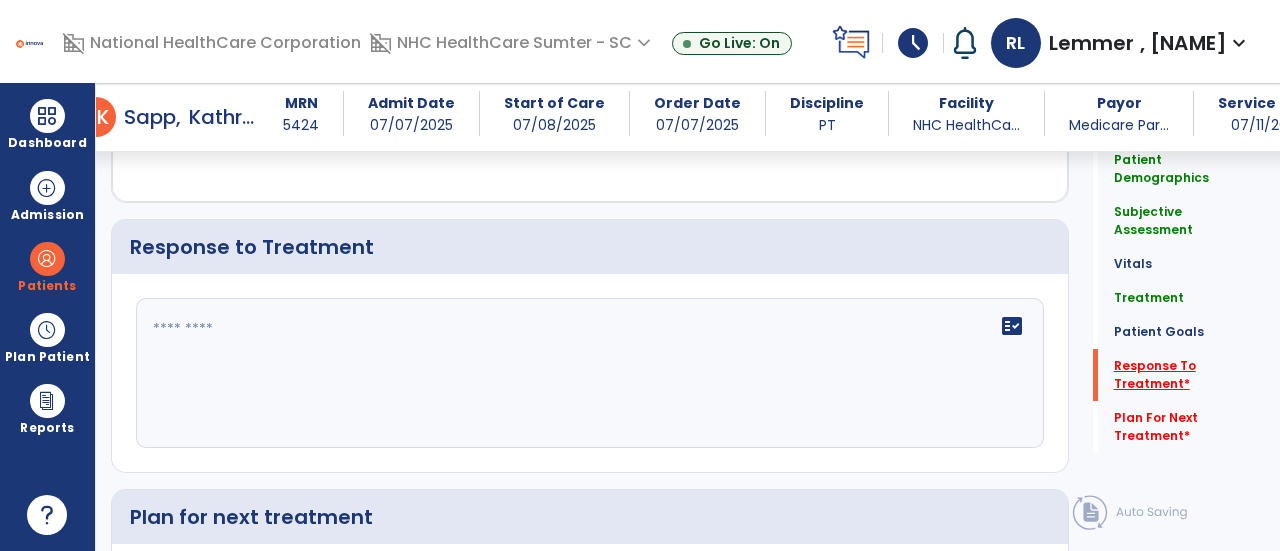 scroll, scrollTop: 3158, scrollLeft: 0, axis: vertical 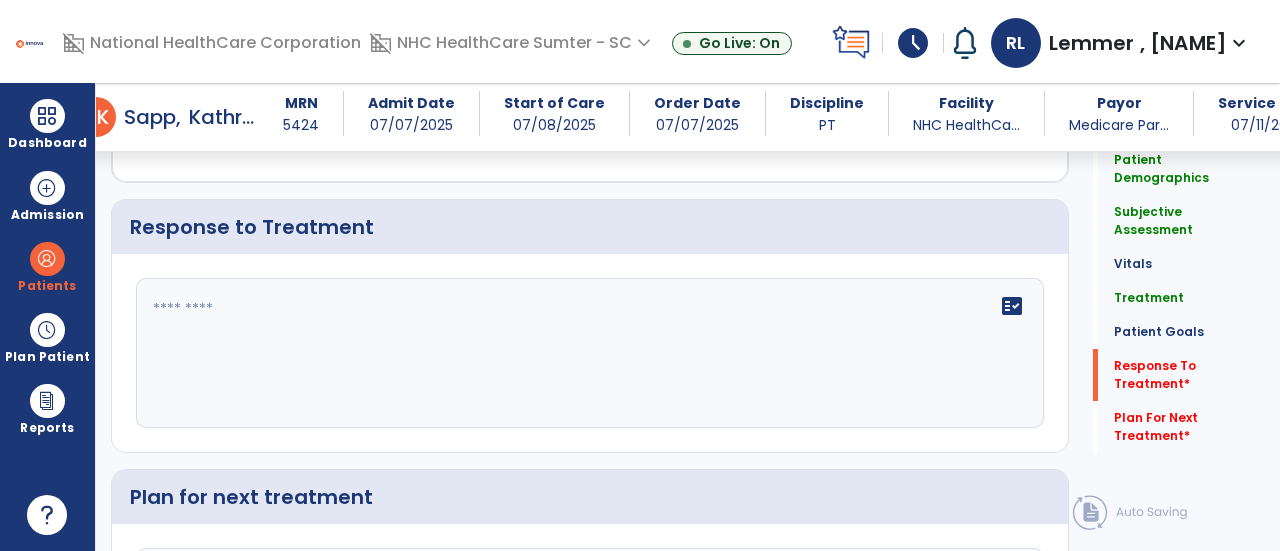 click 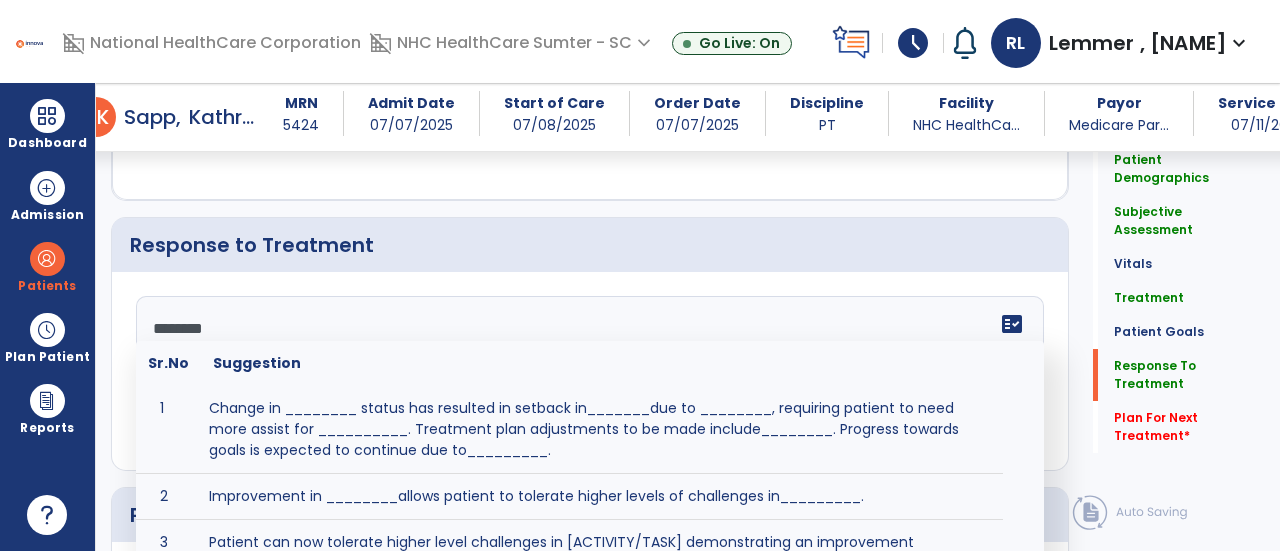 scroll, scrollTop: 3158, scrollLeft: 0, axis: vertical 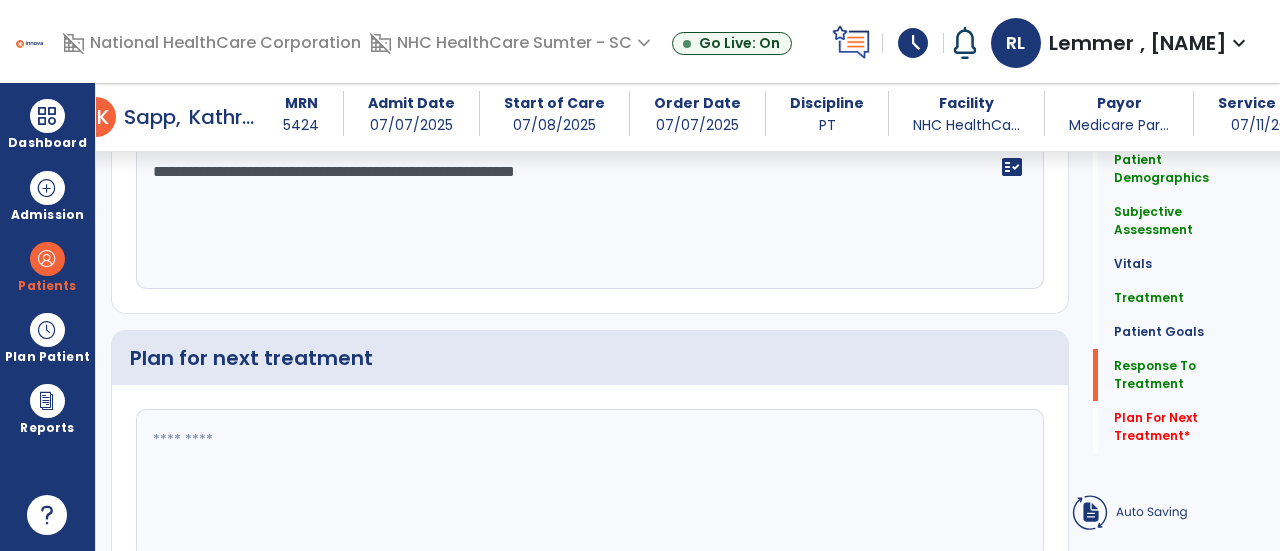 type on "**********" 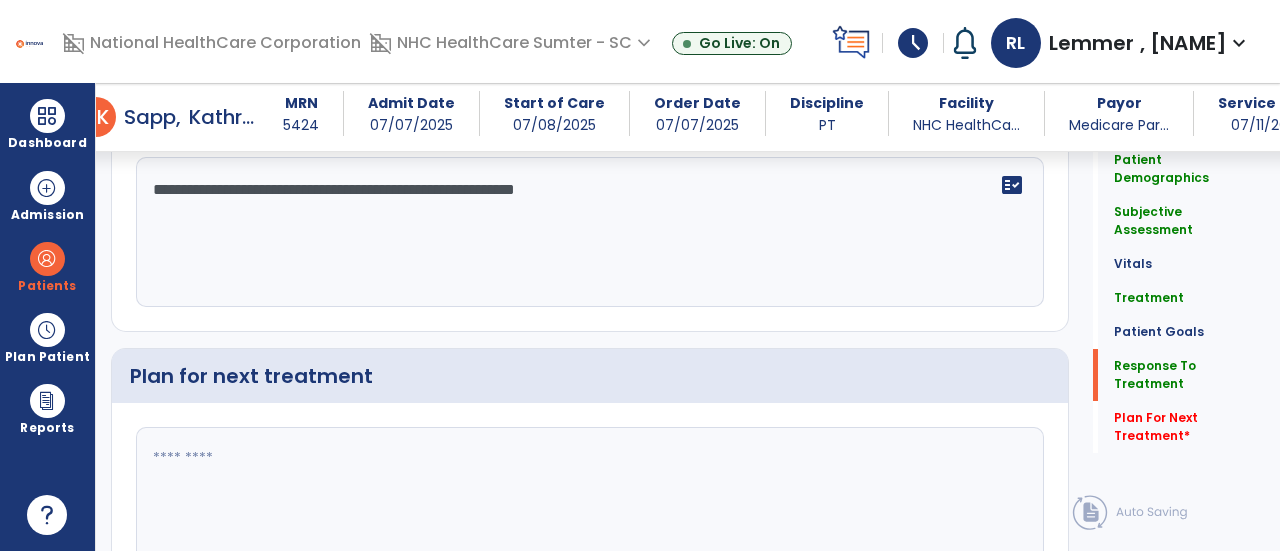 scroll, scrollTop: 3297, scrollLeft: 0, axis: vertical 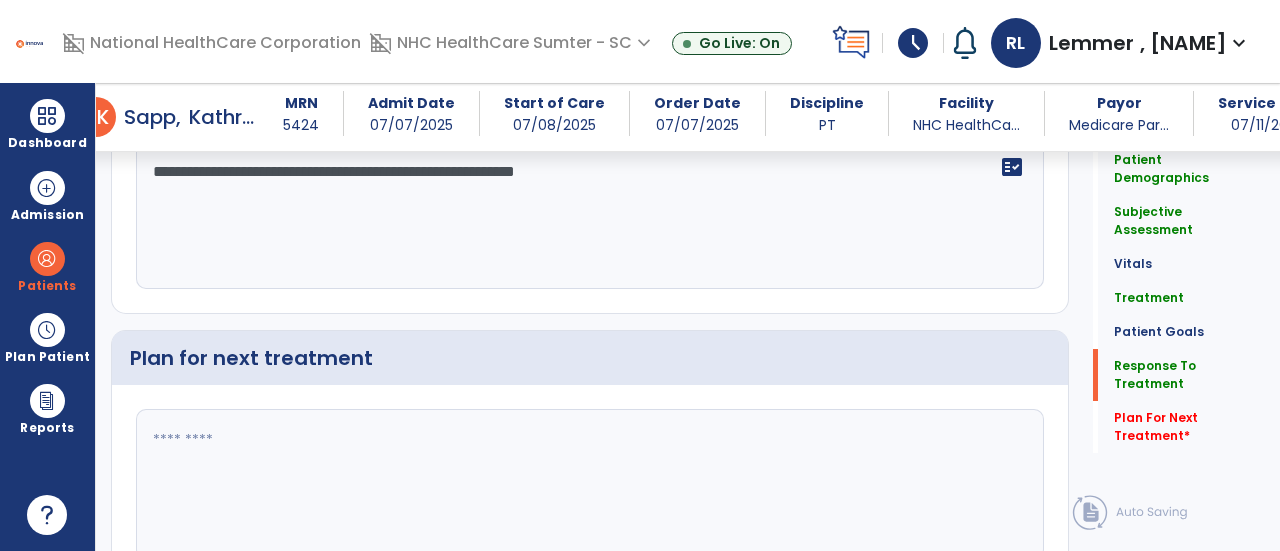 click 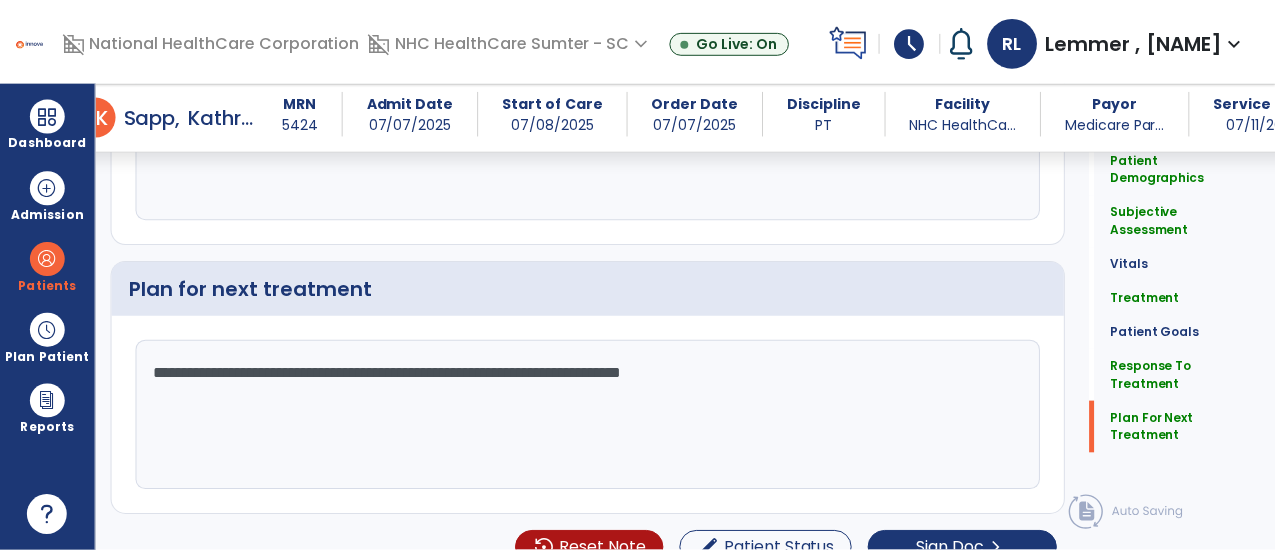 scroll, scrollTop: 3384, scrollLeft: 0, axis: vertical 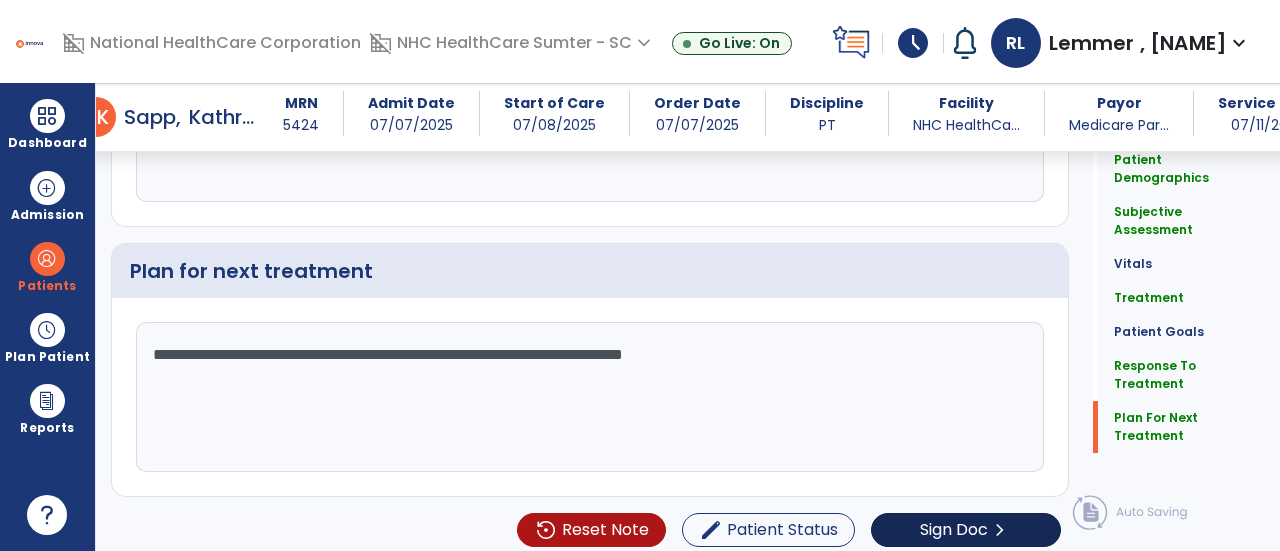 type on "**********" 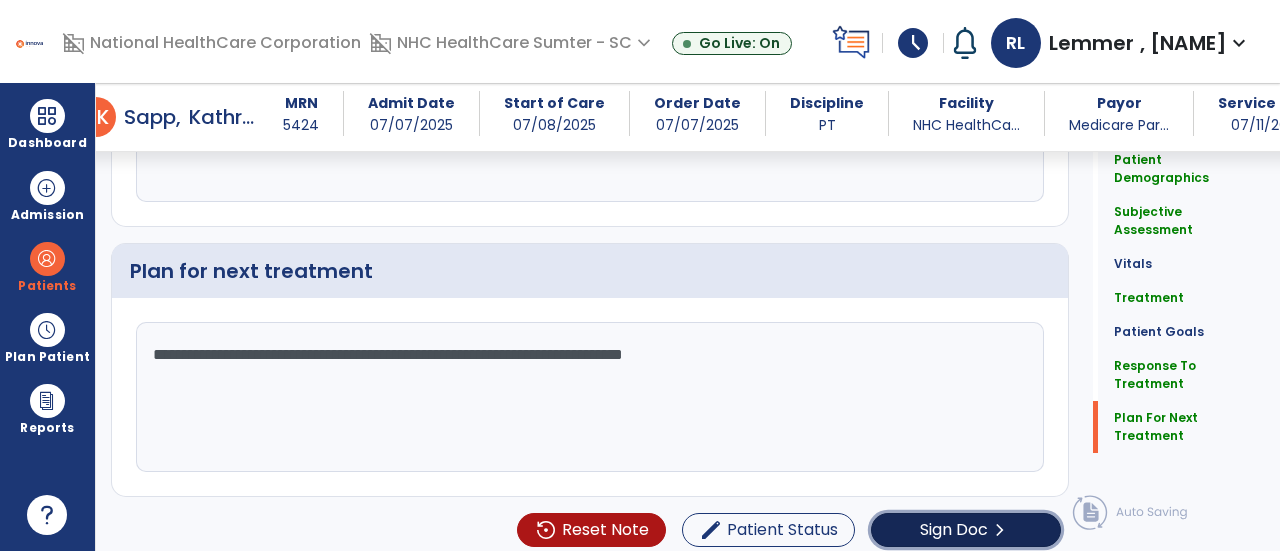 click on "chevron_right" 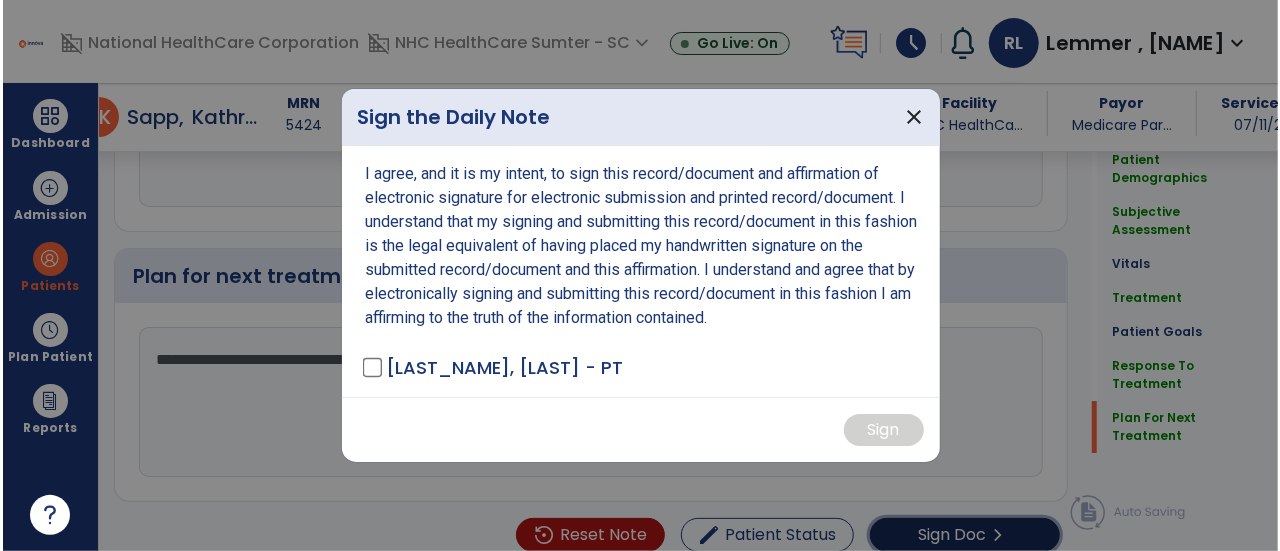 scroll, scrollTop: 3384, scrollLeft: 0, axis: vertical 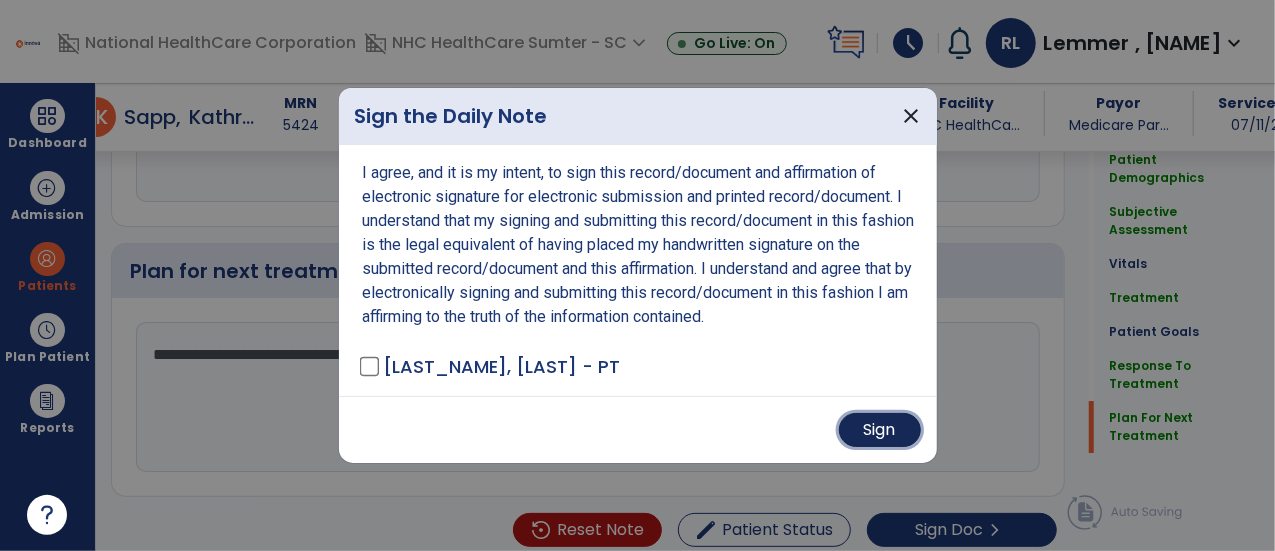 click on "Sign" at bounding box center [880, 430] 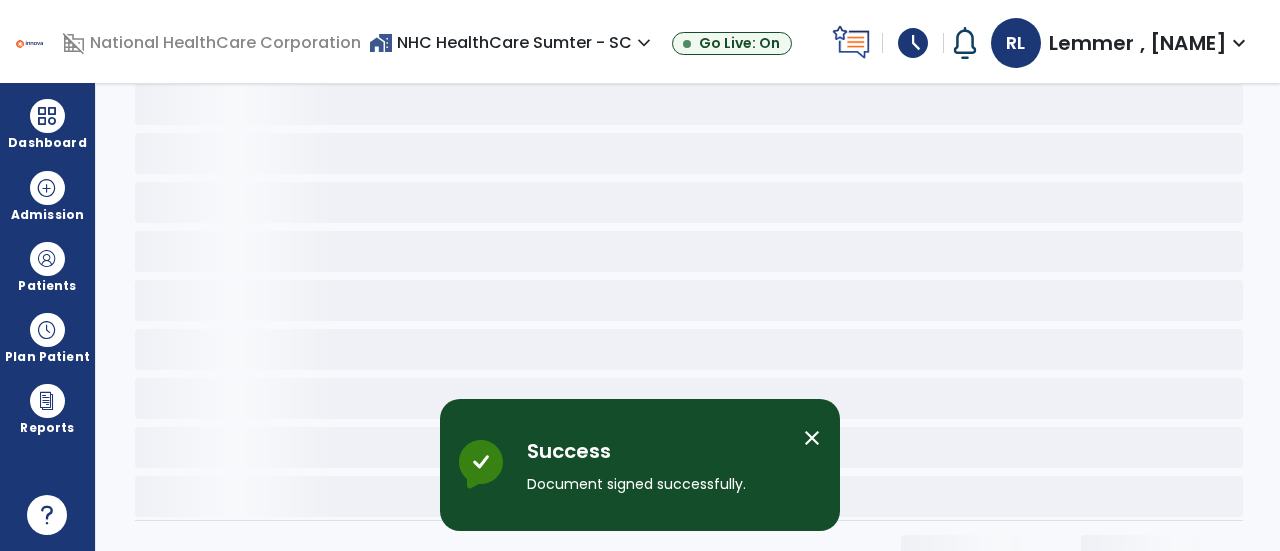 scroll, scrollTop: 0, scrollLeft: 0, axis: both 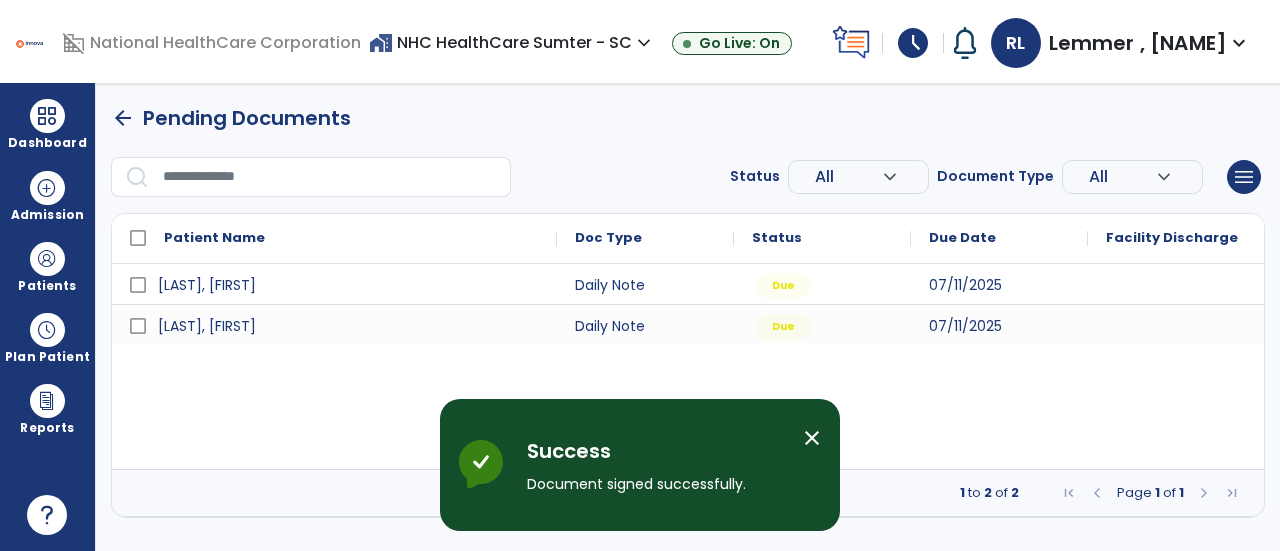 click on "close" at bounding box center (812, 438) 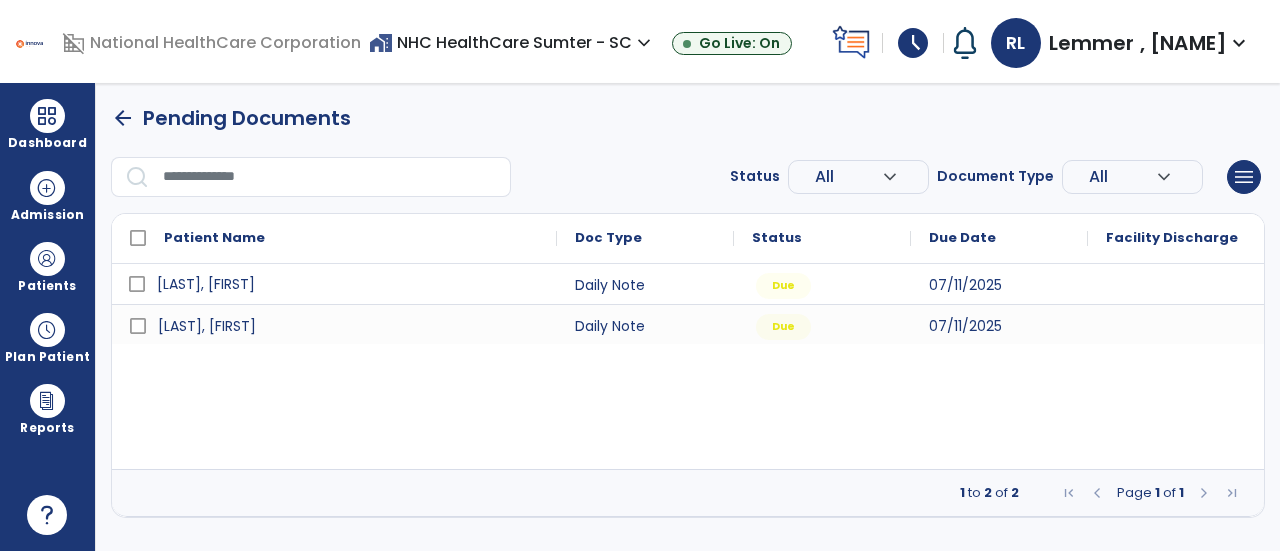 click on "[LAST], [FIRST]" at bounding box center [206, 284] 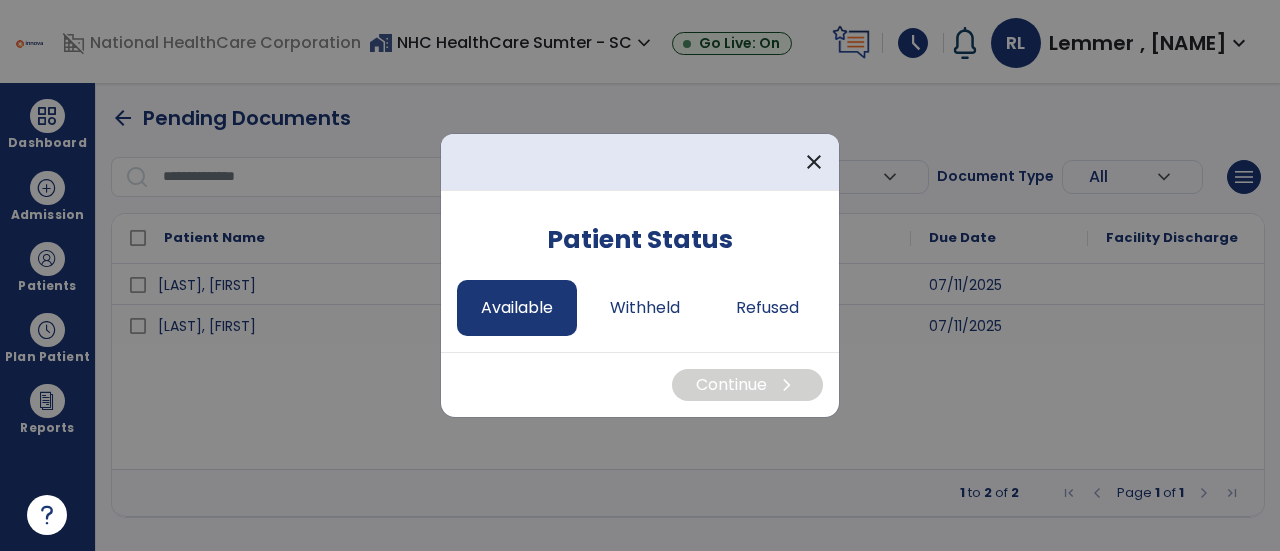 click on "Available" at bounding box center [517, 308] 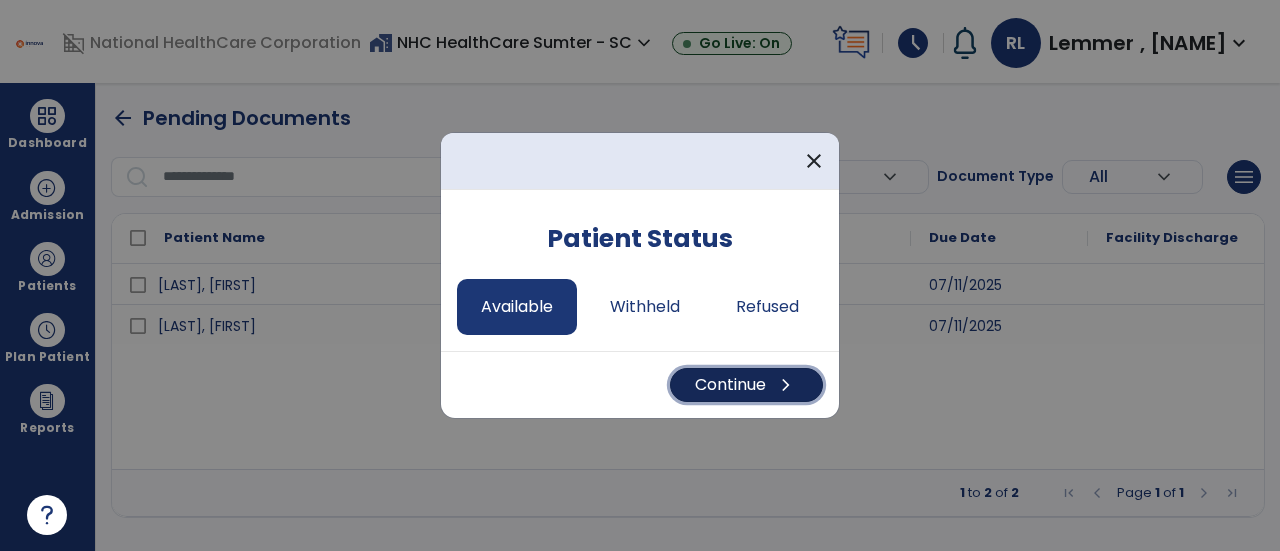 click on "Continue   chevron_right" at bounding box center [746, 385] 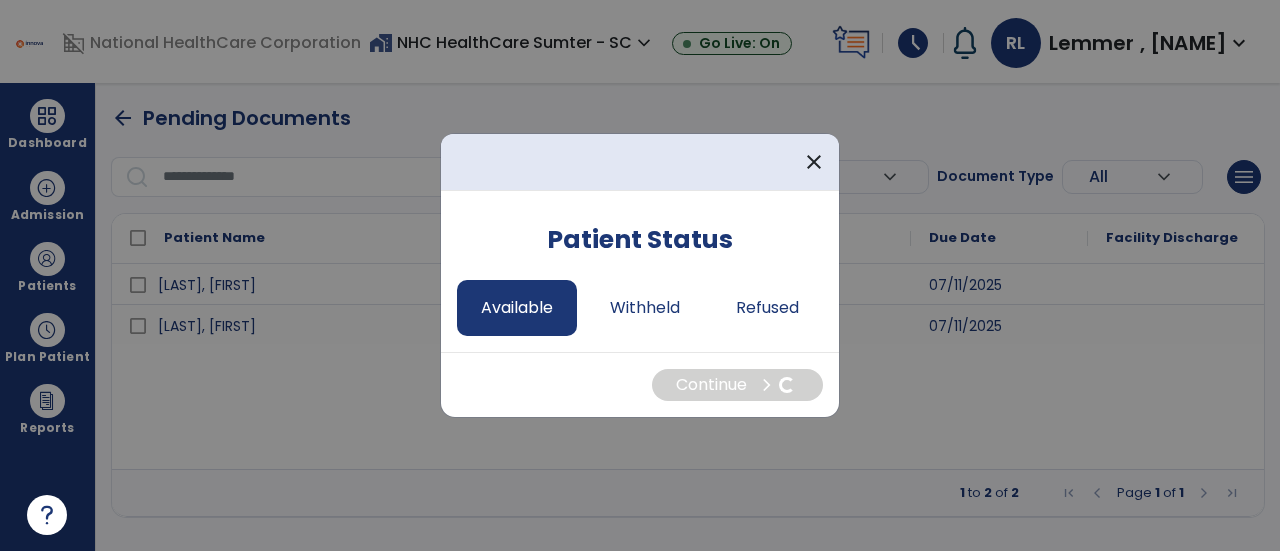 select on "*" 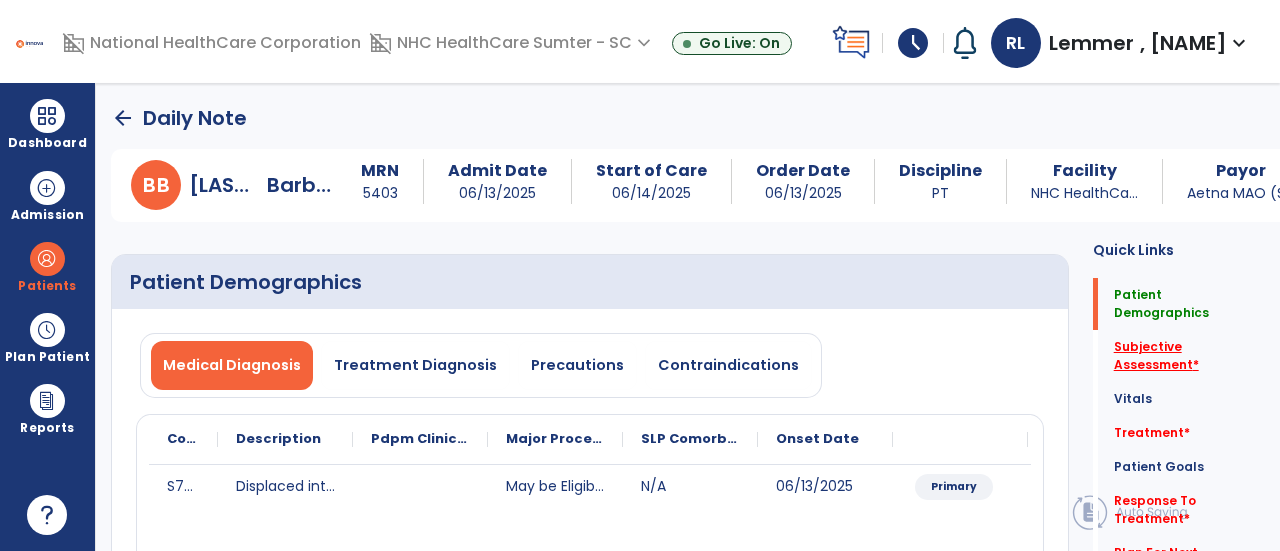 click on "Subjective Assessment   *" 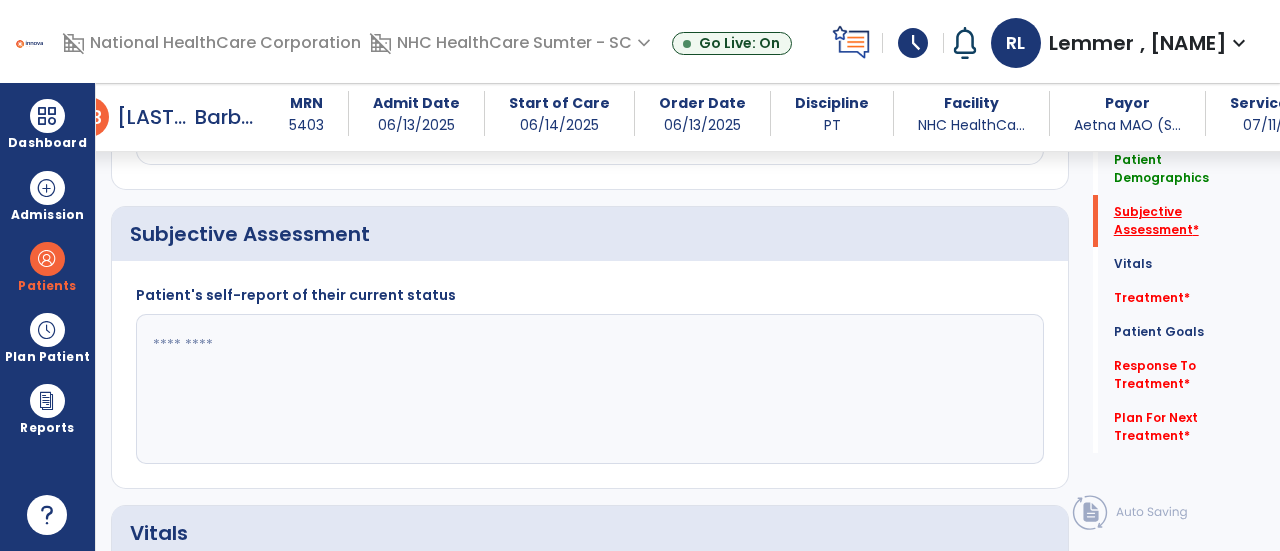 scroll, scrollTop: 479, scrollLeft: 0, axis: vertical 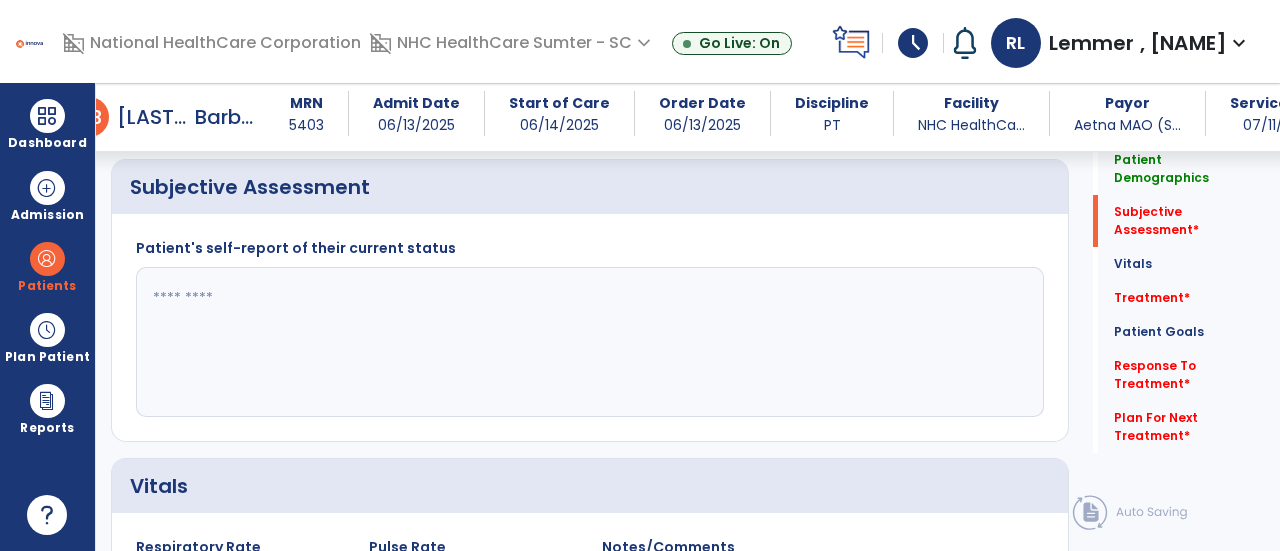 click 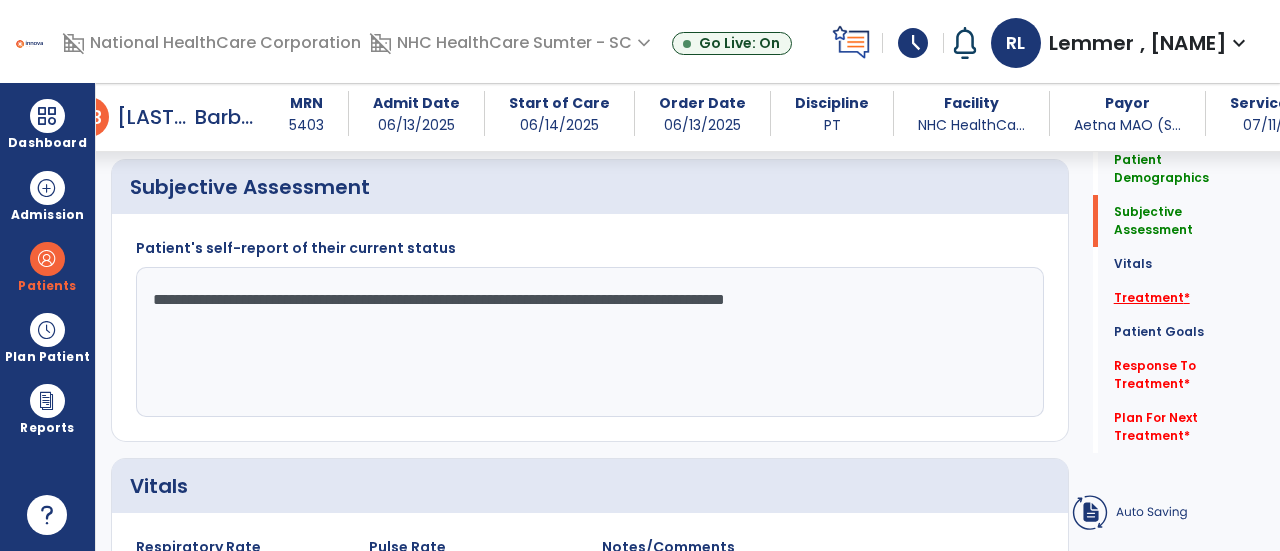 type on "**********" 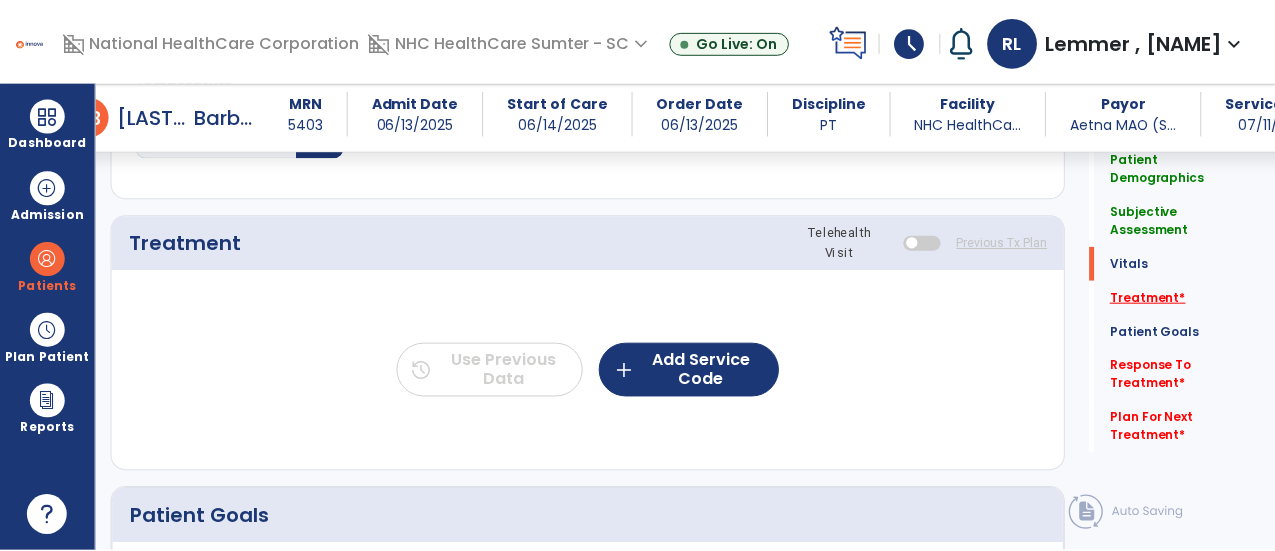 scroll, scrollTop: 1167, scrollLeft: 0, axis: vertical 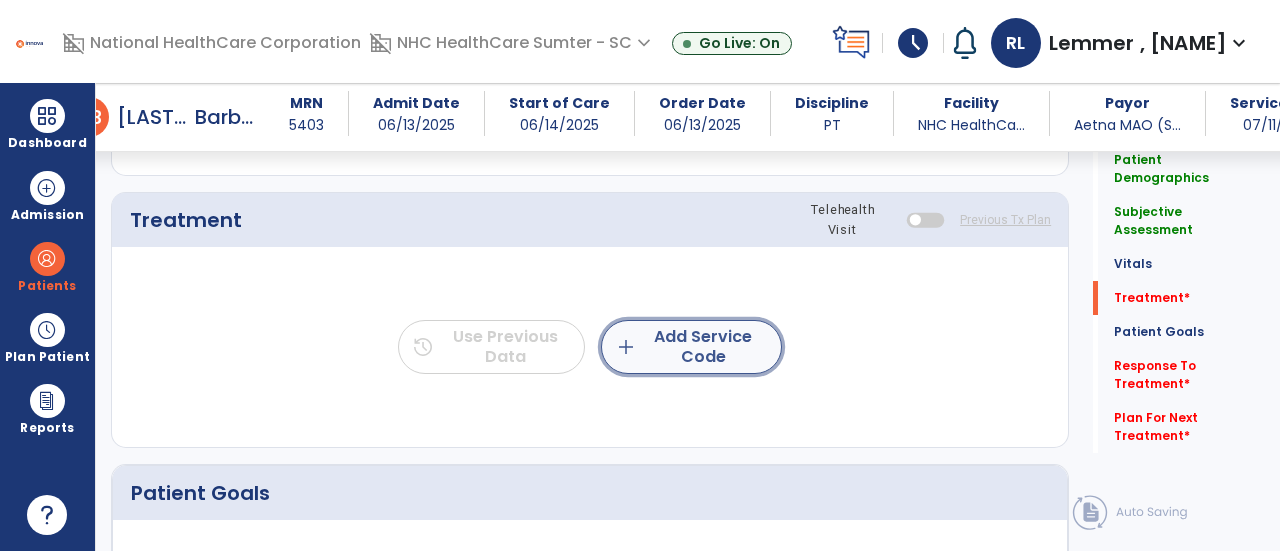 click on "add" 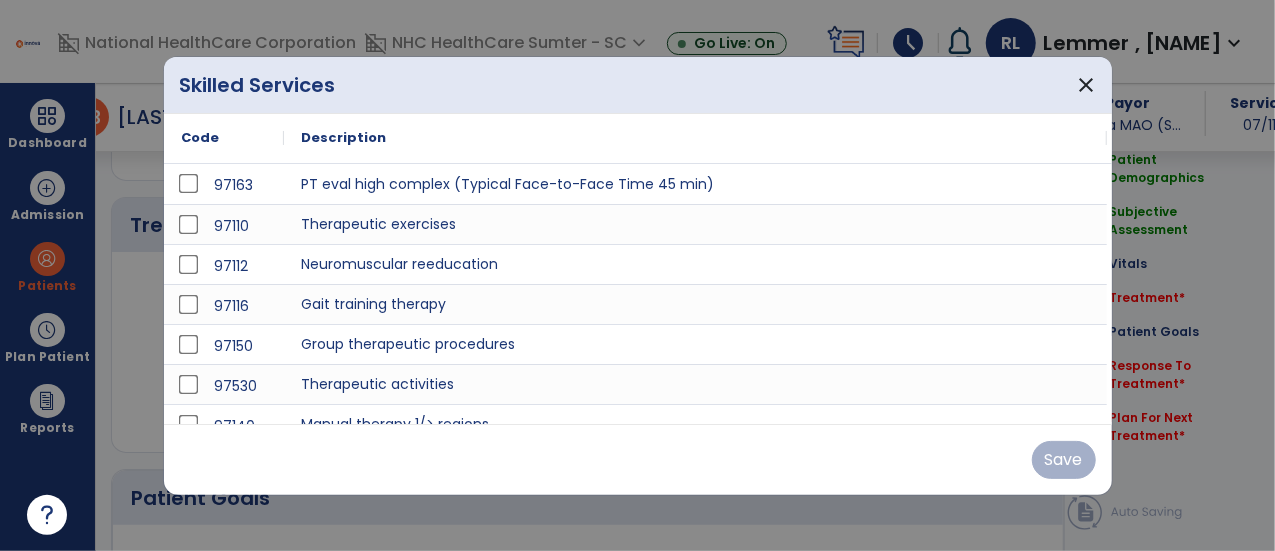 scroll, scrollTop: 1167, scrollLeft: 0, axis: vertical 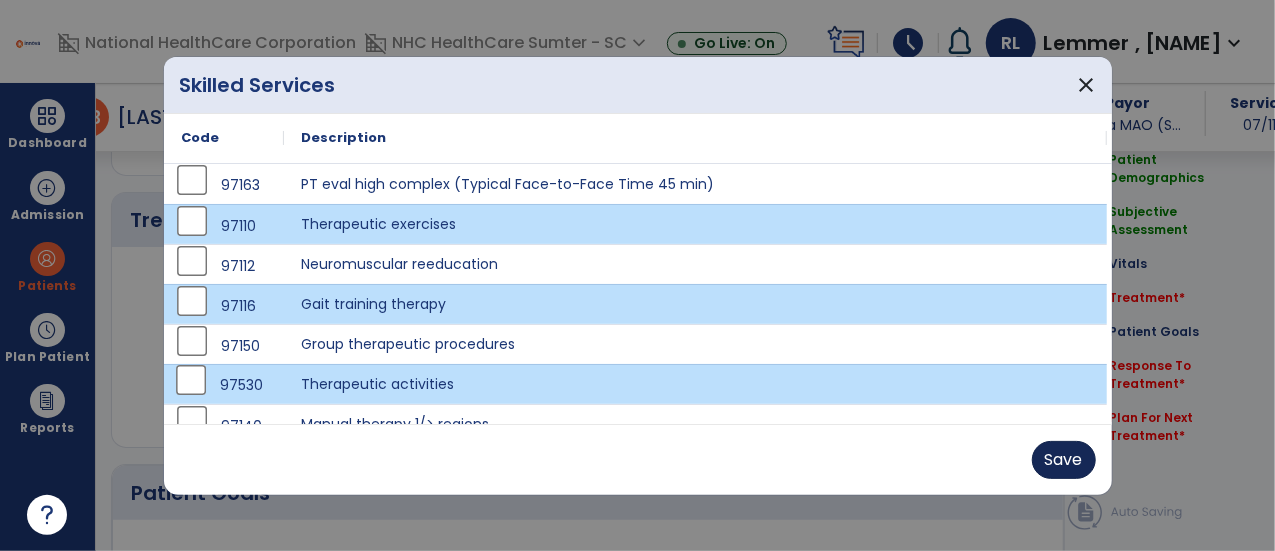 click on "Save" at bounding box center [1064, 460] 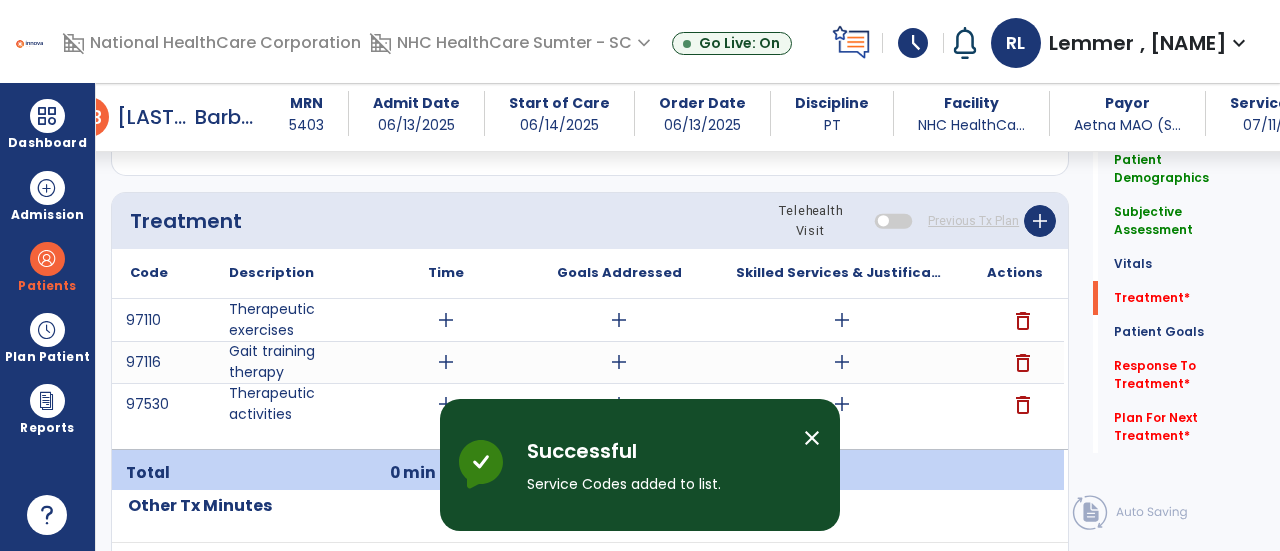 click on "close" at bounding box center (812, 438) 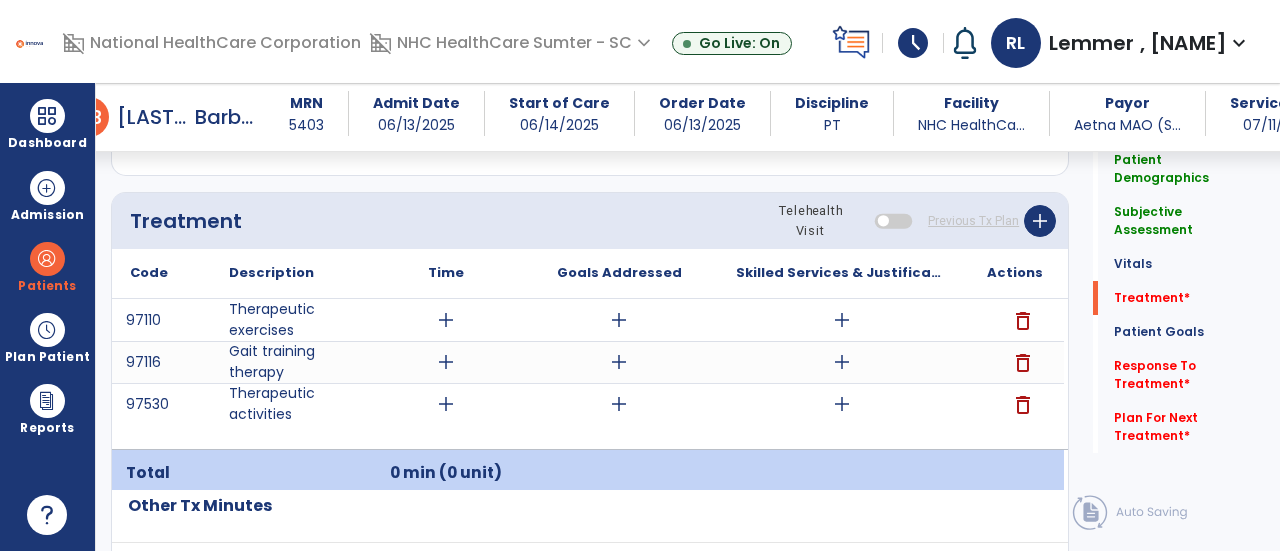 click on "add" at bounding box center (446, 320) 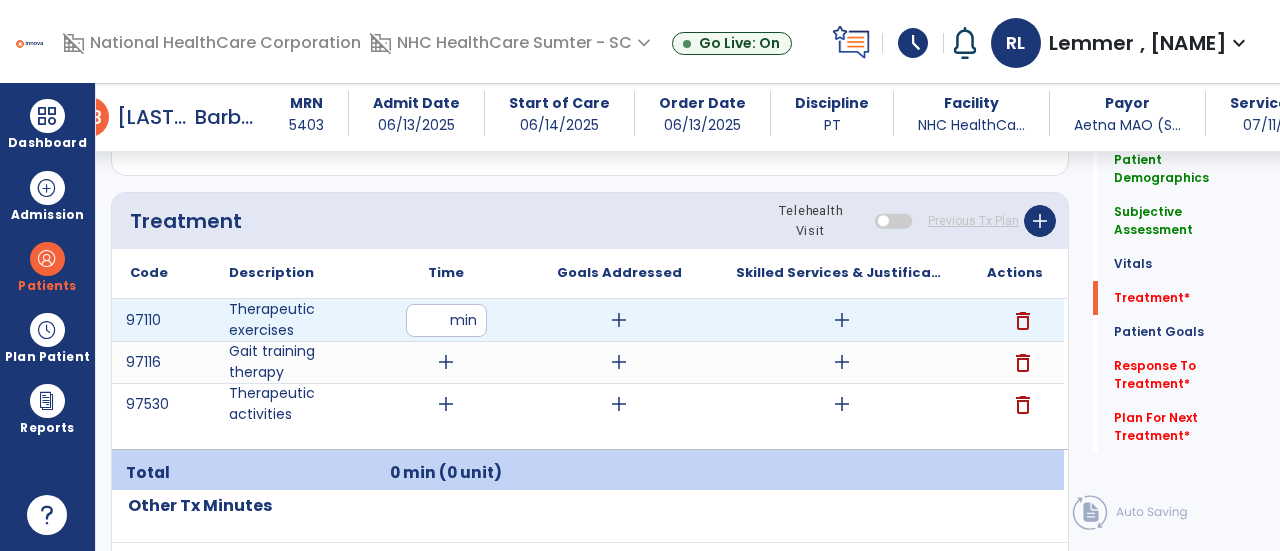 type on "**" 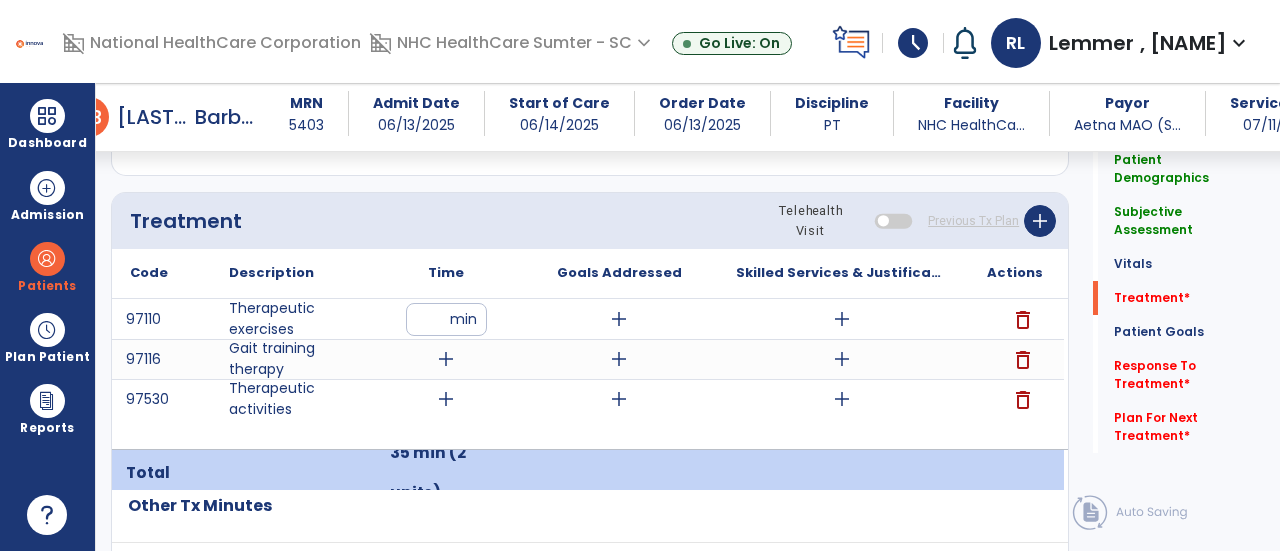 click on "add" at bounding box center [446, 359] 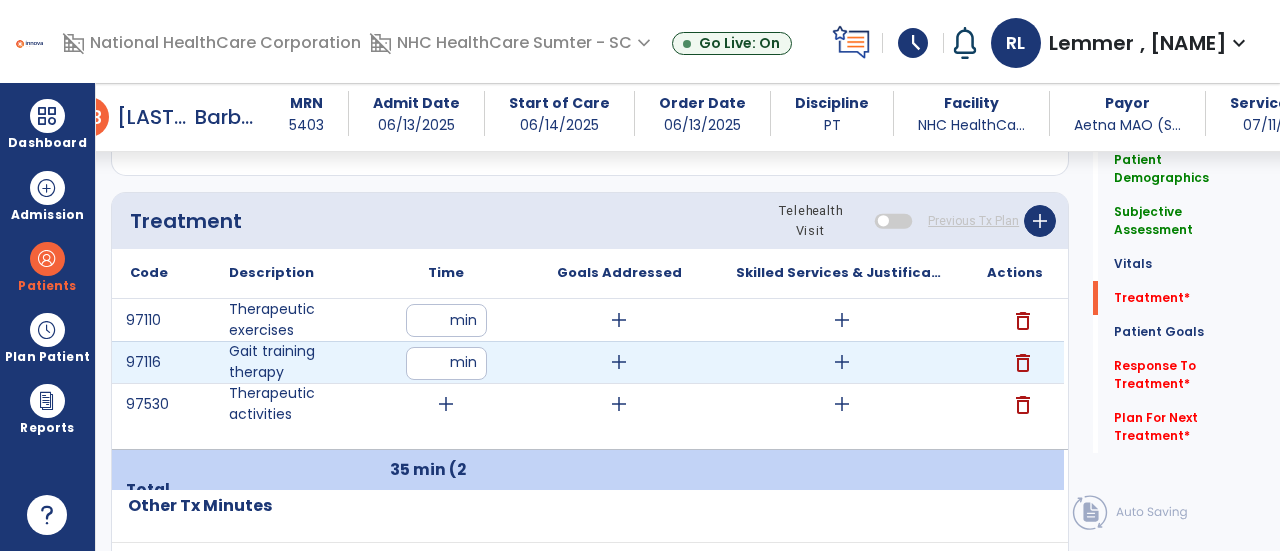 type on "**" 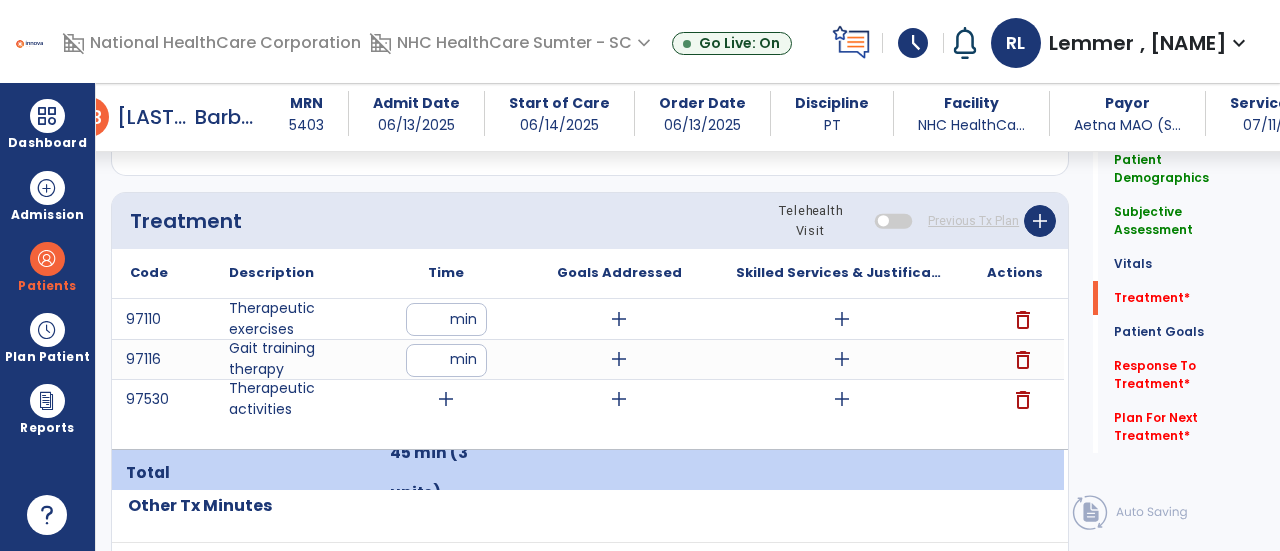click on "add" at bounding box center (446, 399) 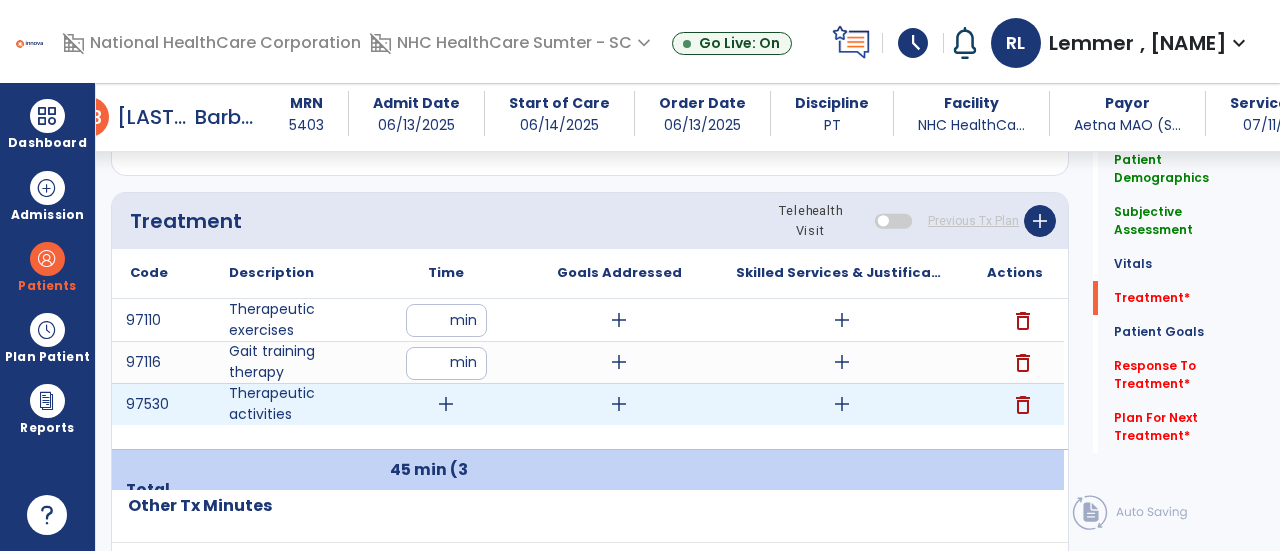 click on "add" at bounding box center [446, 404] 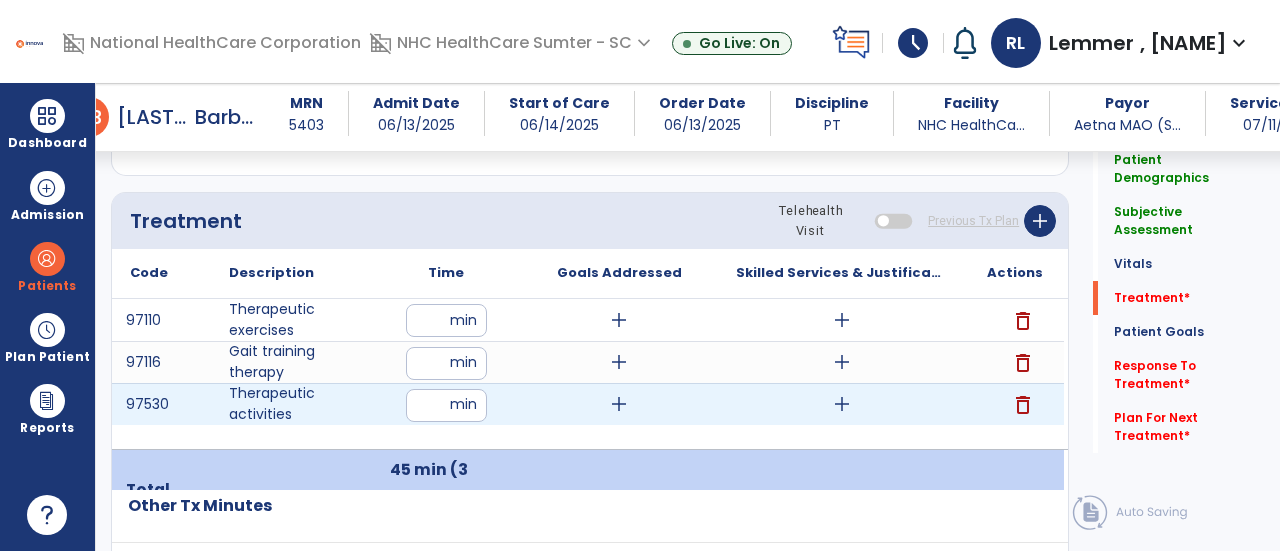 type on "**" 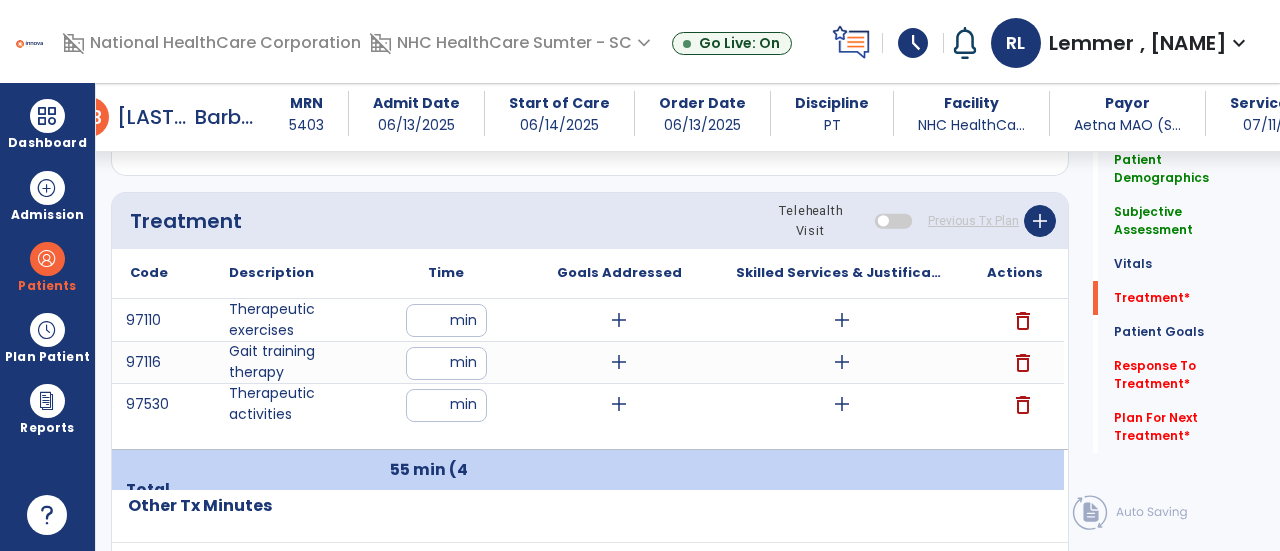 click on "add" at bounding box center [619, 320] 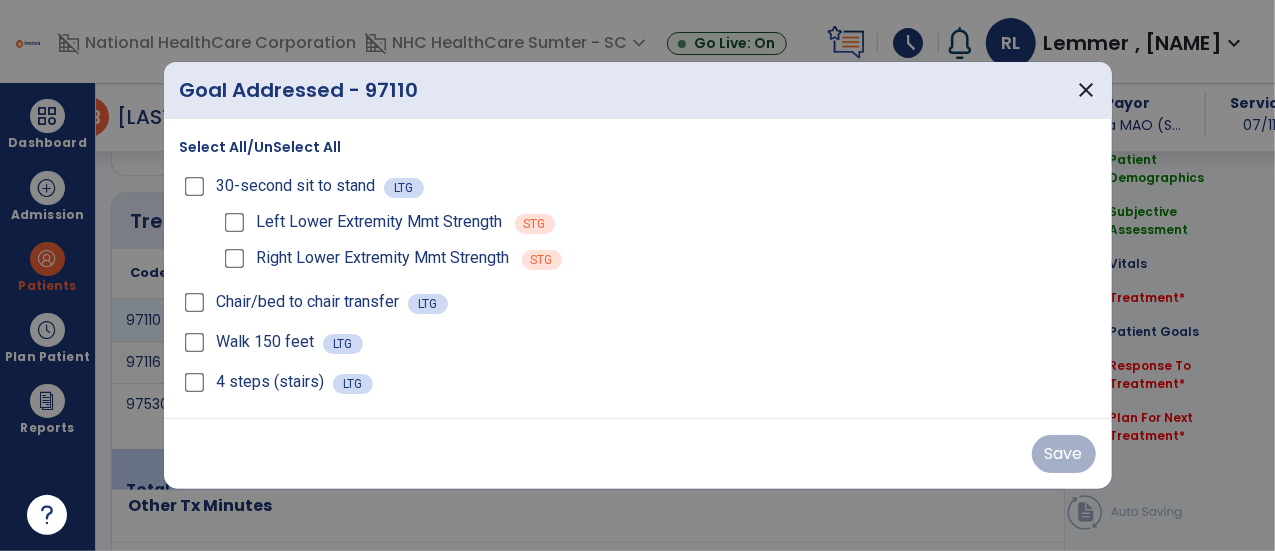 scroll, scrollTop: 1167, scrollLeft: 0, axis: vertical 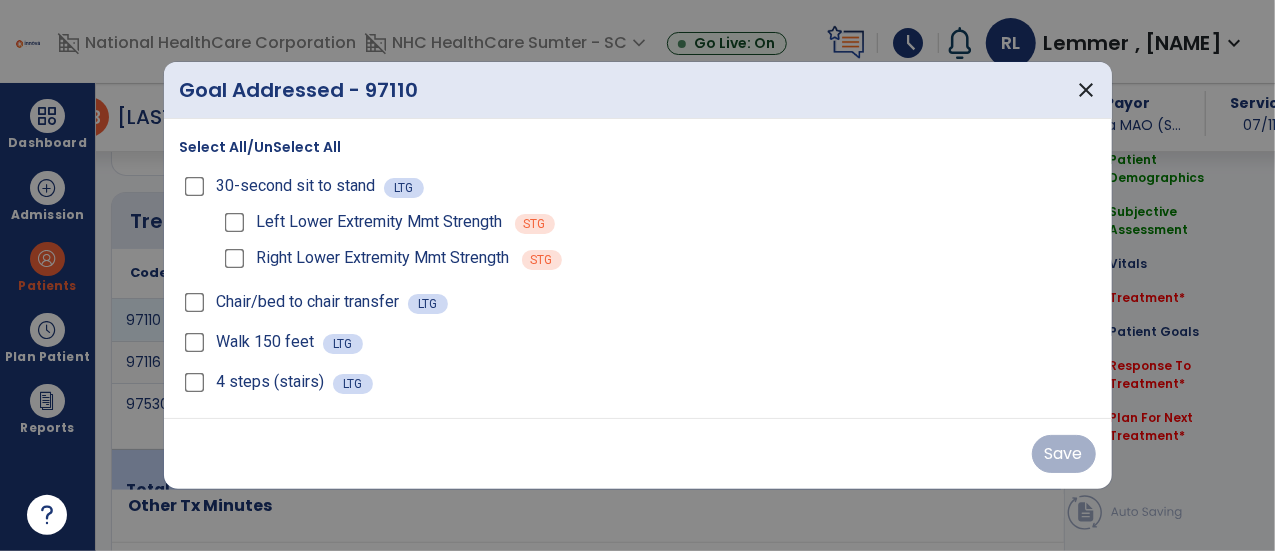 click on "Select All/UnSelect All" at bounding box center (261, 147) 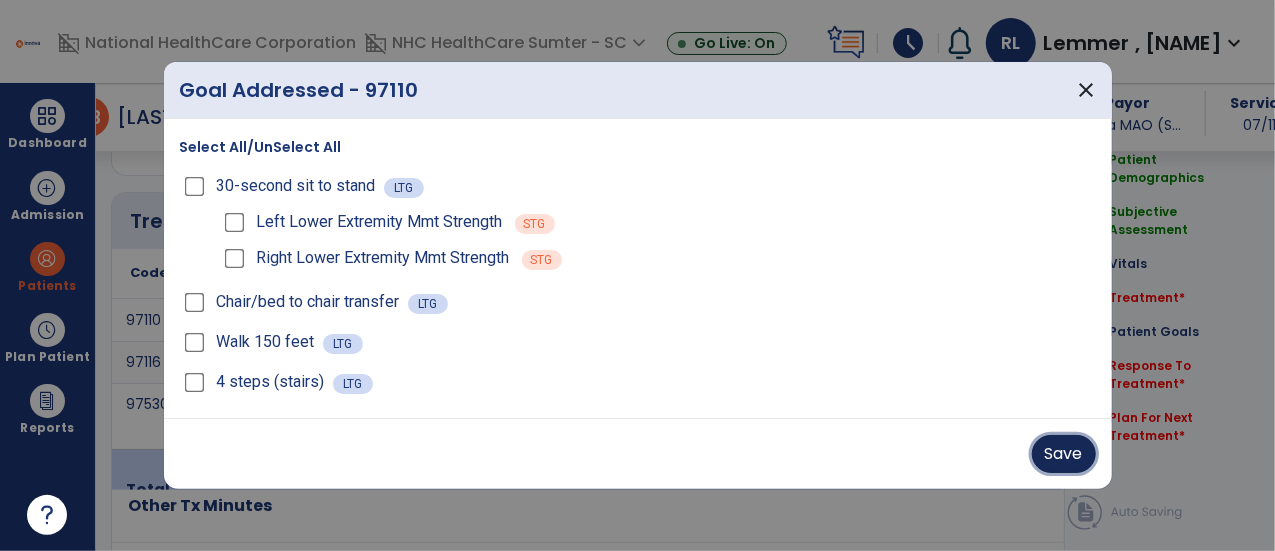 click on "Save" at bounding box center [1064, 454] 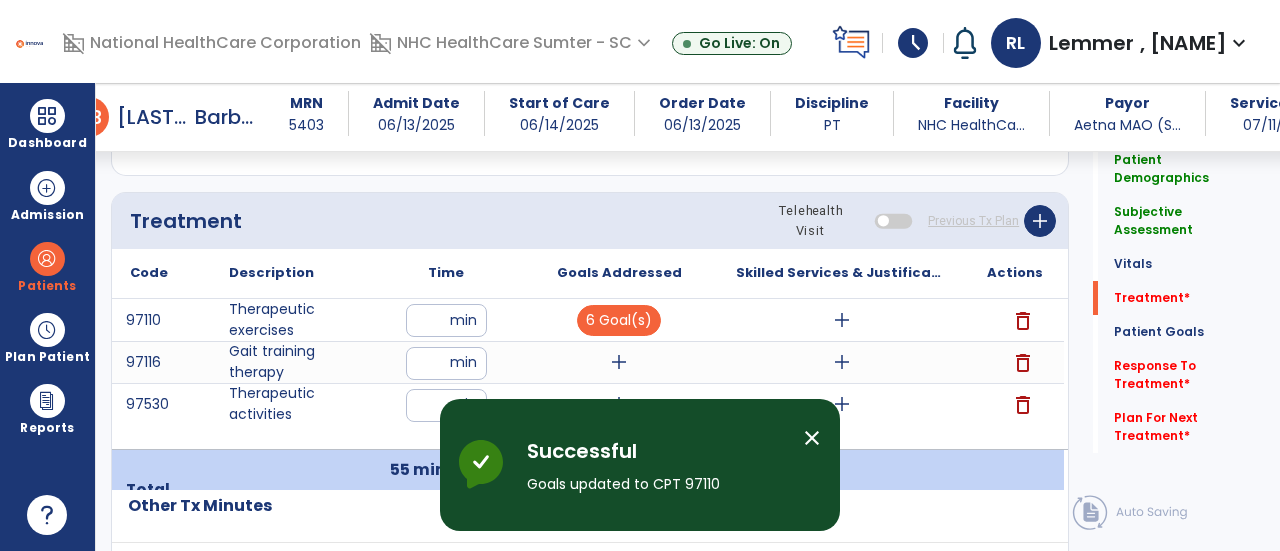 click on "close" at bounding box center [812, 438] 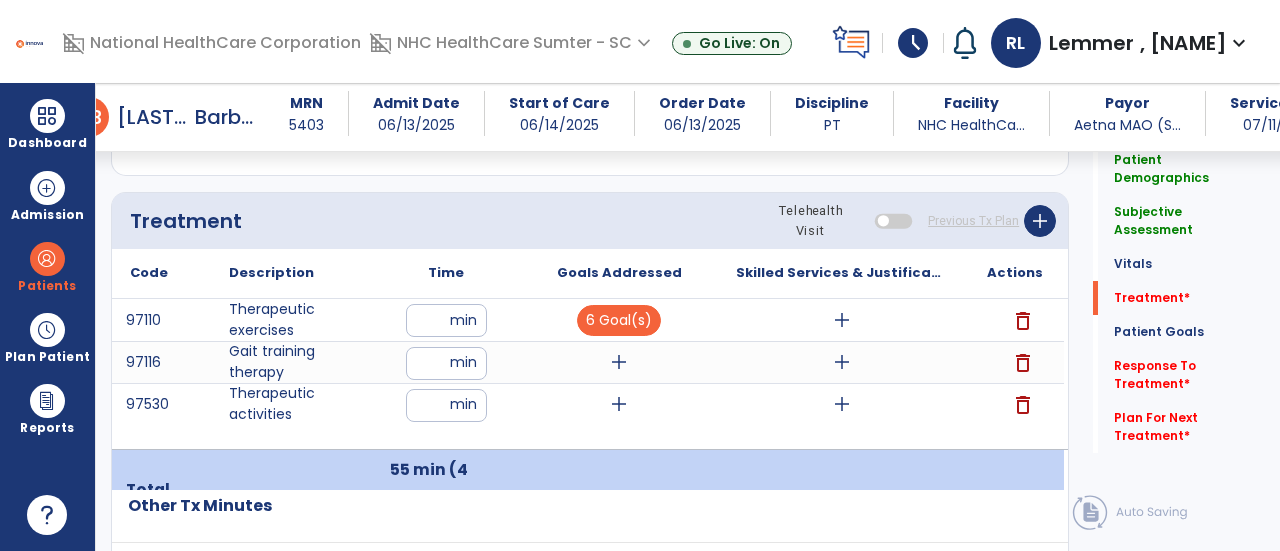 click on "add" at bounding box center (619, 362) 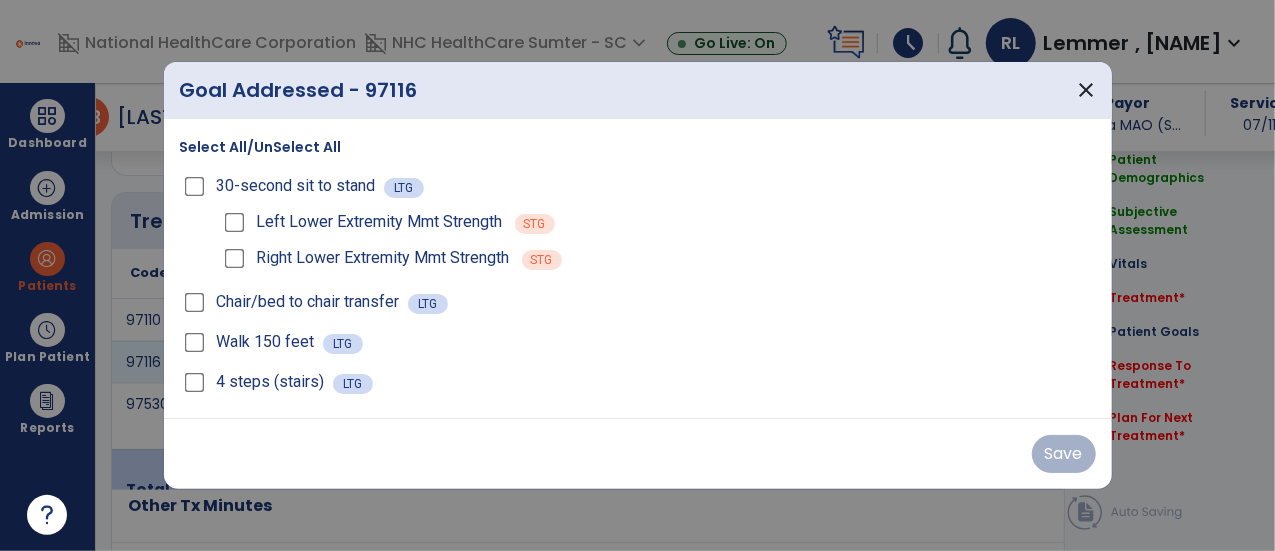 scroll, scrollTop: 1167, scrollLeft: 0, axis: vertical 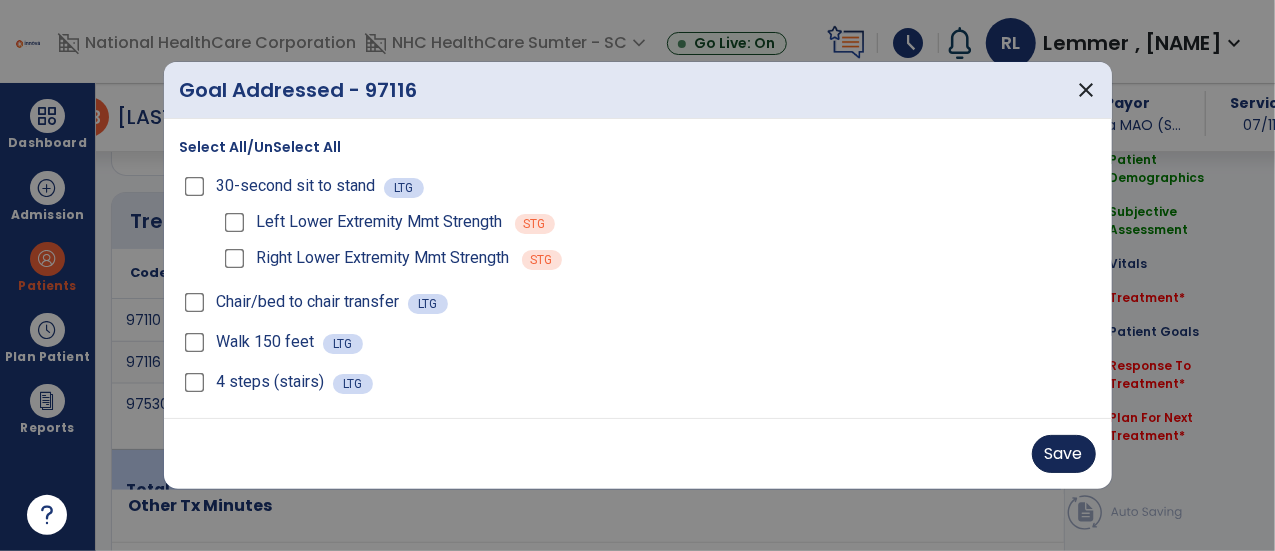 click on "Save" at bounding box center [1064, 454] 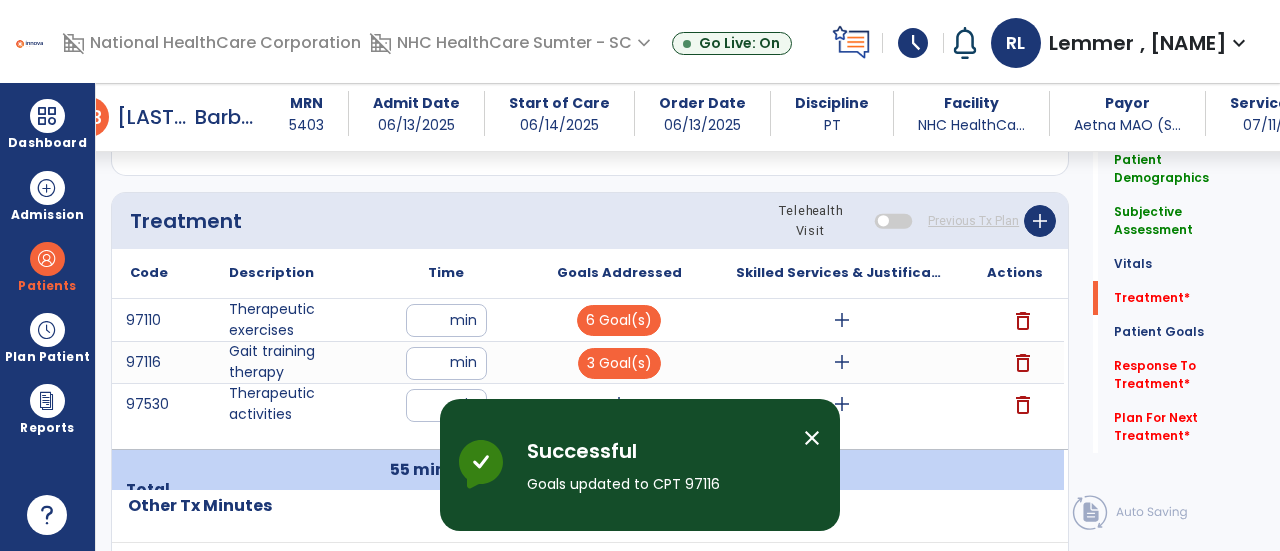 click on "close" at bounding box center (812, 438) 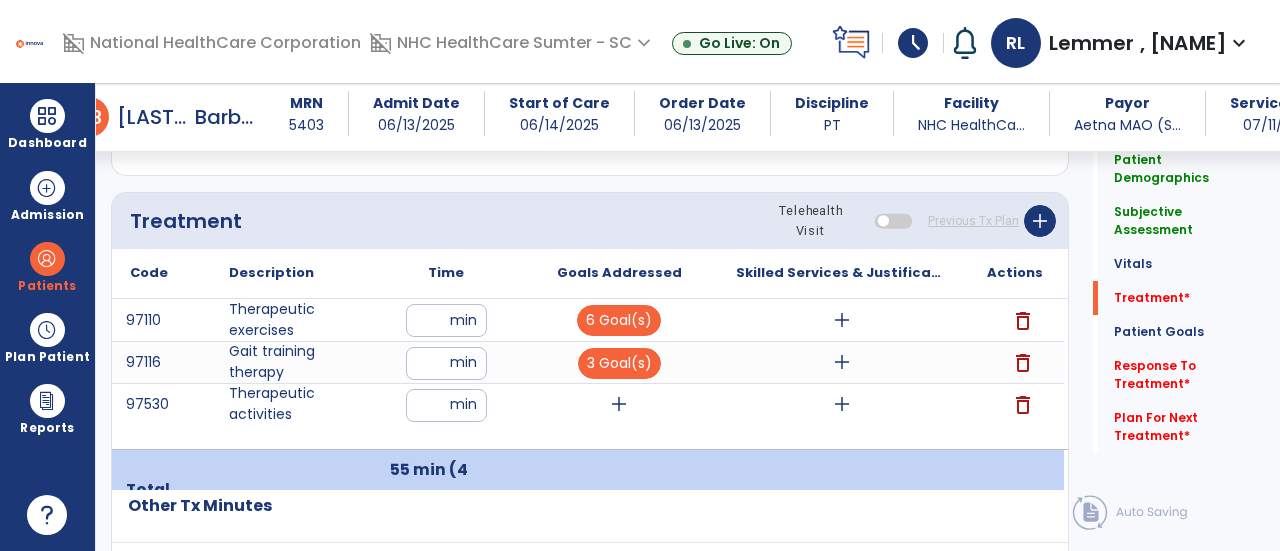 click on "add" at bounding box center (619, 404) 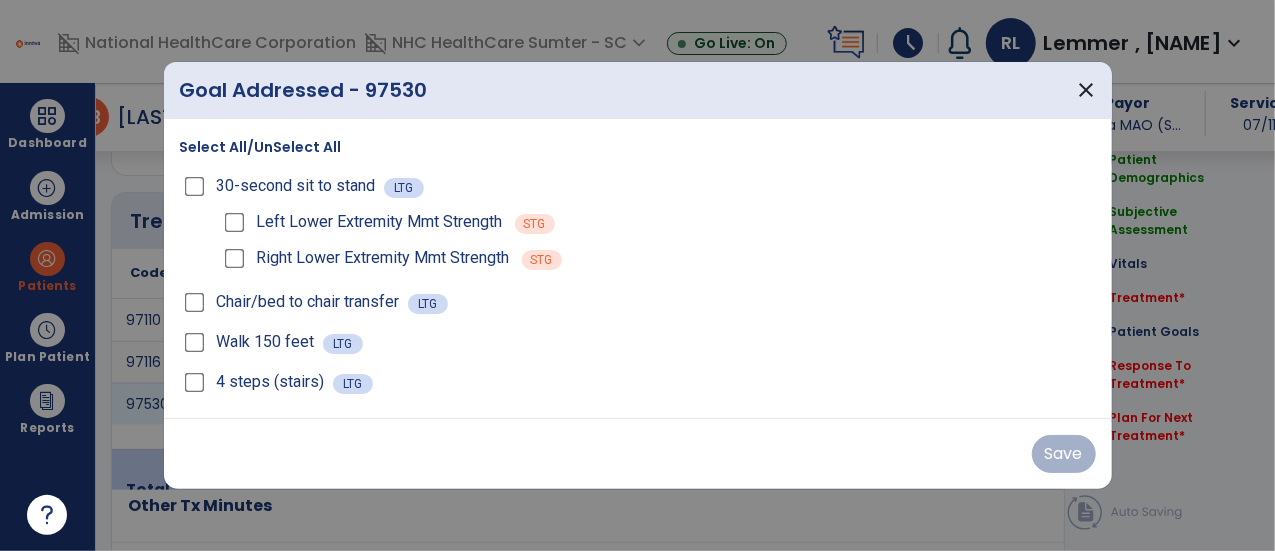 scroll, scrollTop: 1167, scrollLeft: 0, axis: vertical 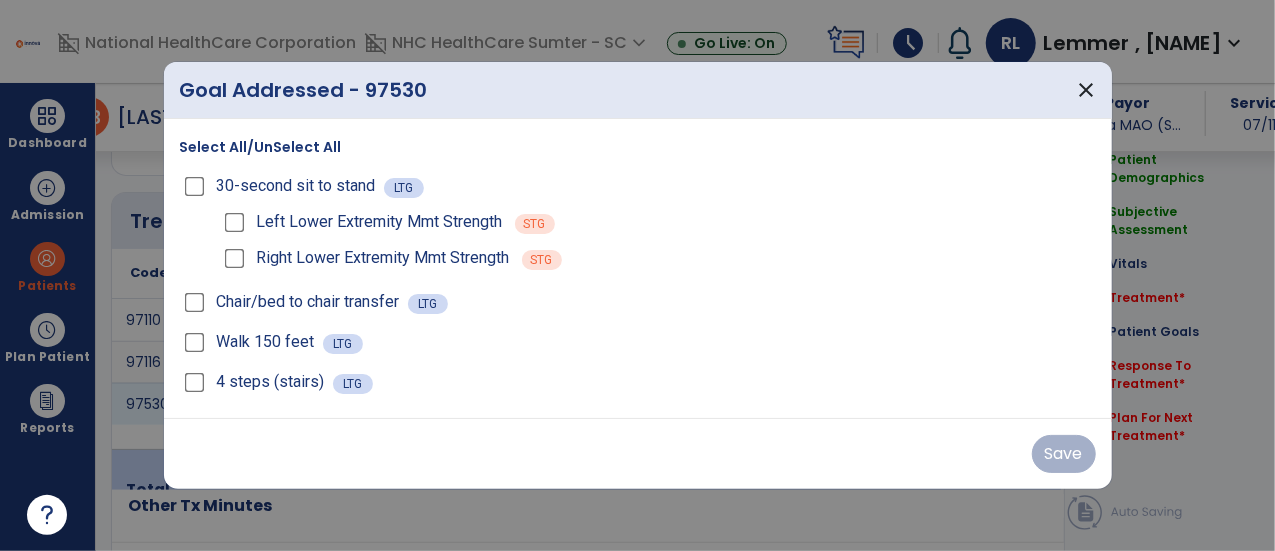 click on "Select All/UnSelect All" at bounding box center (261, 147) 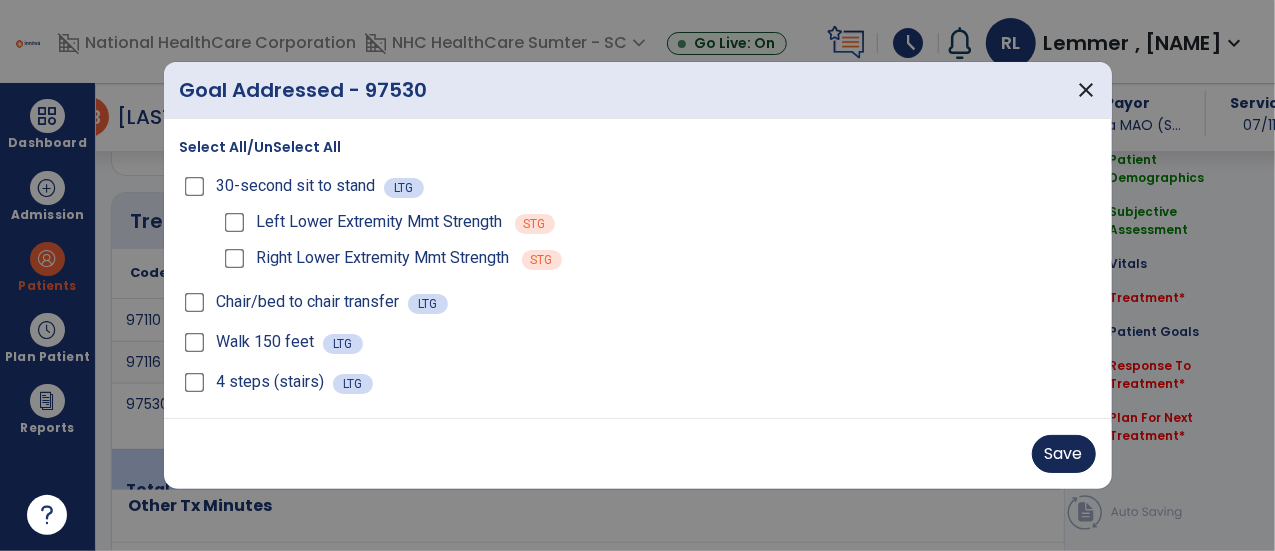 click on "Save" at bounding box center (1064, 454) 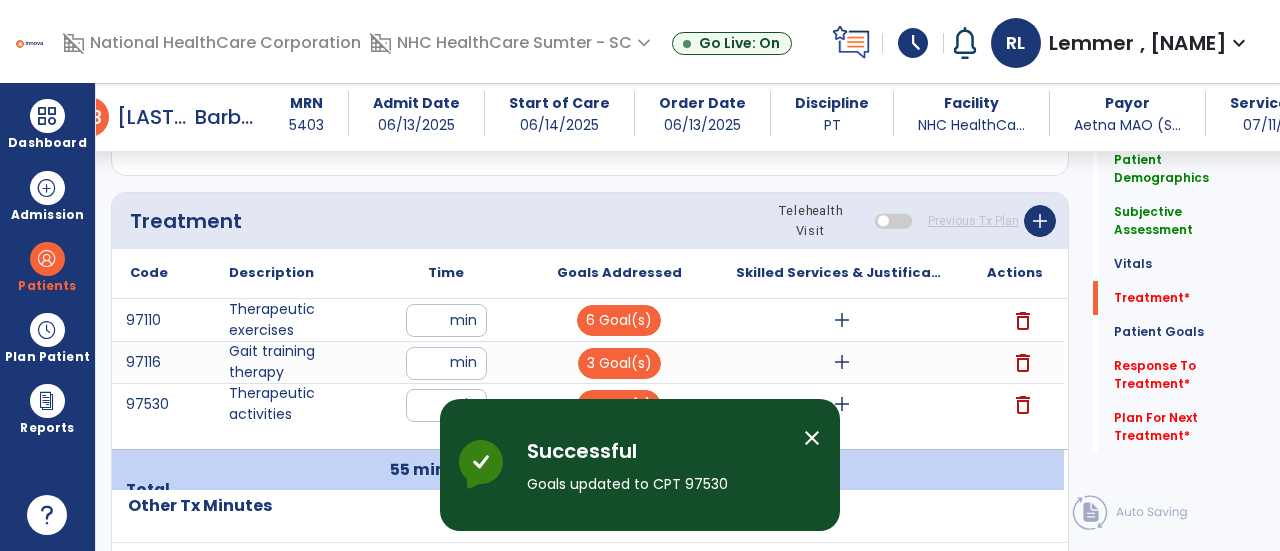 click on "add" at bounding box center [842, 320] 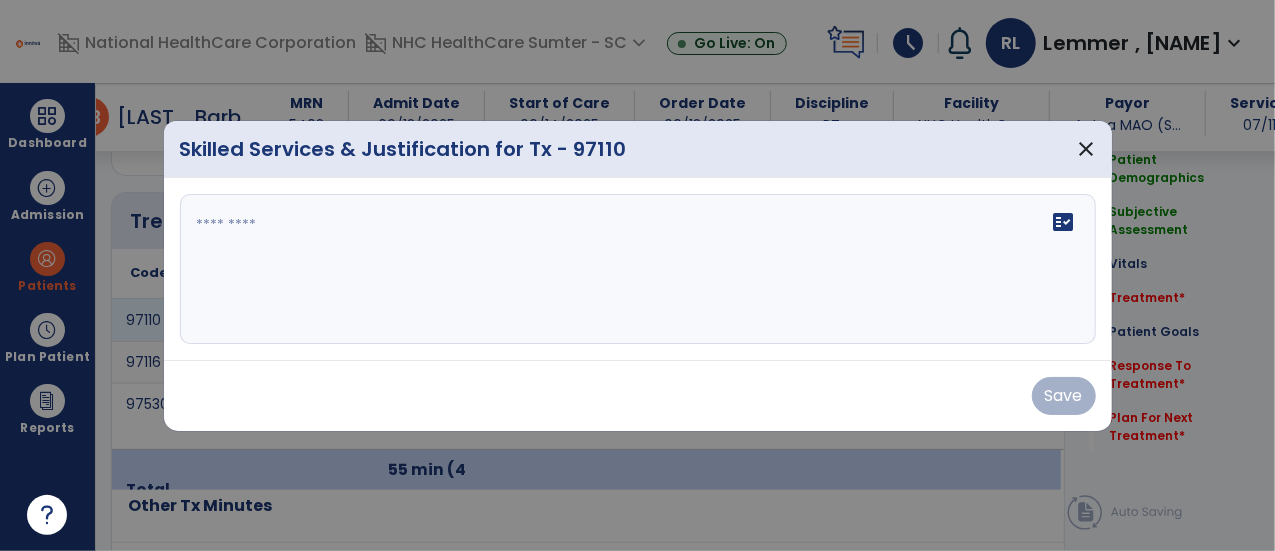 scroll, scrollTop: 1167, scrollLeft: 0, axis: vertical 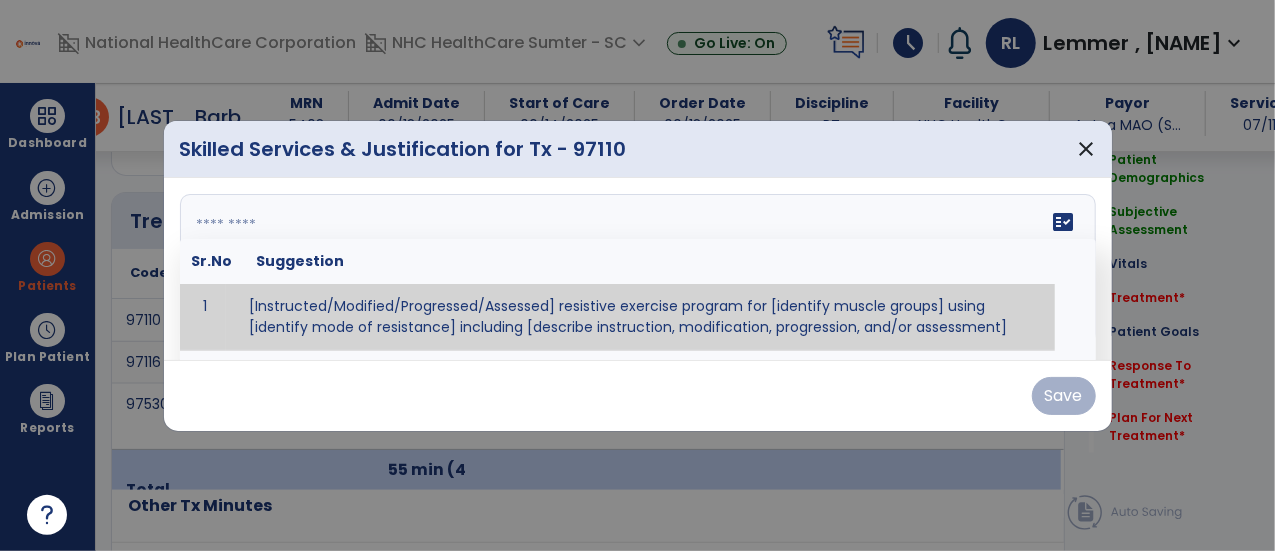click at bounding box center [638, 269] 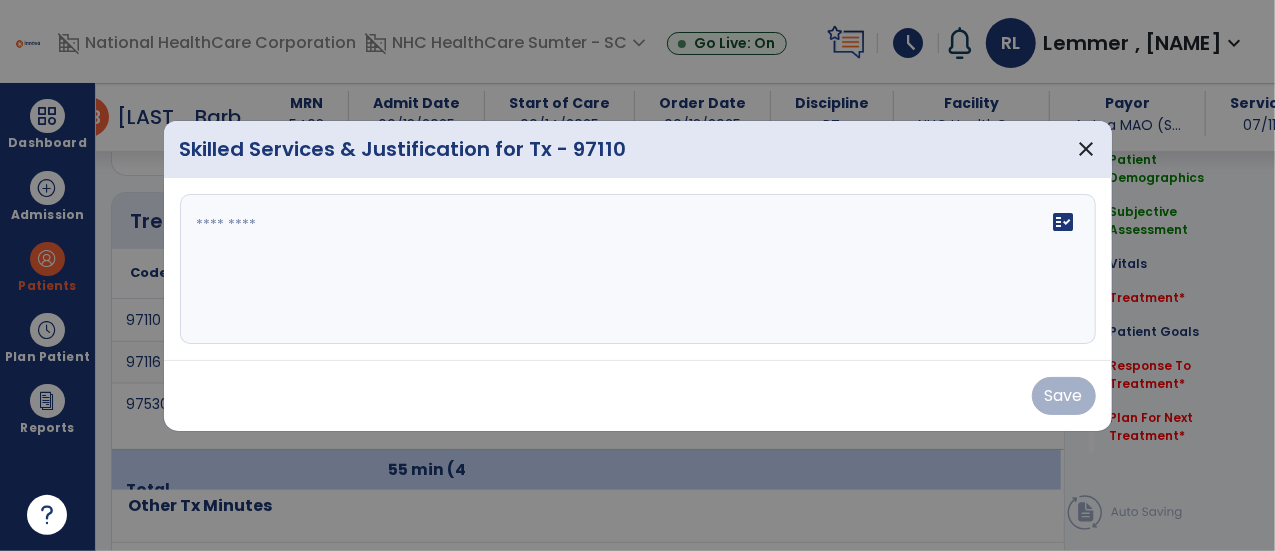 click at bounding box center [638, 269] 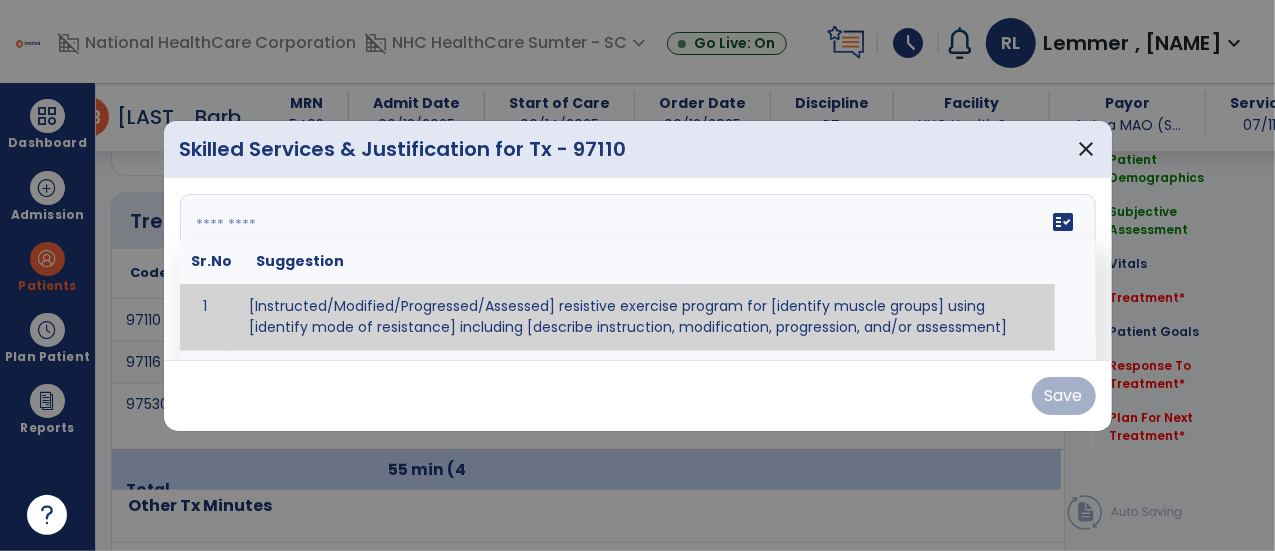 paste on "**********" 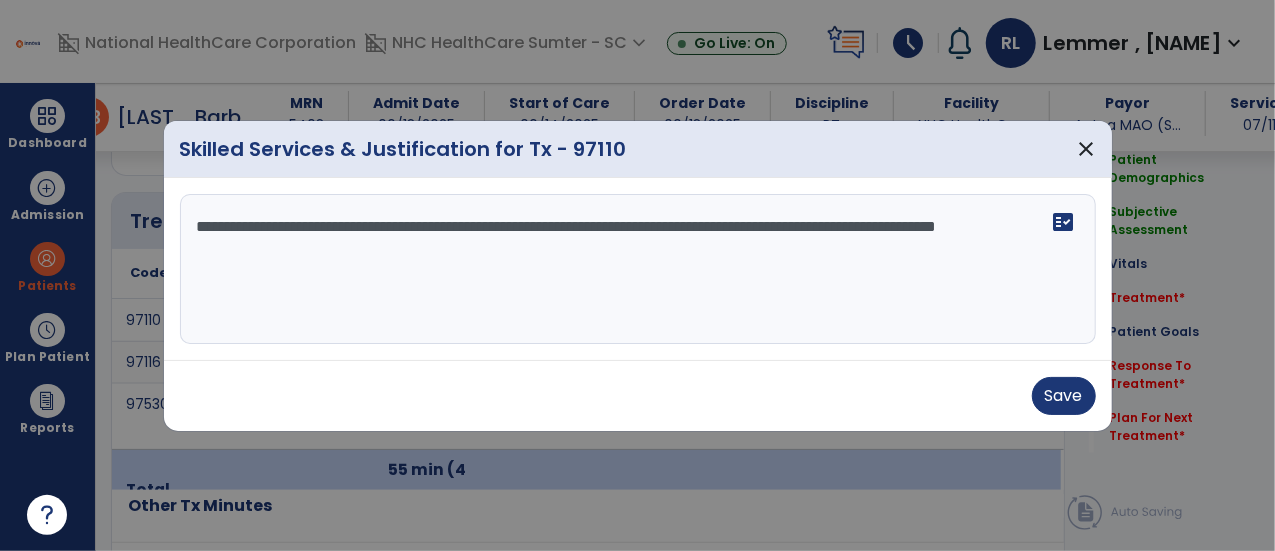 click on "**********" at bounding box center [638, 269] 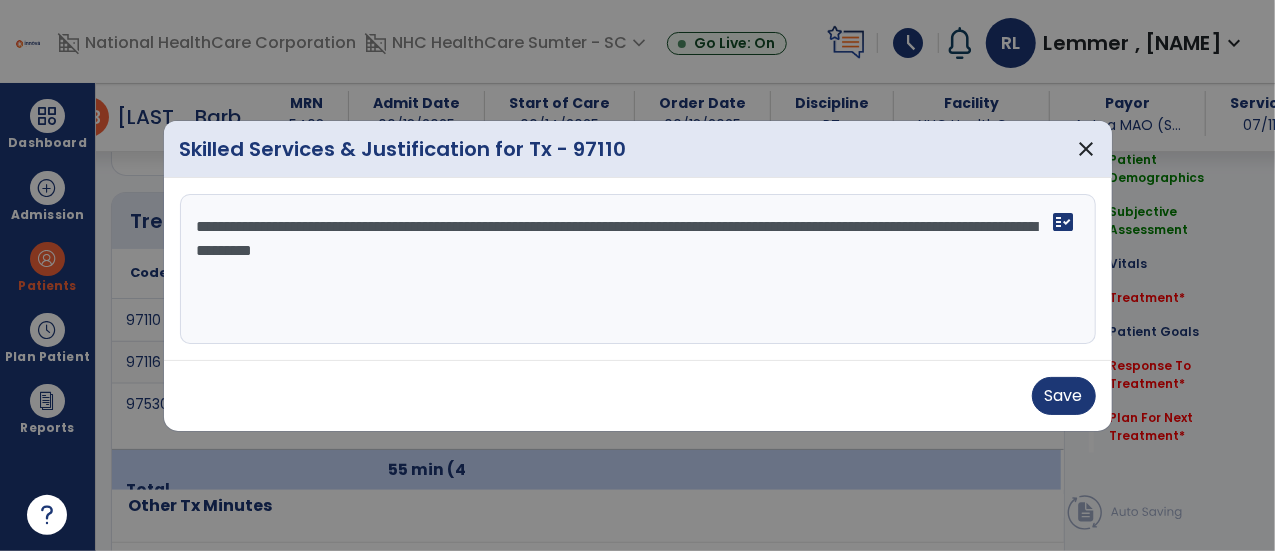 click on "**********" at bounding box center [638, 269] 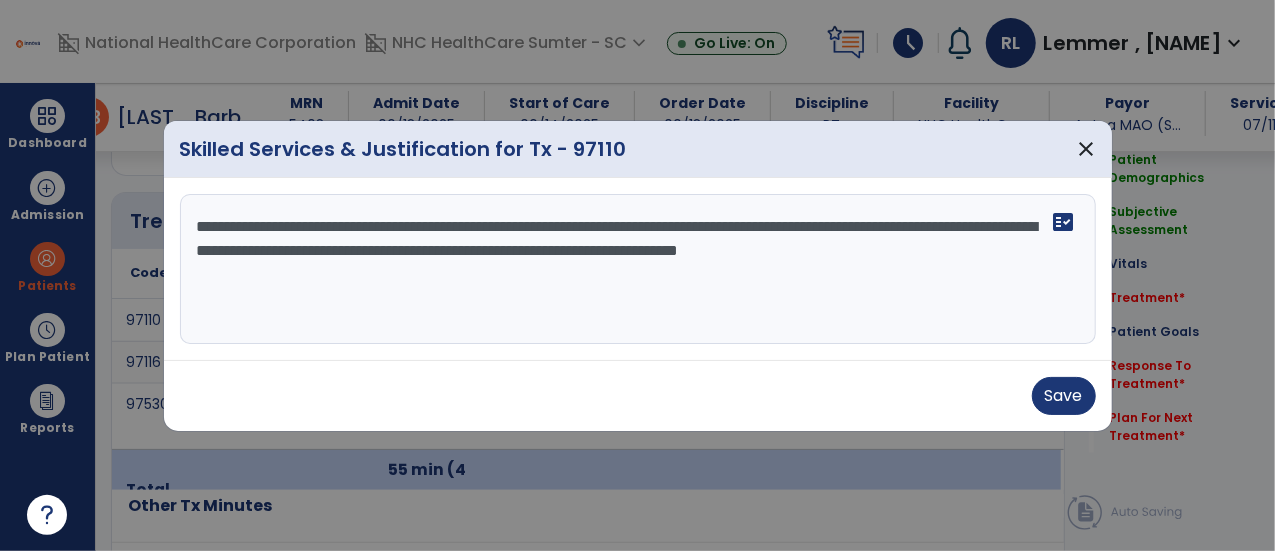 click on "**********" at bounding box center [638, 269] 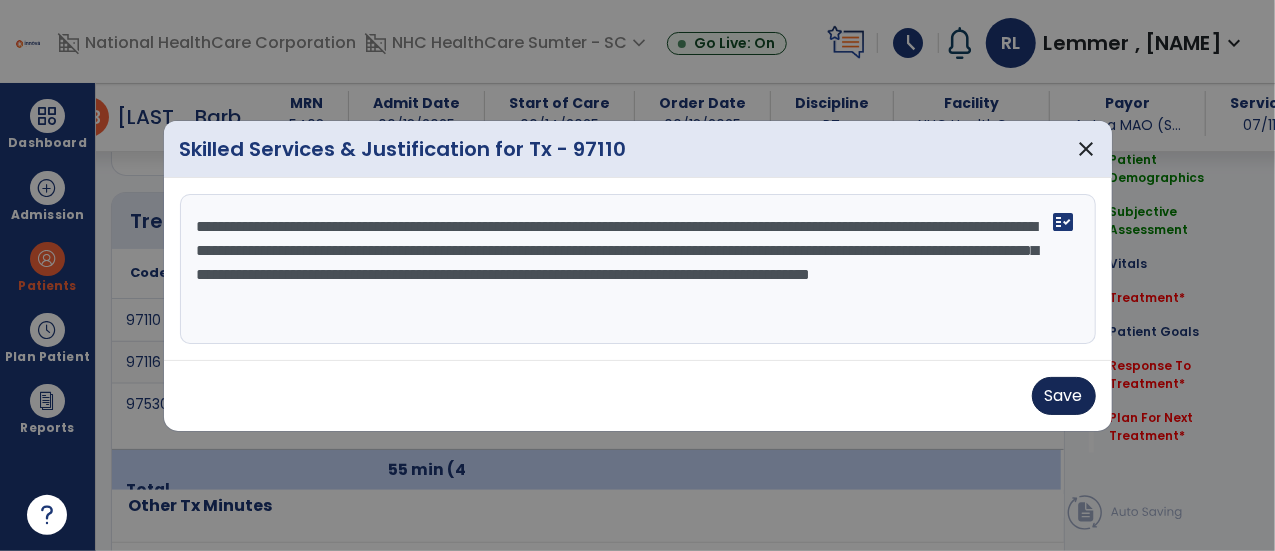 type on "**********" 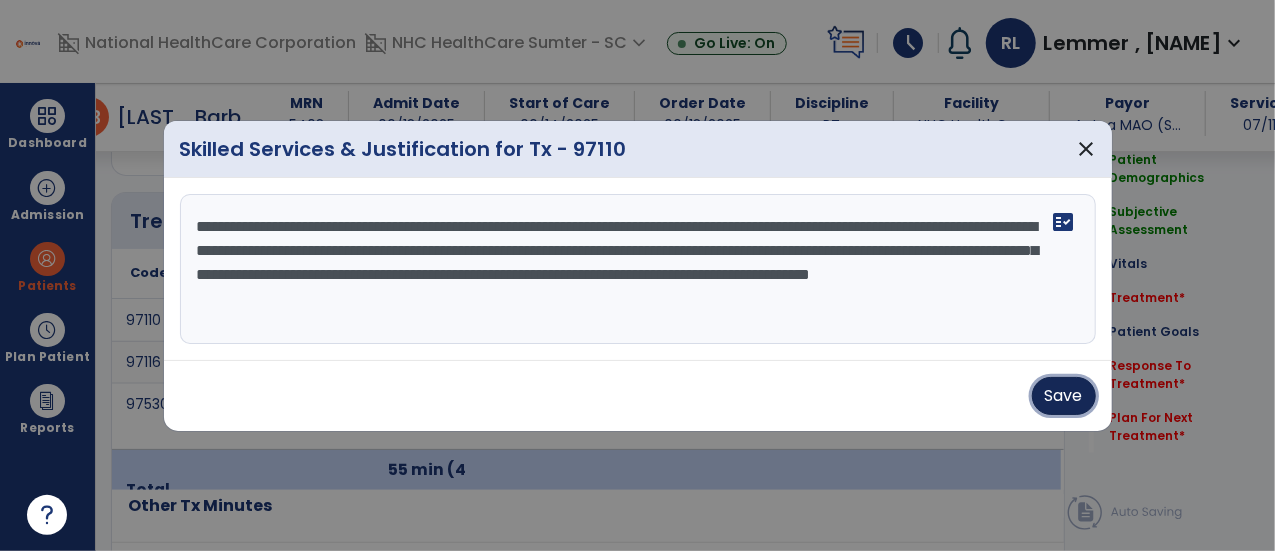 click on "Save" at bounding box center (1064, 396) 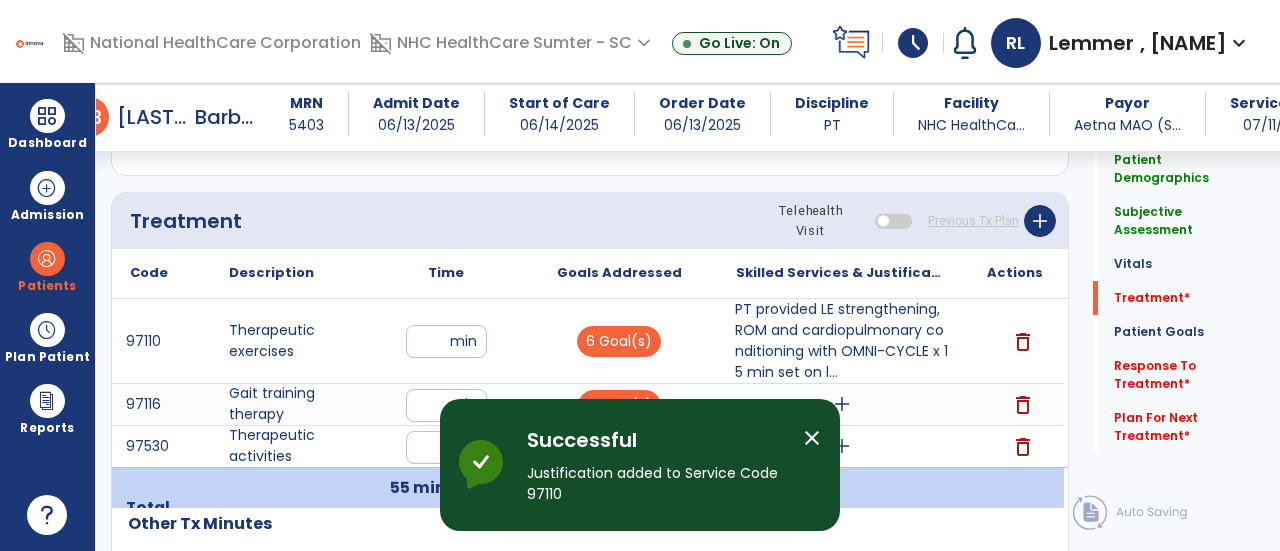 click on "close" at bounding box center (812, 438) 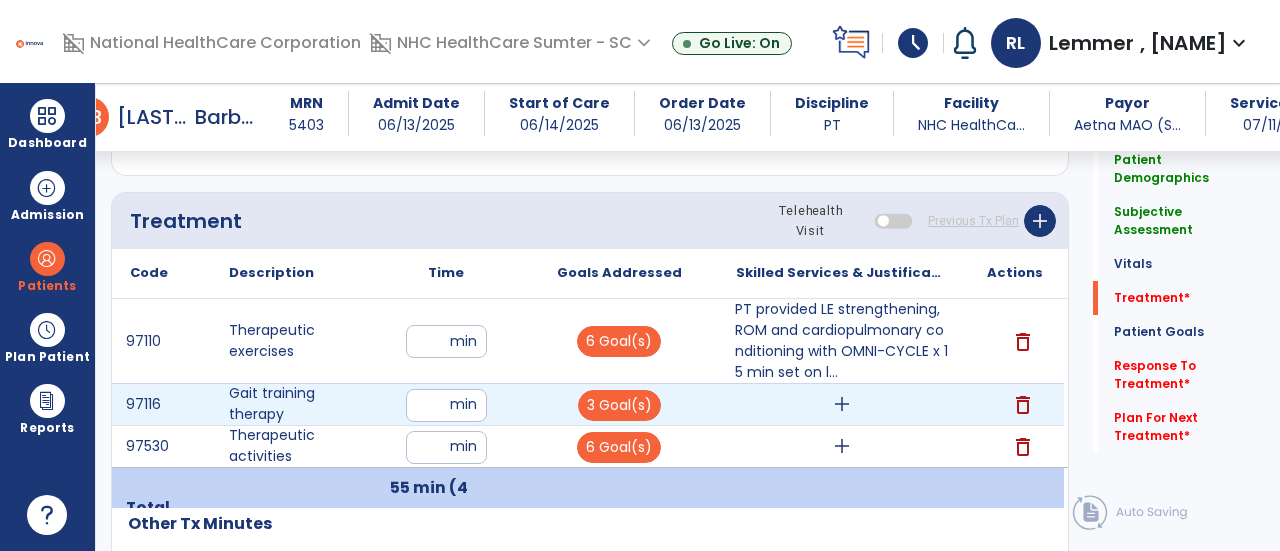 click on "add" at bounding box center [842, 404] 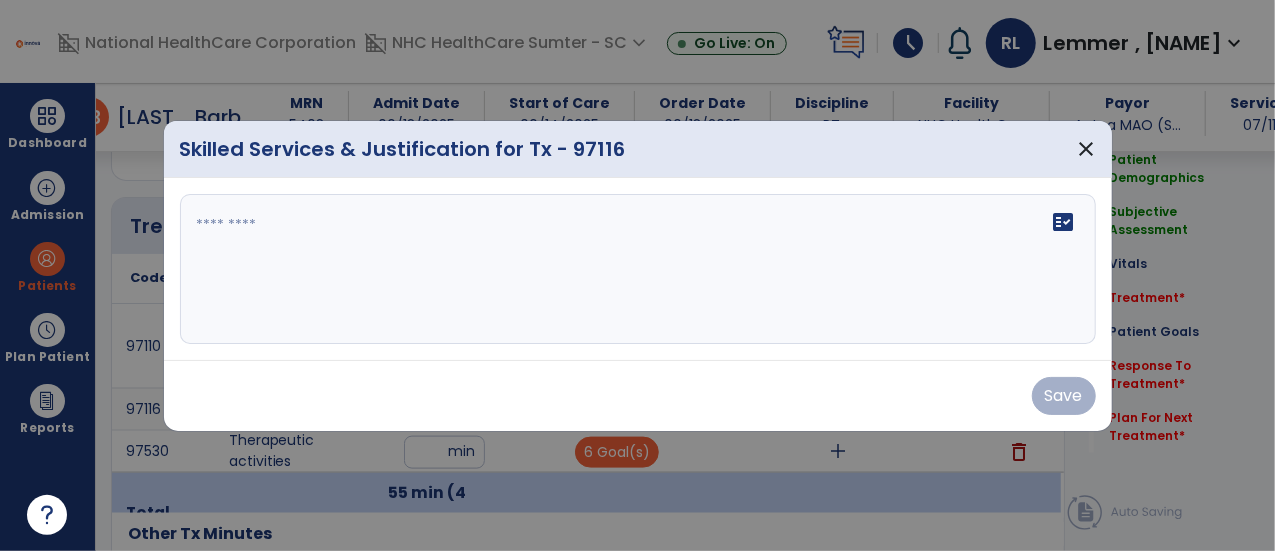 scroll, scrollTop: 1167, scrollLeft: 0, axis: vertical 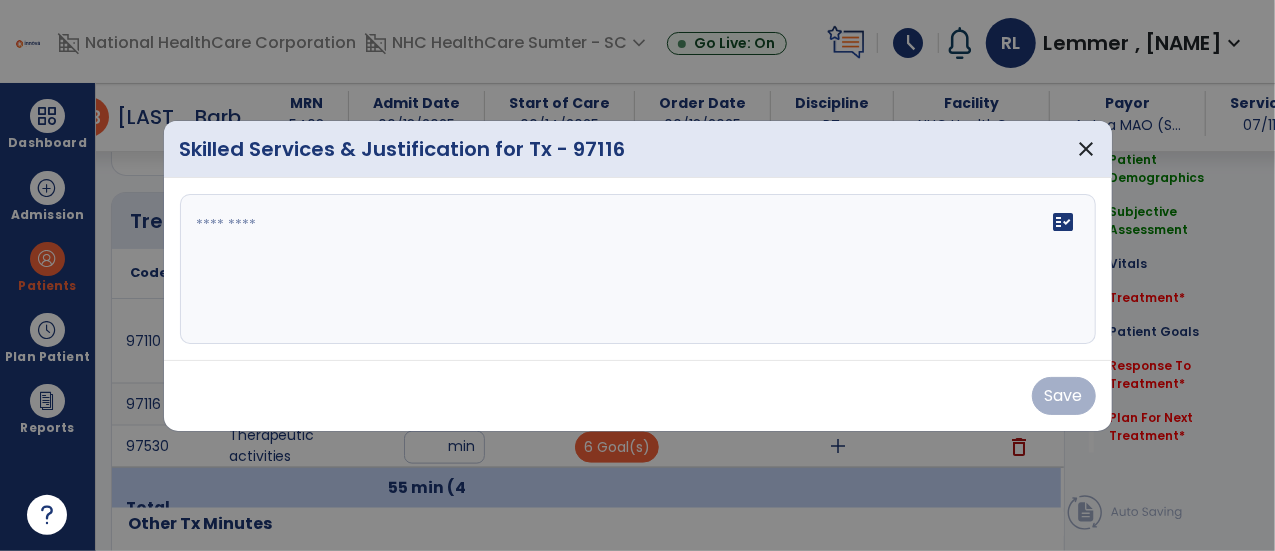 click at bounding box center [638, 269] 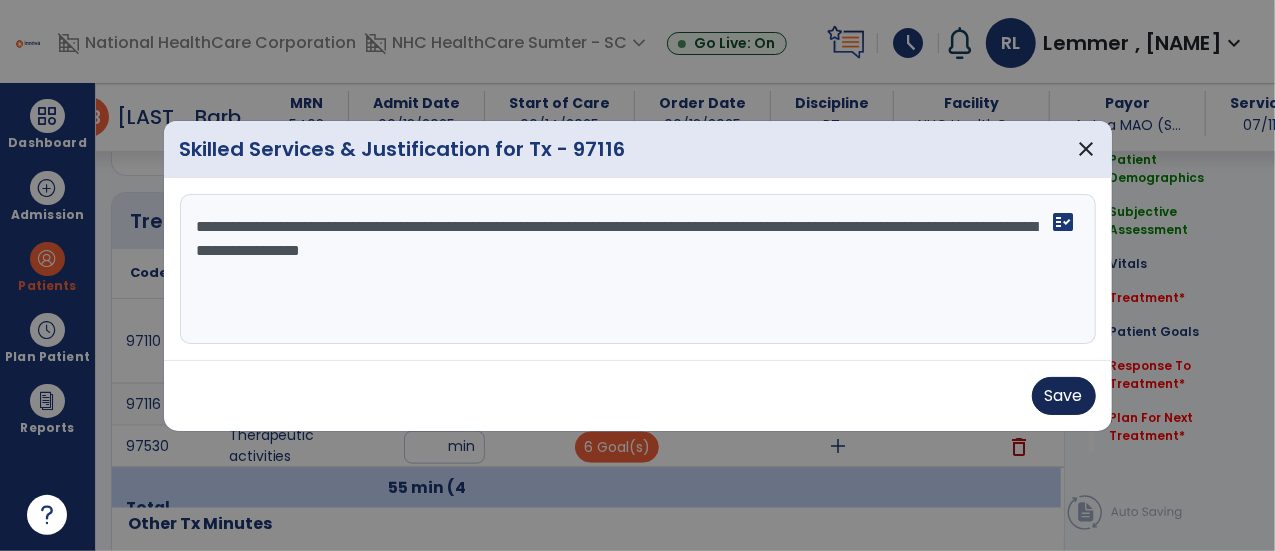type on "**********" 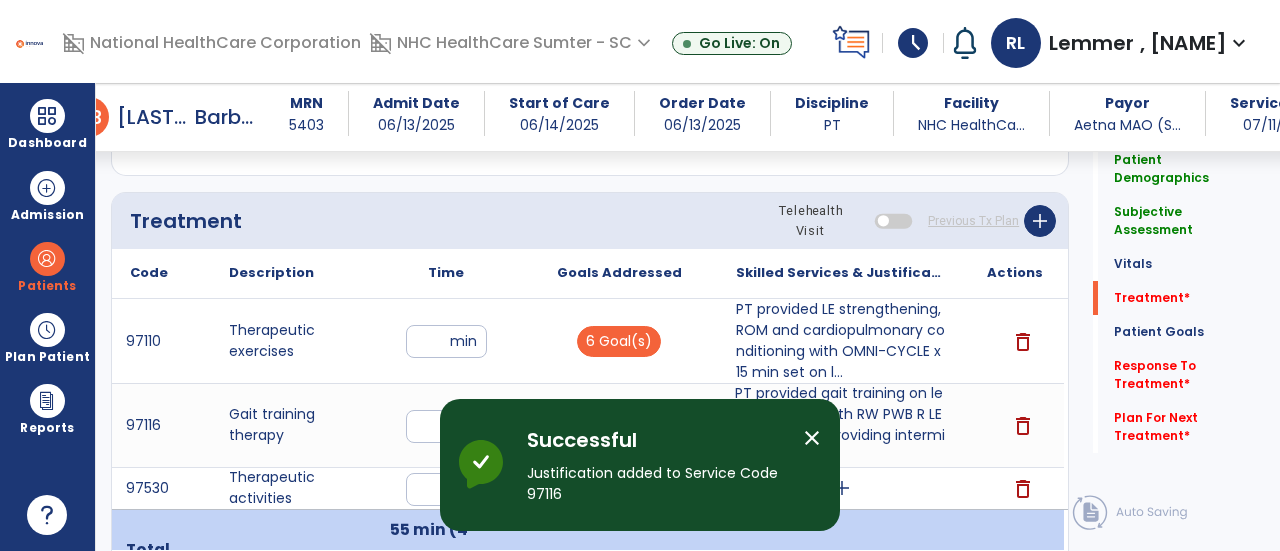 click on "Successful" at bounding box center (657, 440) 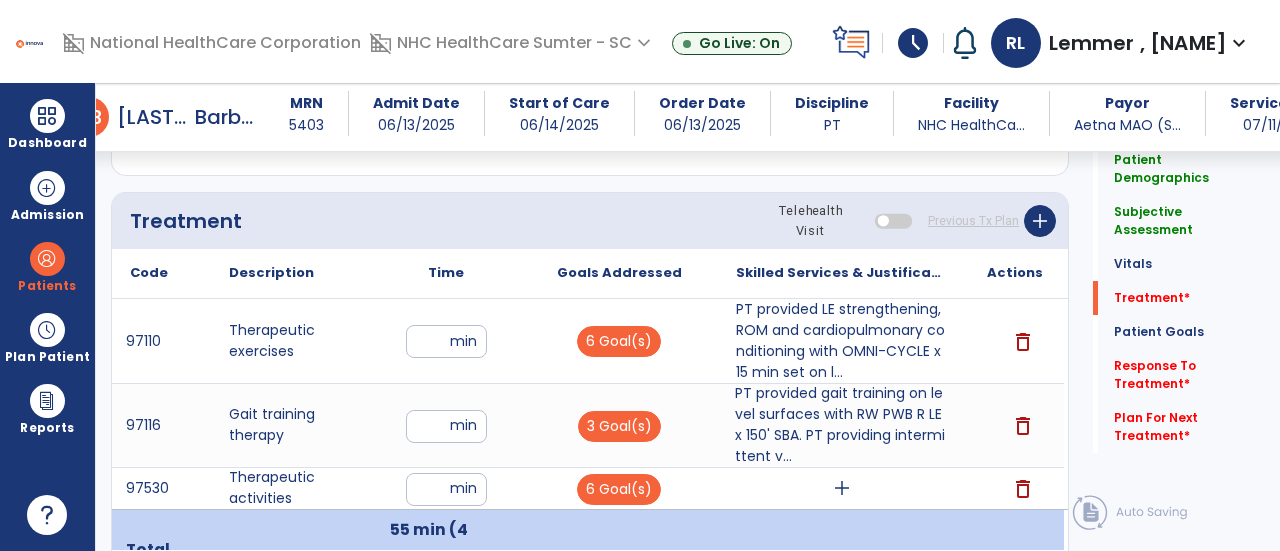click on "add" at bounding box center (841, 488) 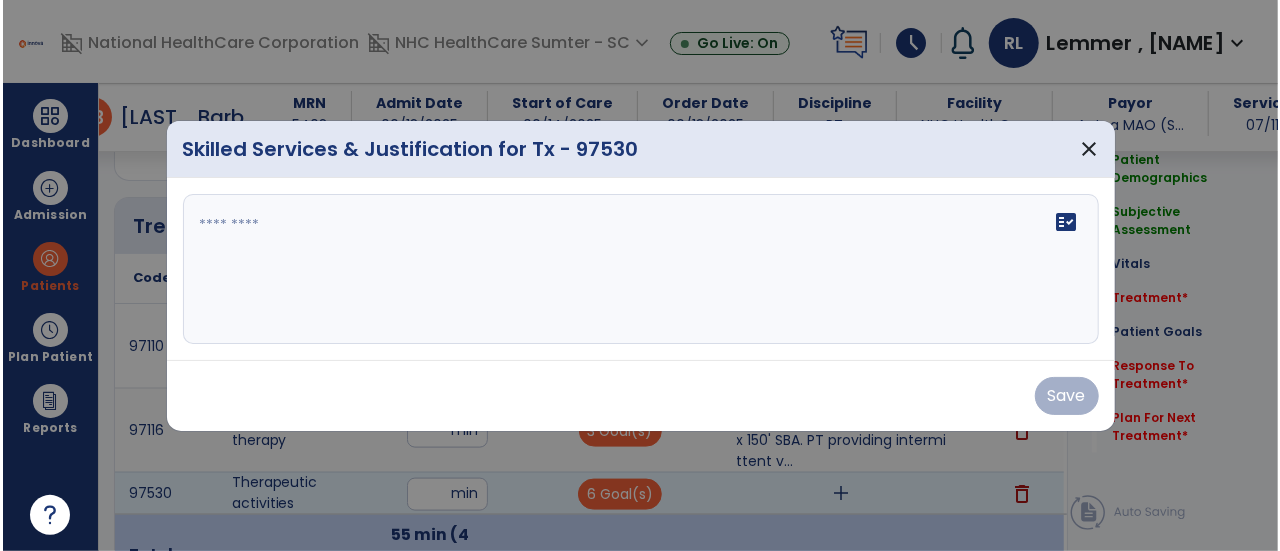 scroll, scrollTop: 1167, scrollLeft: 0, axis: vertical 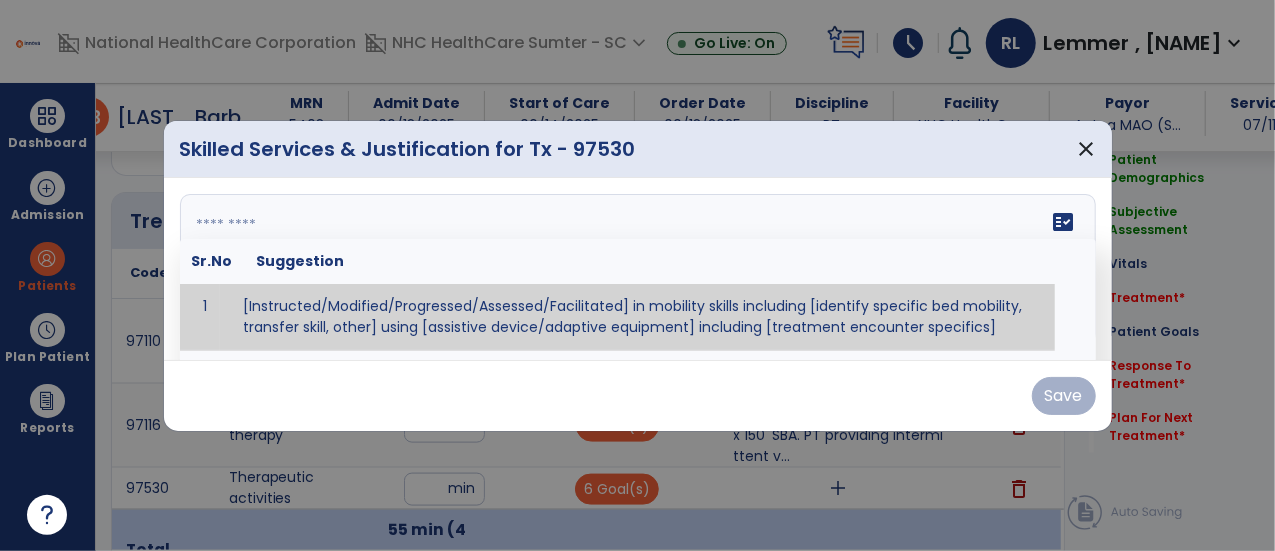 click at bounding box center [636, 269] 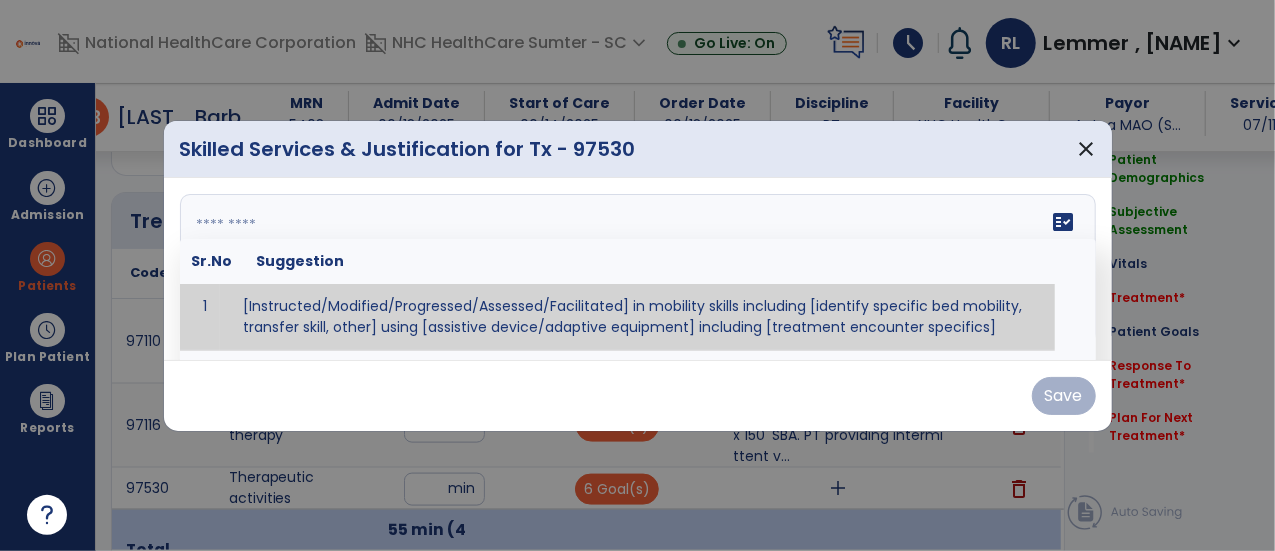 paste on "**********" 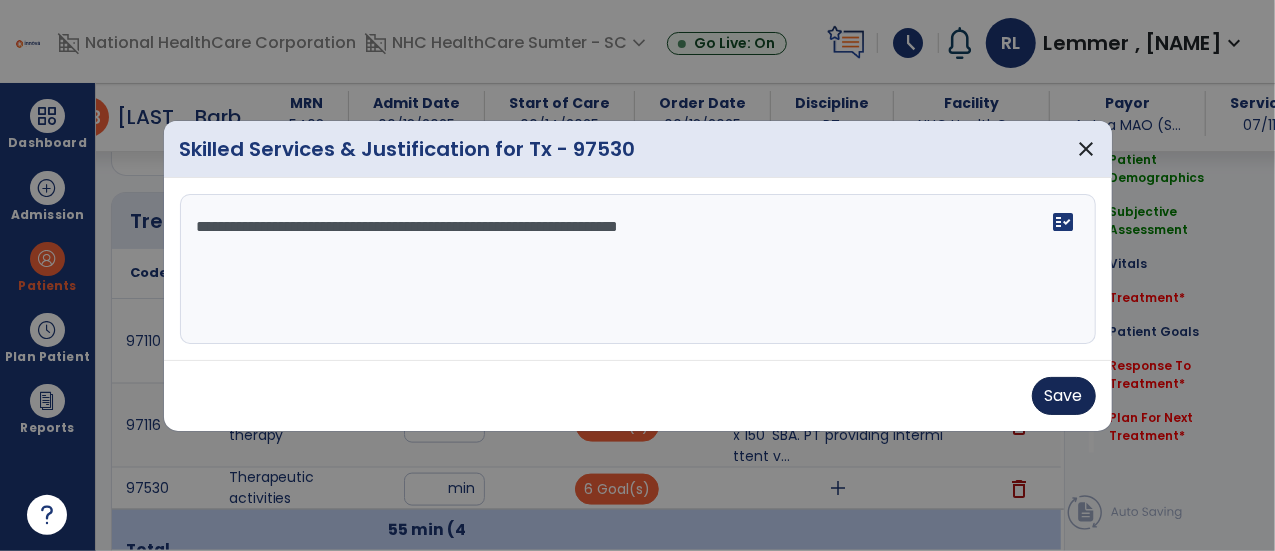 type on "**********" 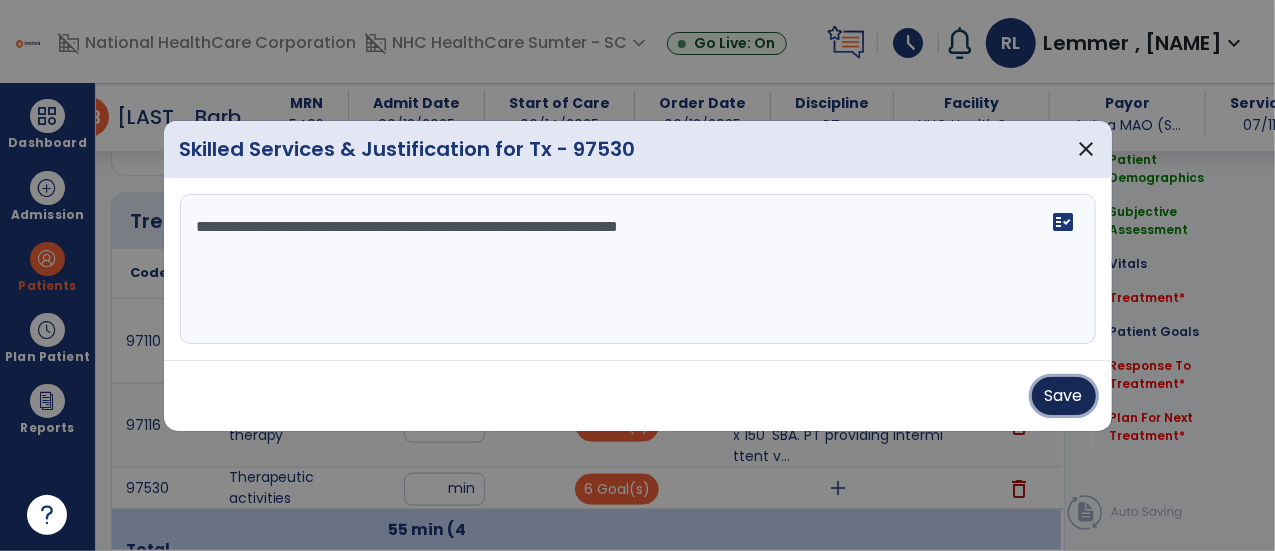 click on "Save" at bounding box center [1064, 396] 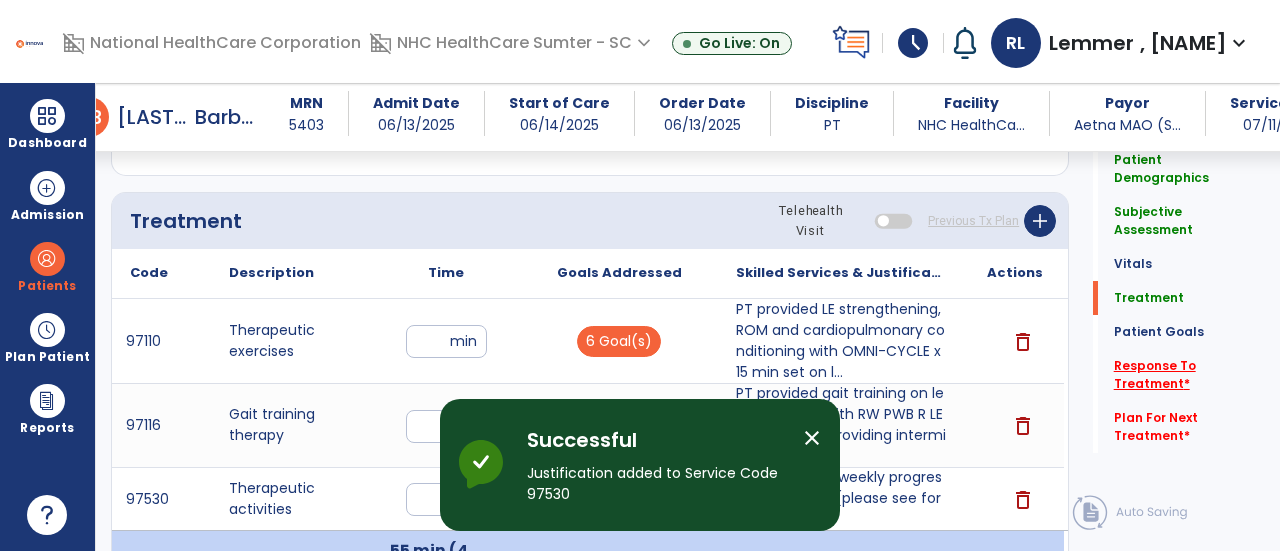 click on "Response To Treatment   *" 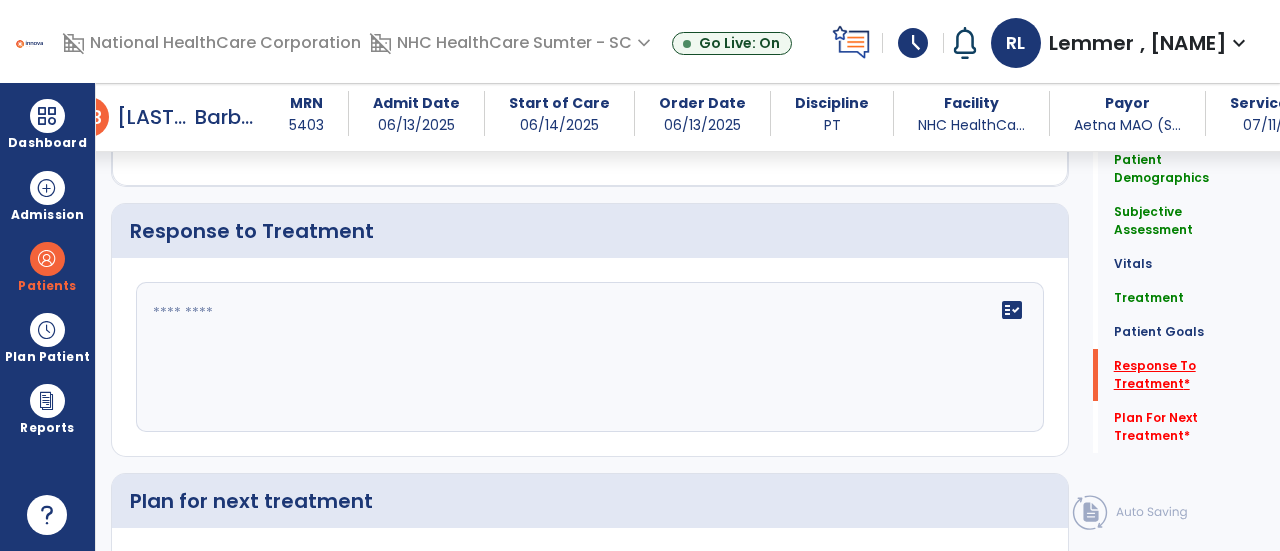 scroll, scrollTop: 3365, scrollLeft: 0, axis: vertical 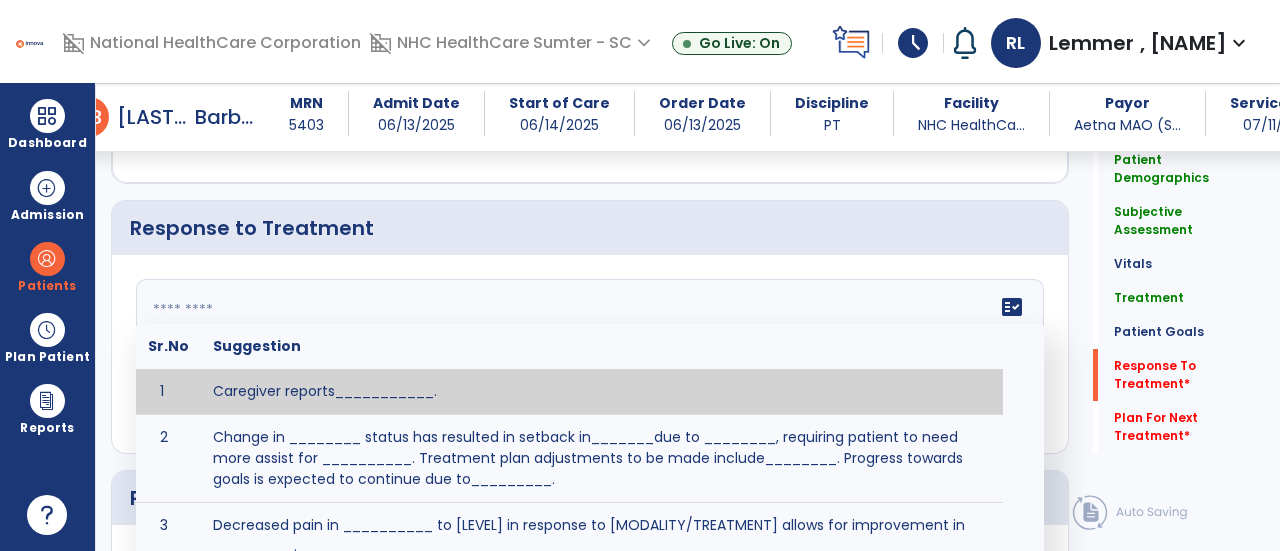 click 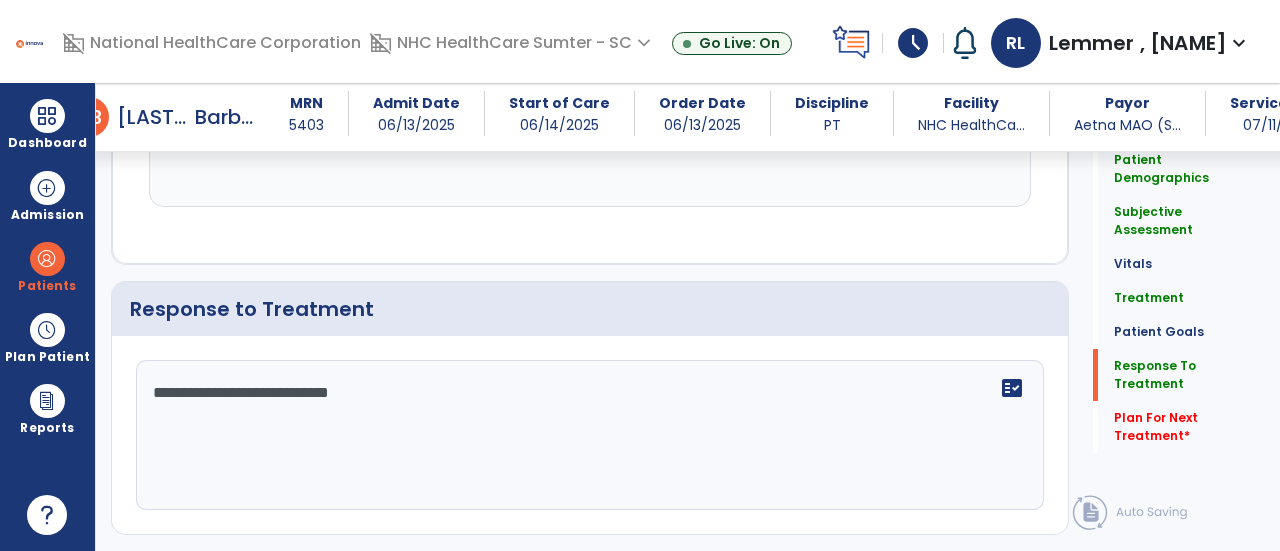 scroll, scrollTop: 3365, scrollLeft: 0, axis: vertical 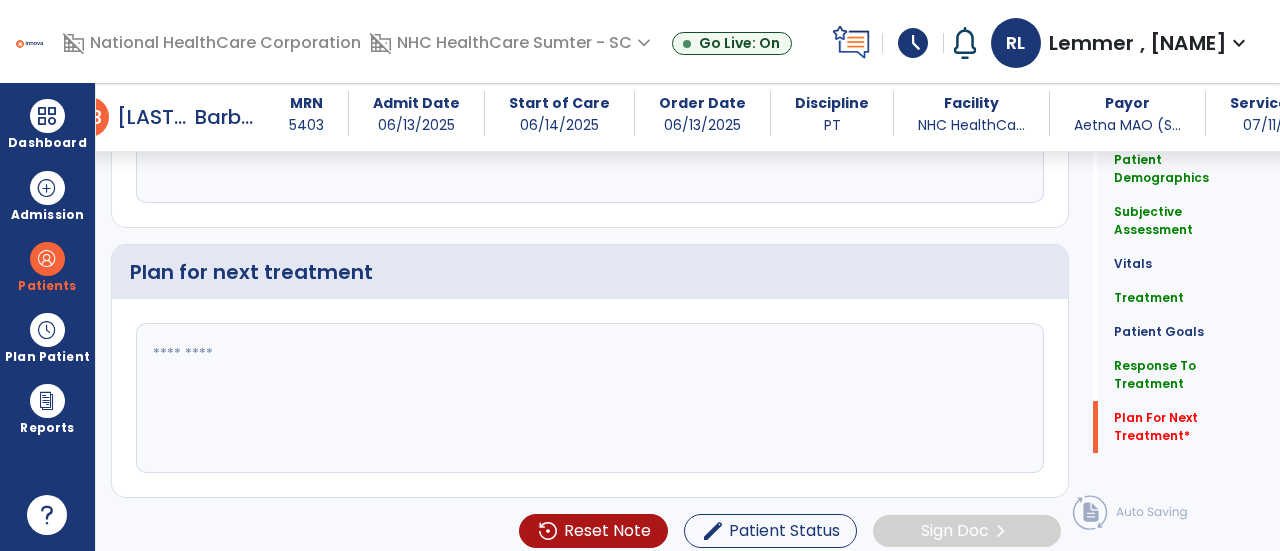 type on "**********" 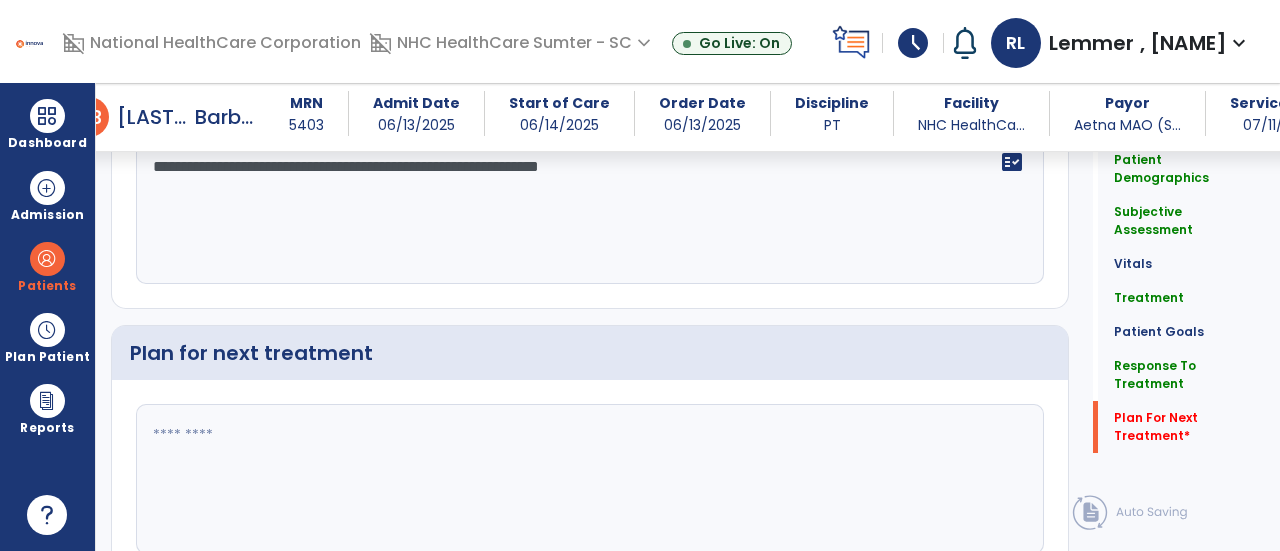 scroll, scrollTop: 3591, scrollLeft: 0, axis: vertical 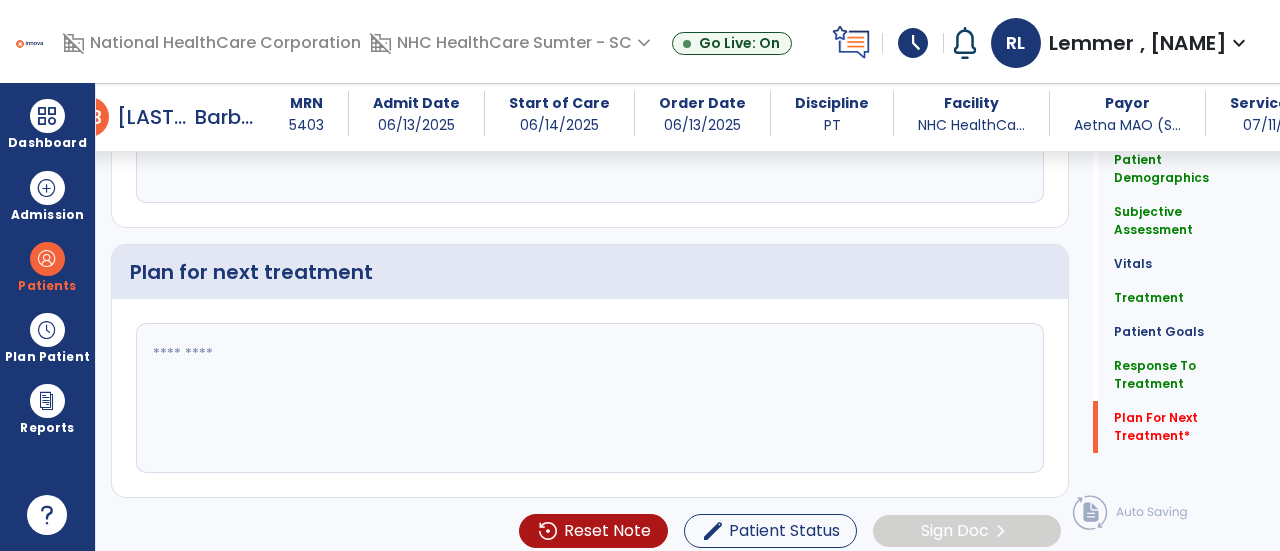 click 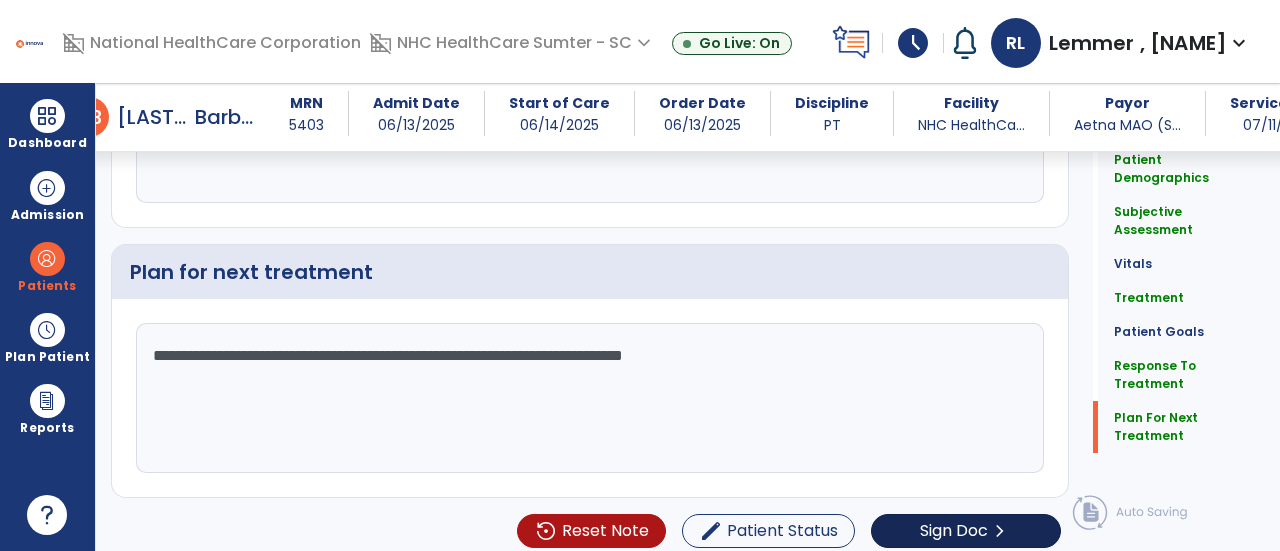 type on "**********" 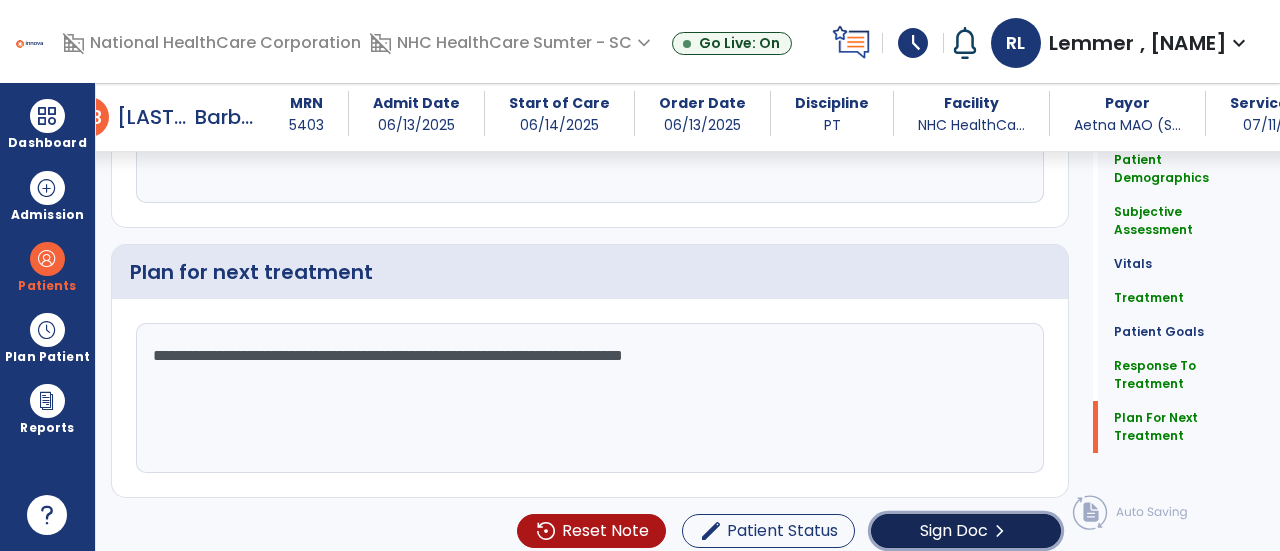 click on "Sign Doc" 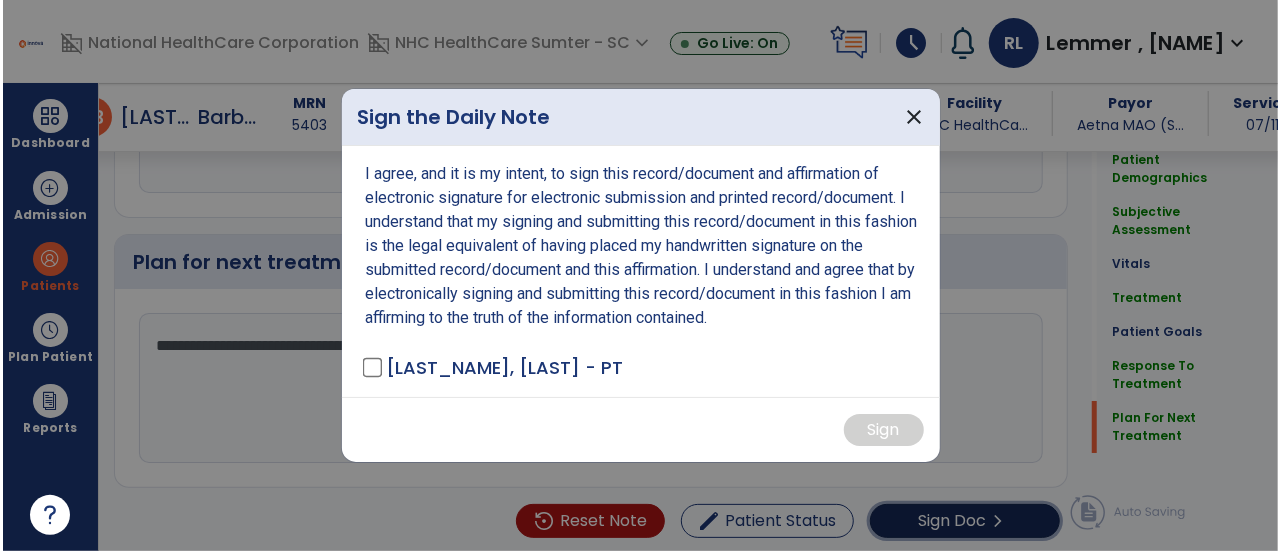 scroll, scrollTop: 3591, scrollLeft: 0, axis: vertical 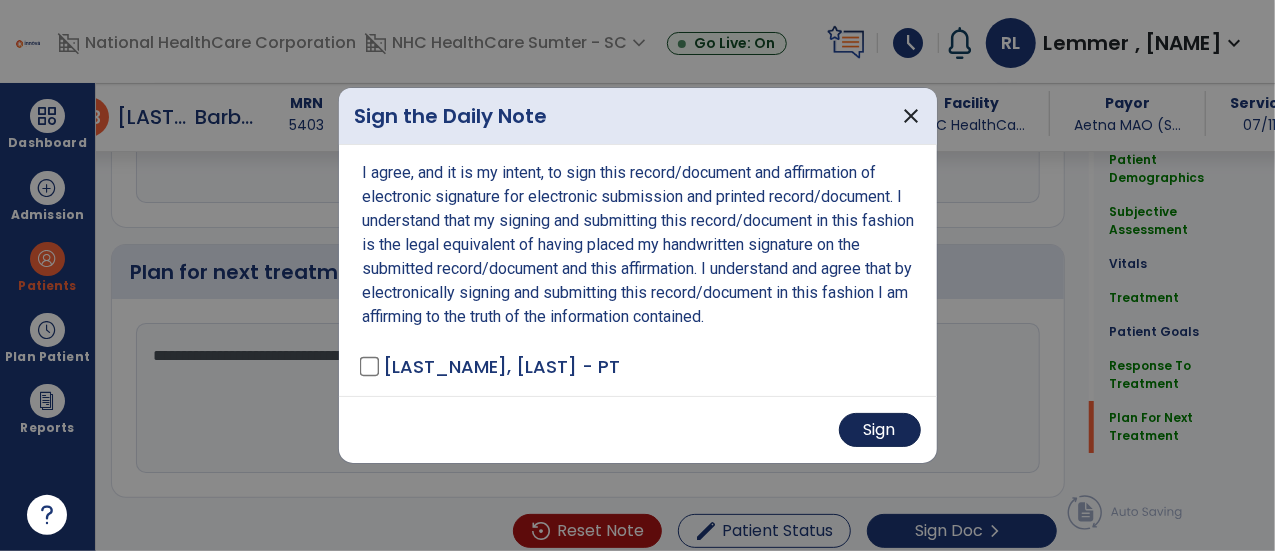 click on "Sign" at bounding box center [880, 430] 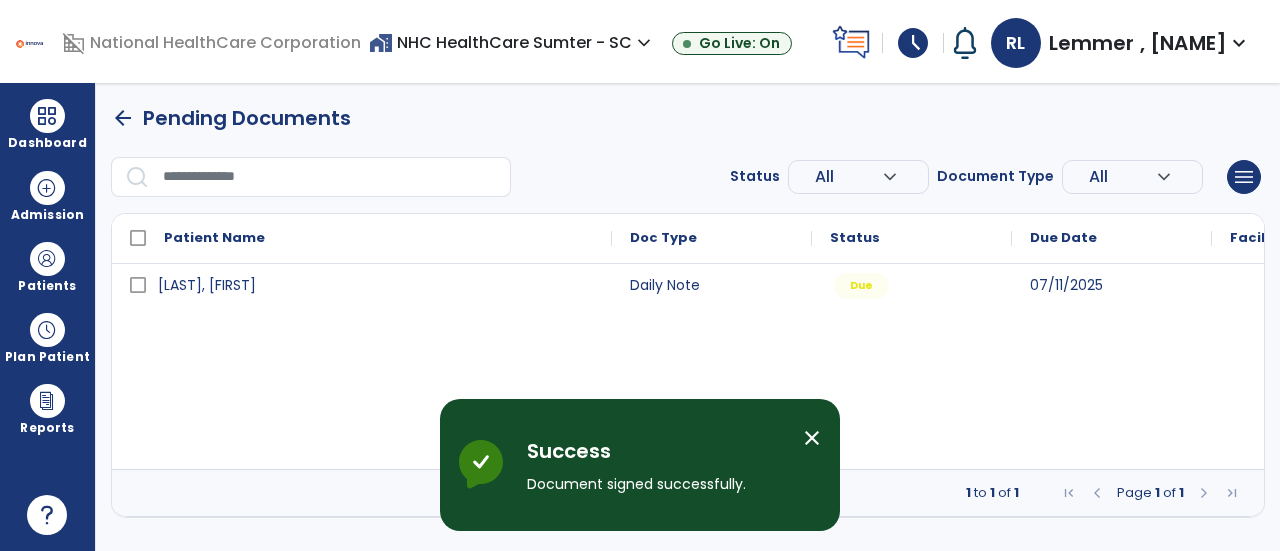 scroll, scrollTop: 0, scrollLeft: 0, axis: both 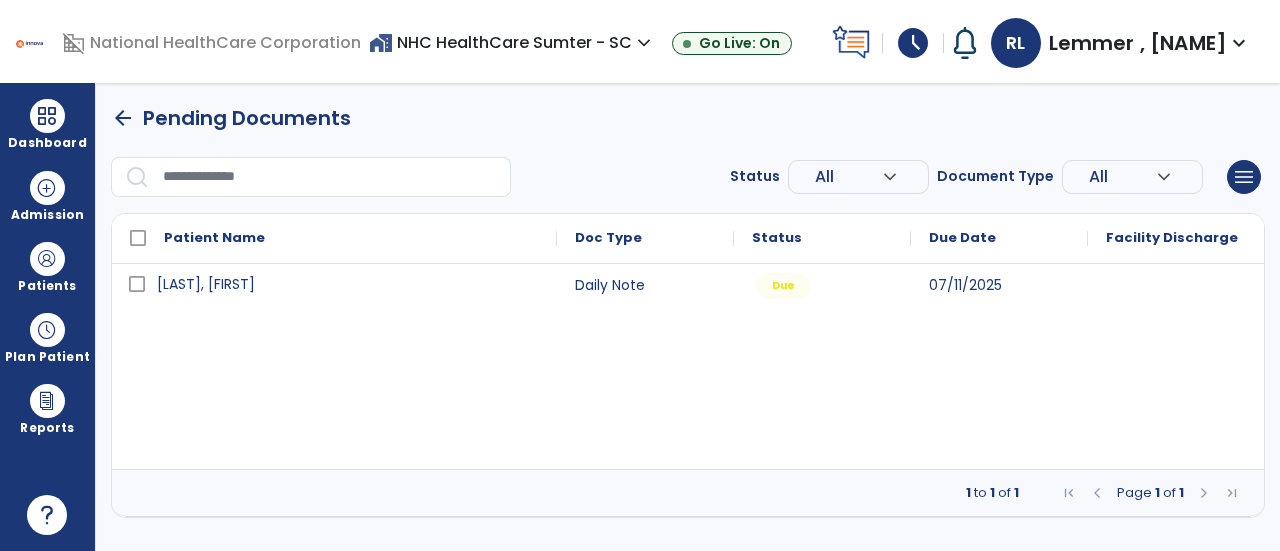 click on "[LAST], [FIRST]" at bounding box center [206, 284] 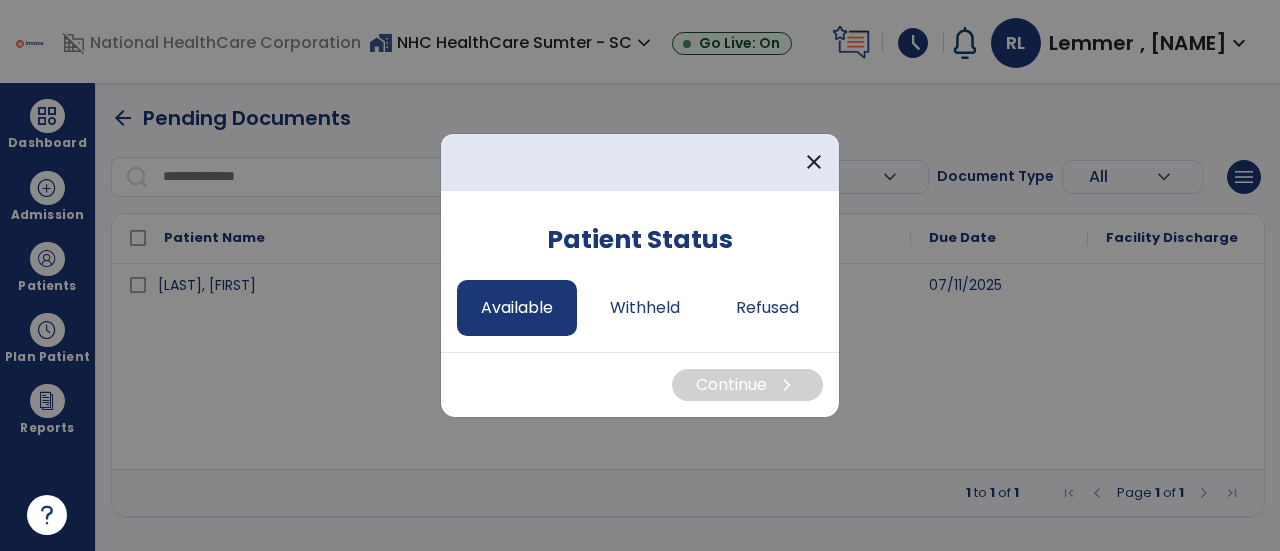 click on "Available" at bounding box center (517, 308) 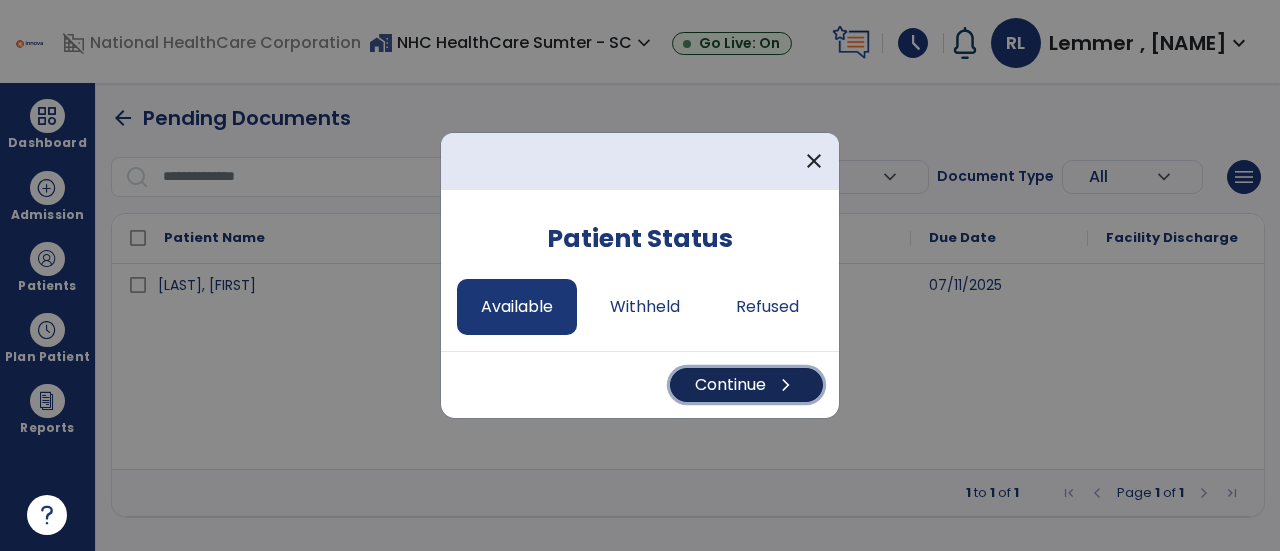 click on "Continue   chevron_right" at bounding box center [746, 385] 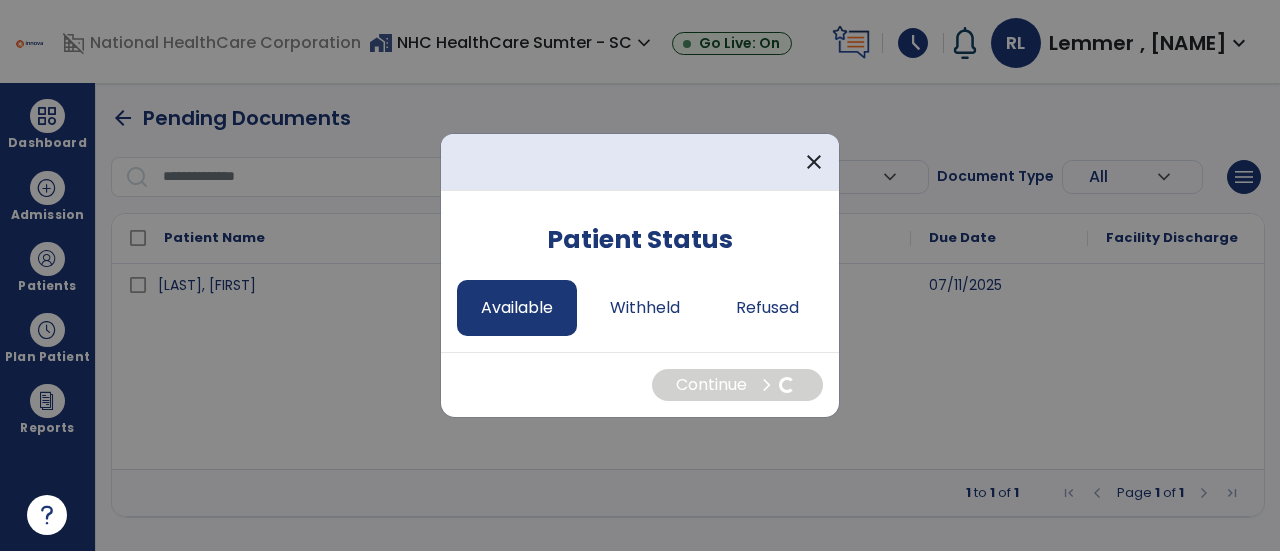 select on "*" 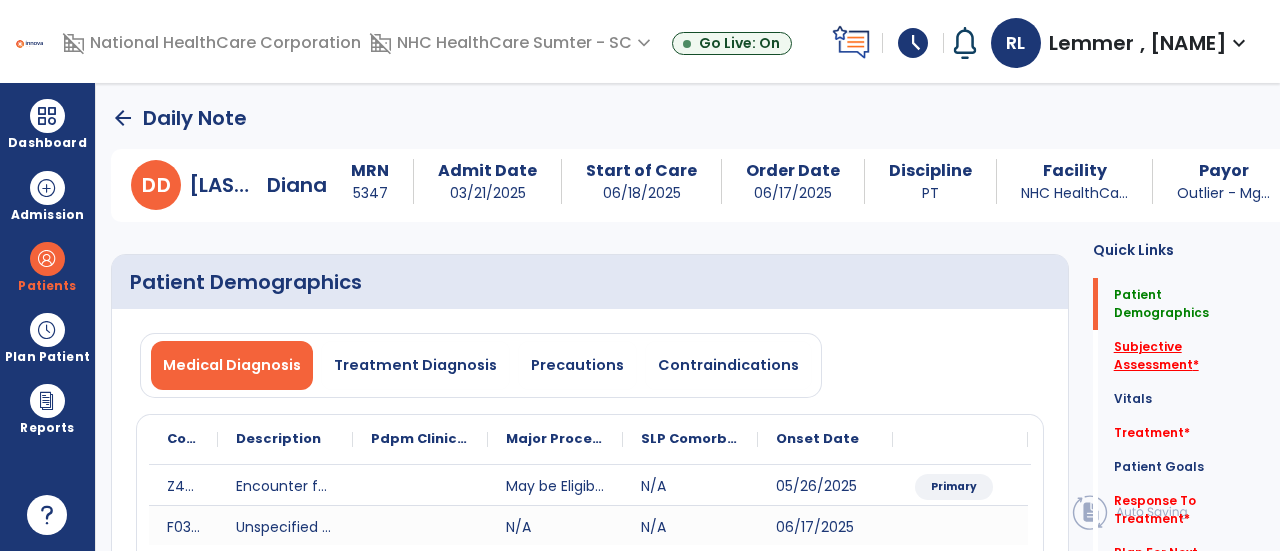 click on "Subjective Assessment   *" 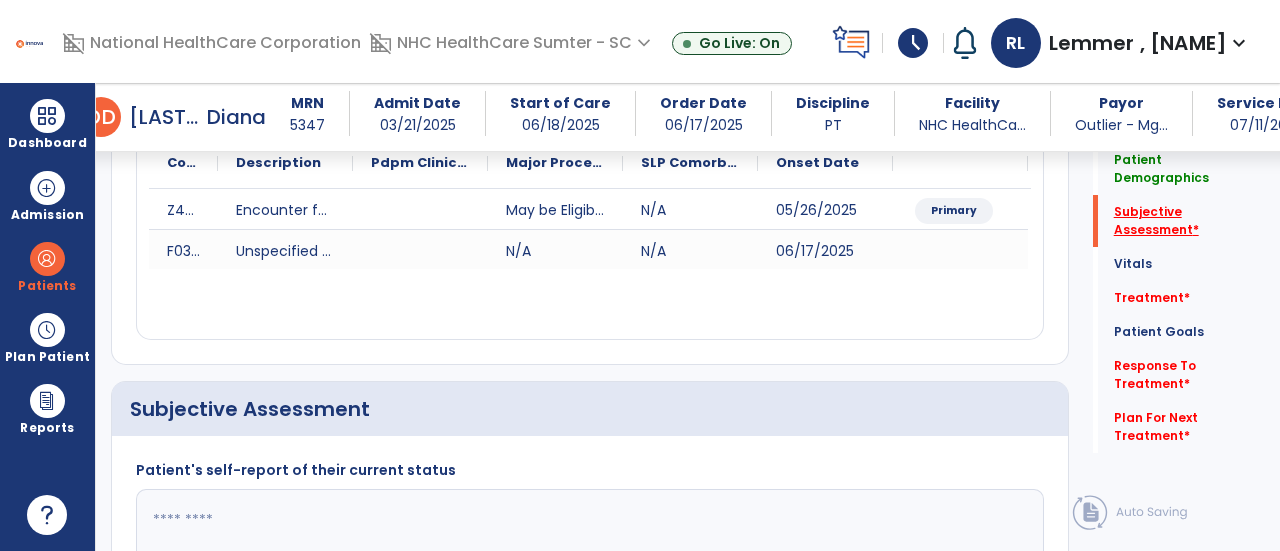 scroll, scrollTop: 479, scrollLeft: 0, axis: vertical 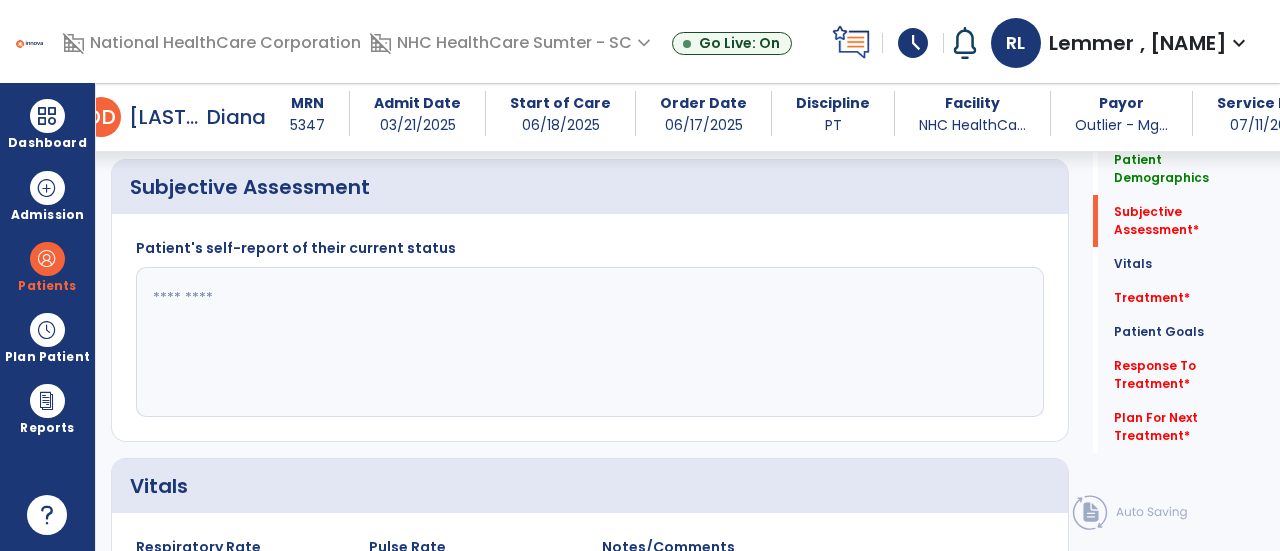 click 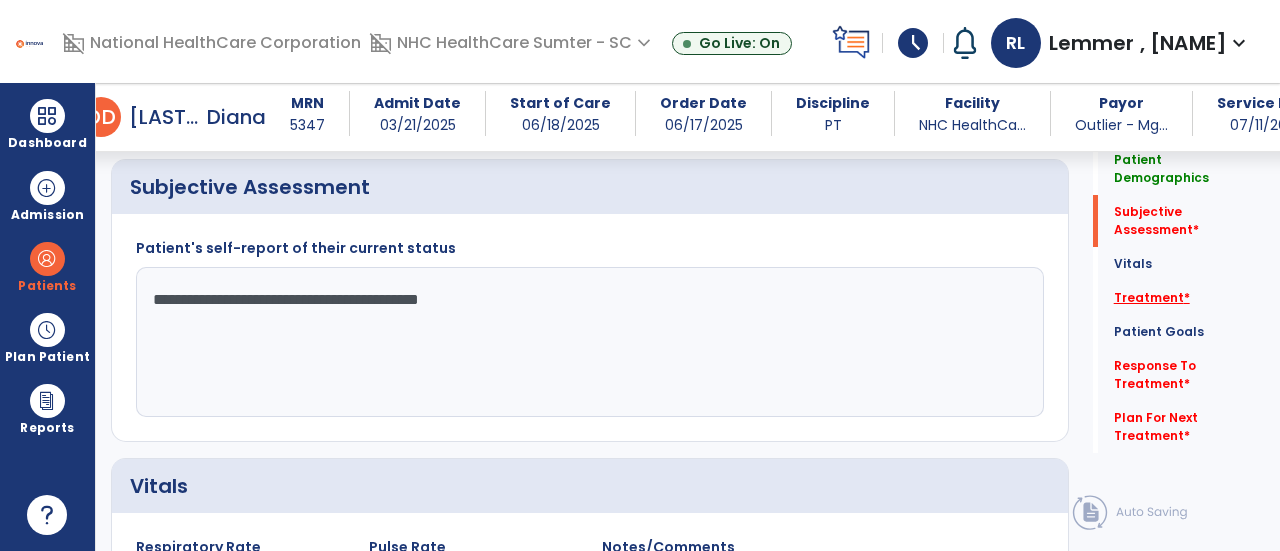 type on "**********" 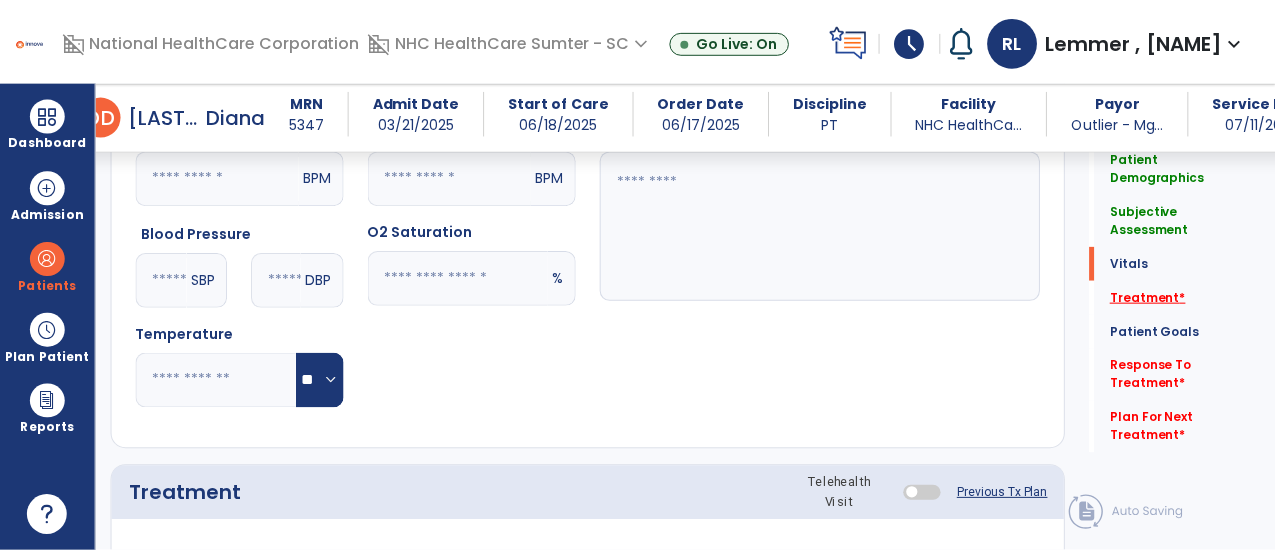 scroll, scrollTop: 1167, scrollLeft: 0, axis: vertical 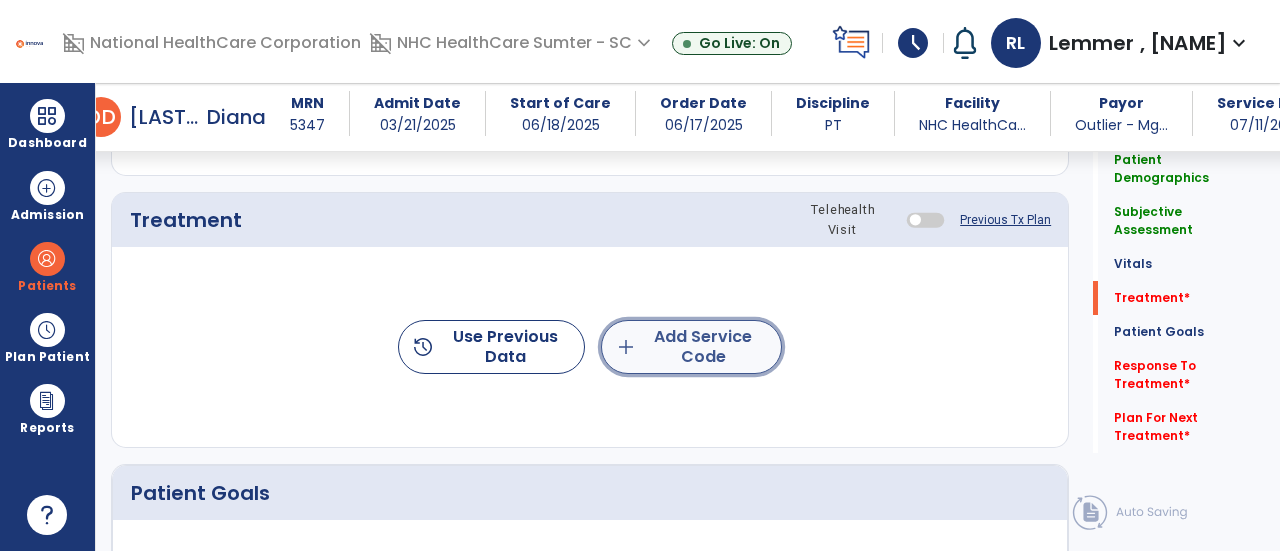 click on "add  Add Service Code" 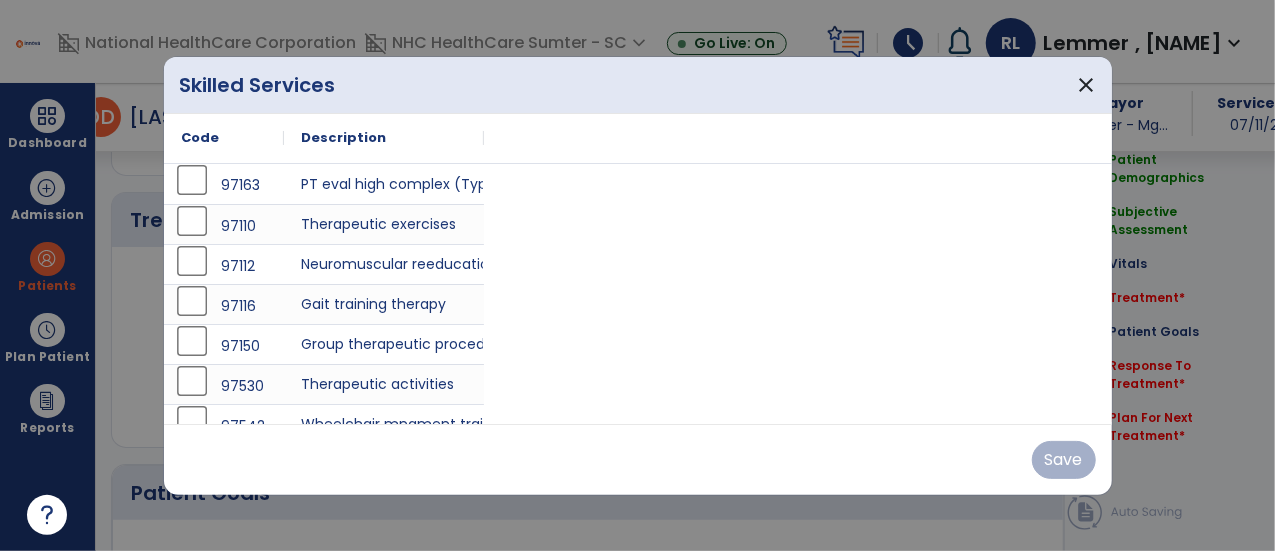 scroll, scrollTop: 1167, scrollLeft: 0, axis: vertical 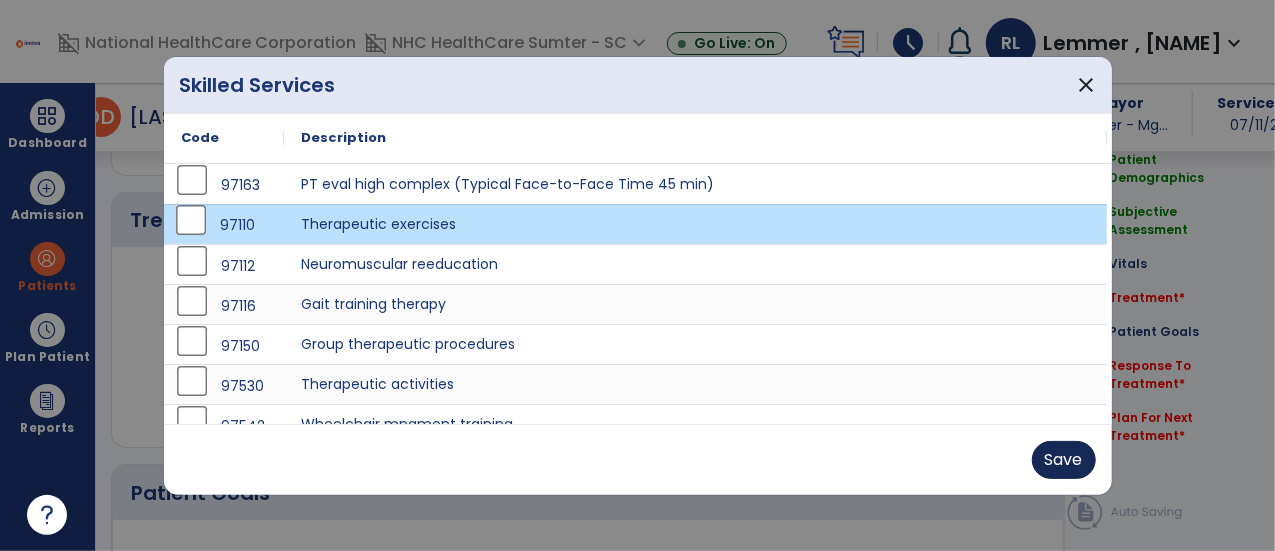 click on "Save" at bounding box center (1064, 460) 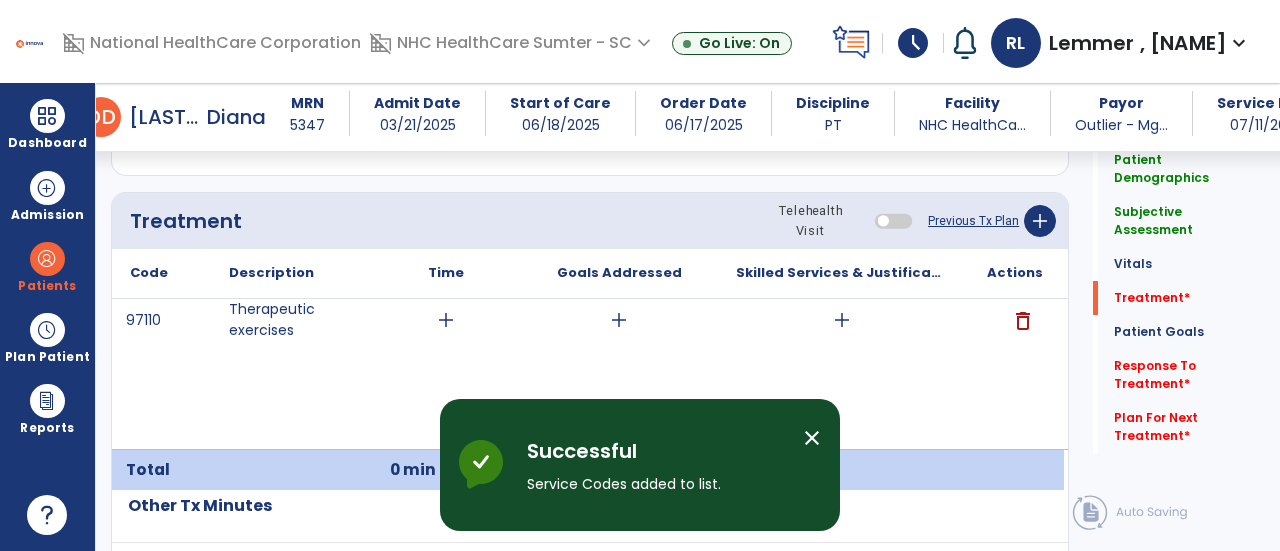 click on "close" at bounding box center [812, 438] 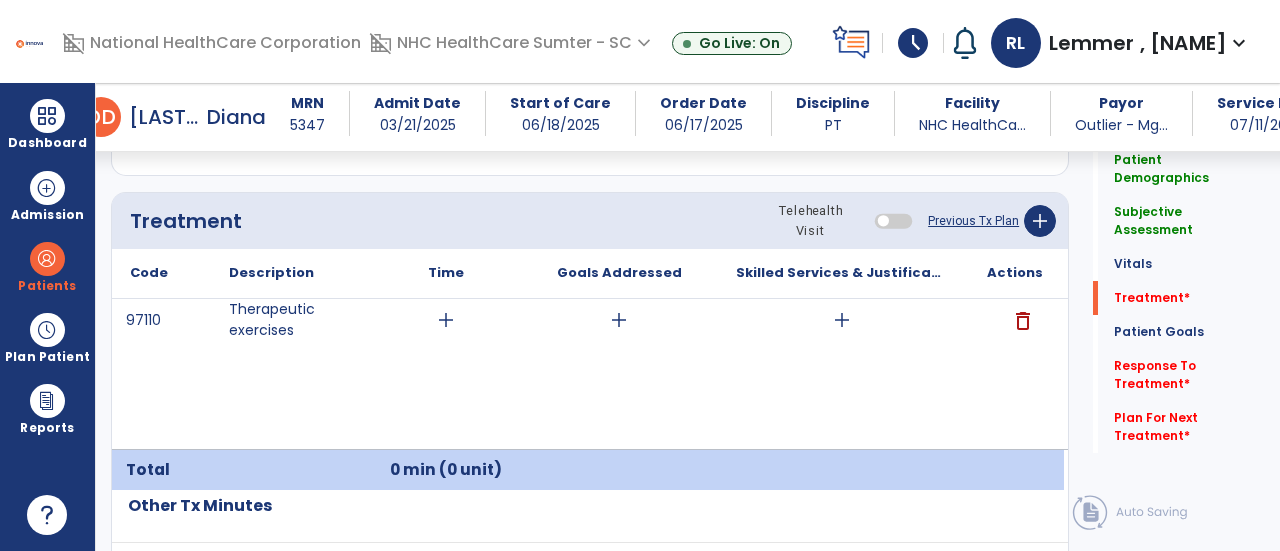 click on "add" at bounding box center [446, 320] 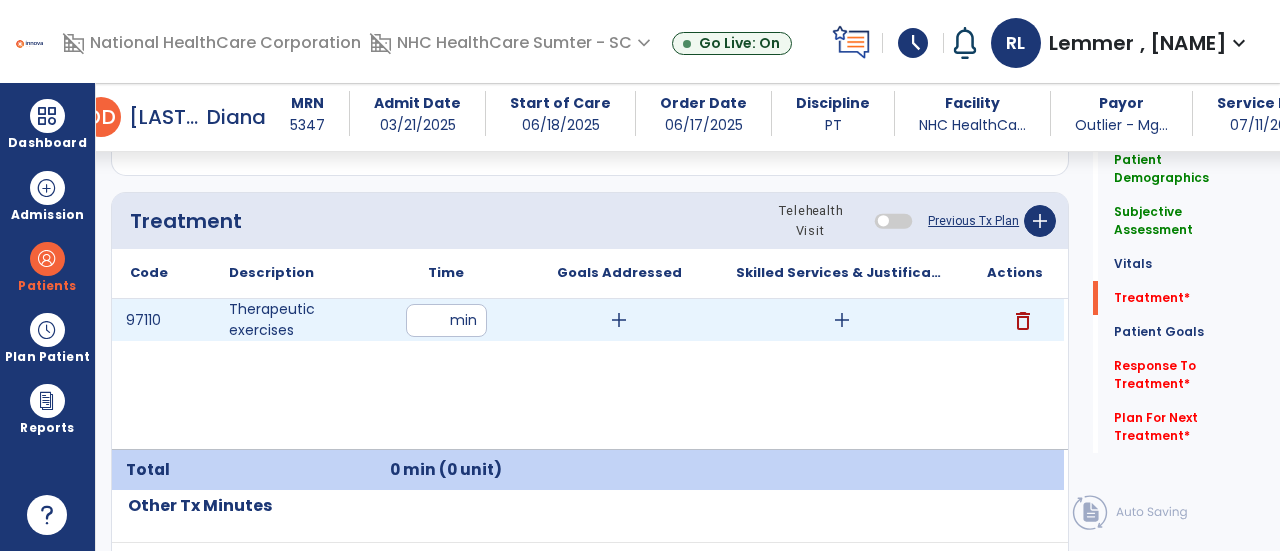 type on "**" 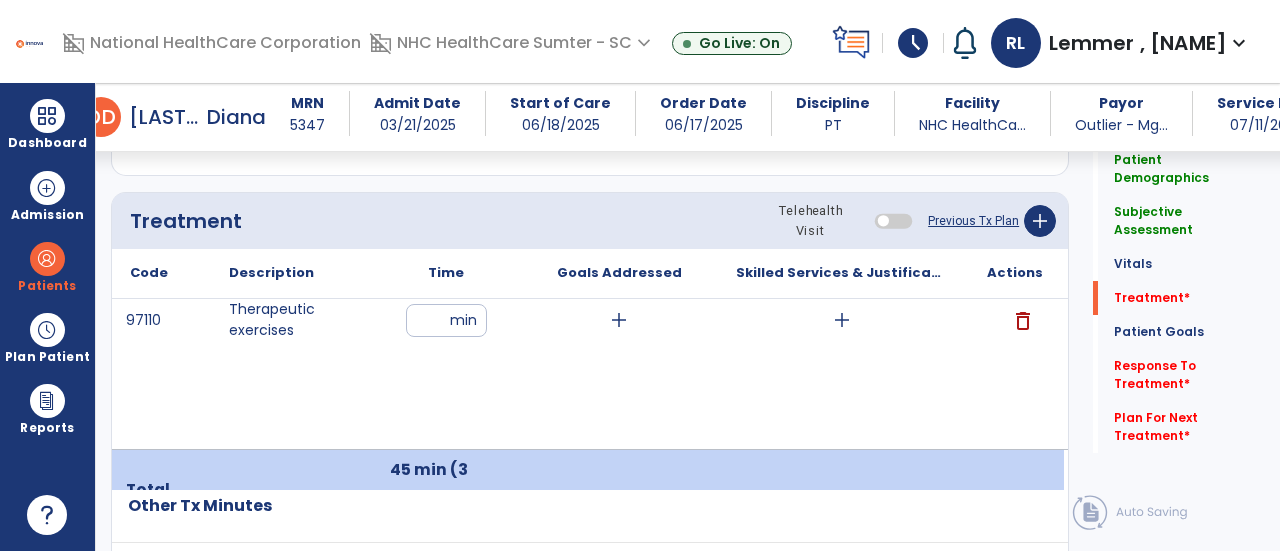 click on "add" at bounding box center (619, 320) 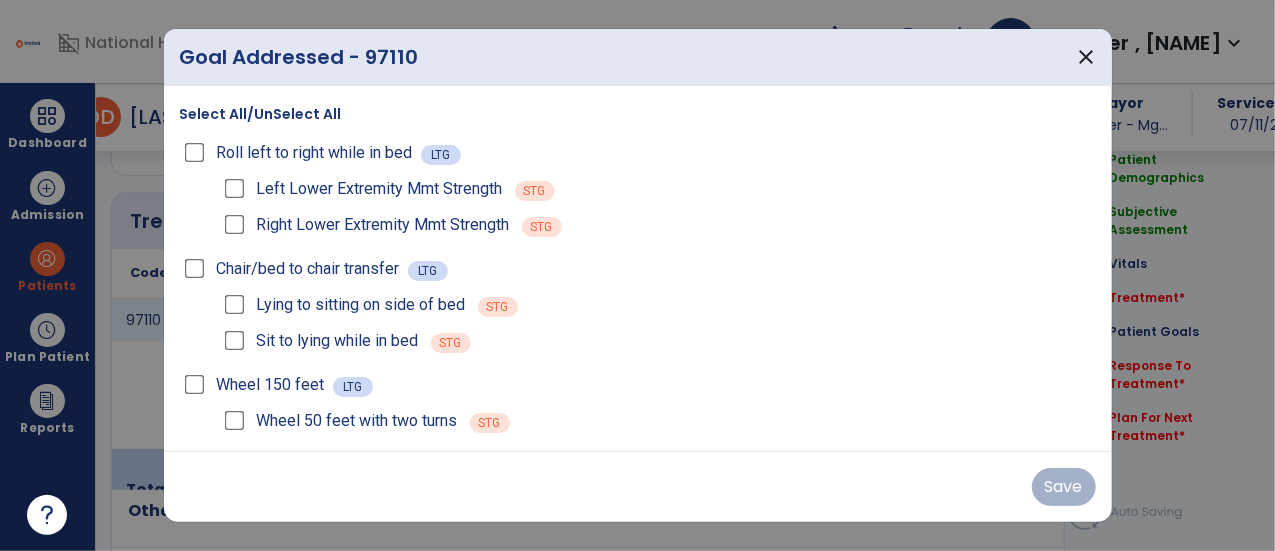 scroll, scrollTop: 1167, scrollLeft: 0, axis: vertical 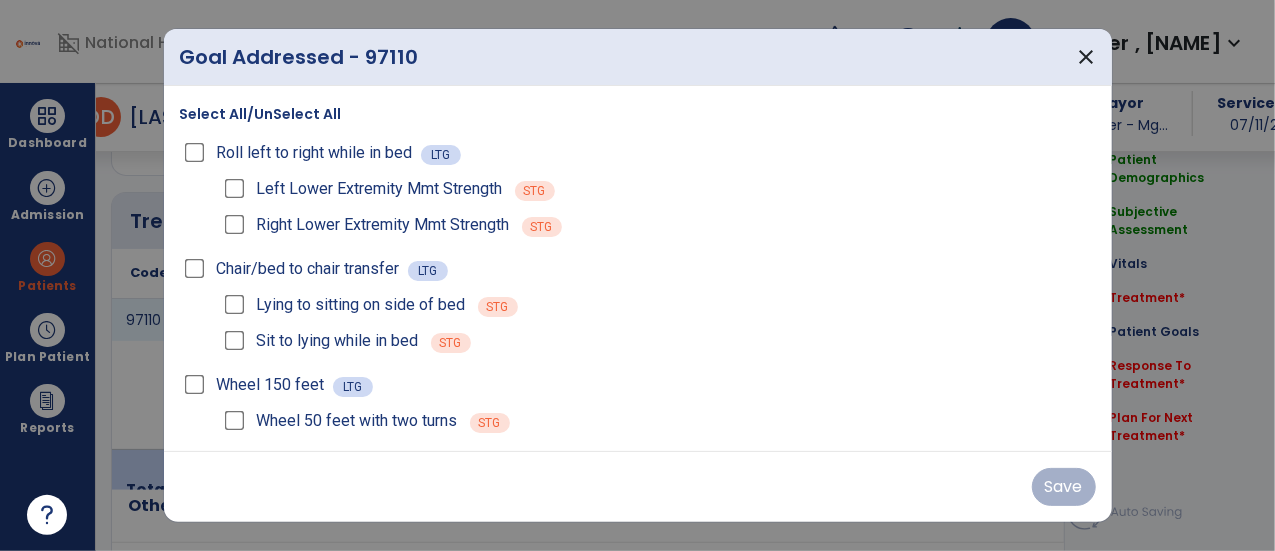 click on "Select All/UnSelect All" at bounding box center [261, 114] 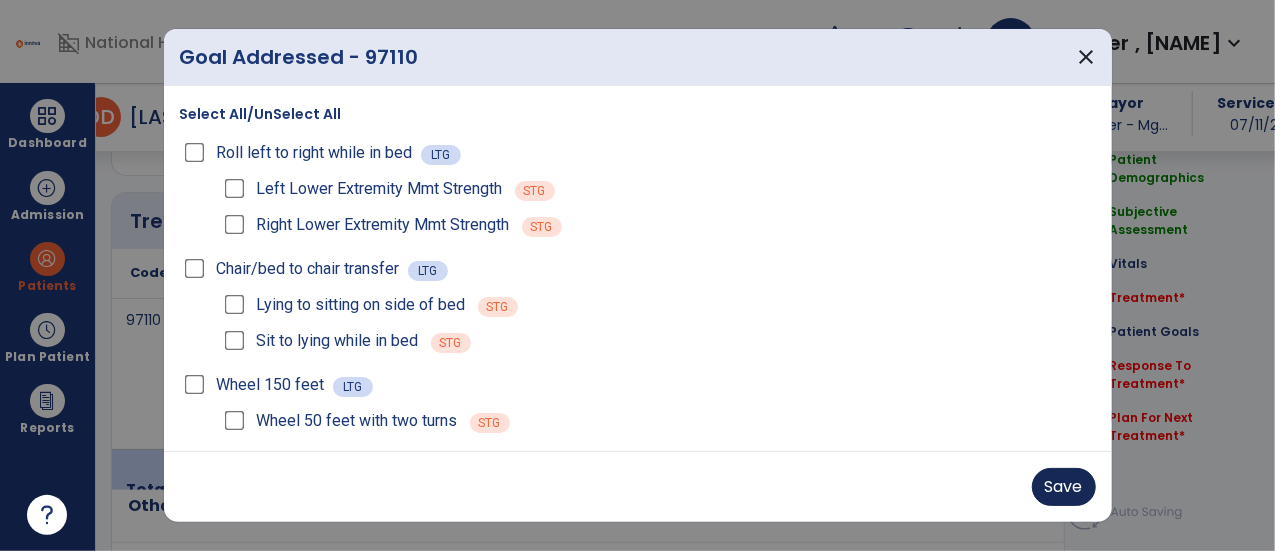 click on "Save" at bounding box center (1064, 487) 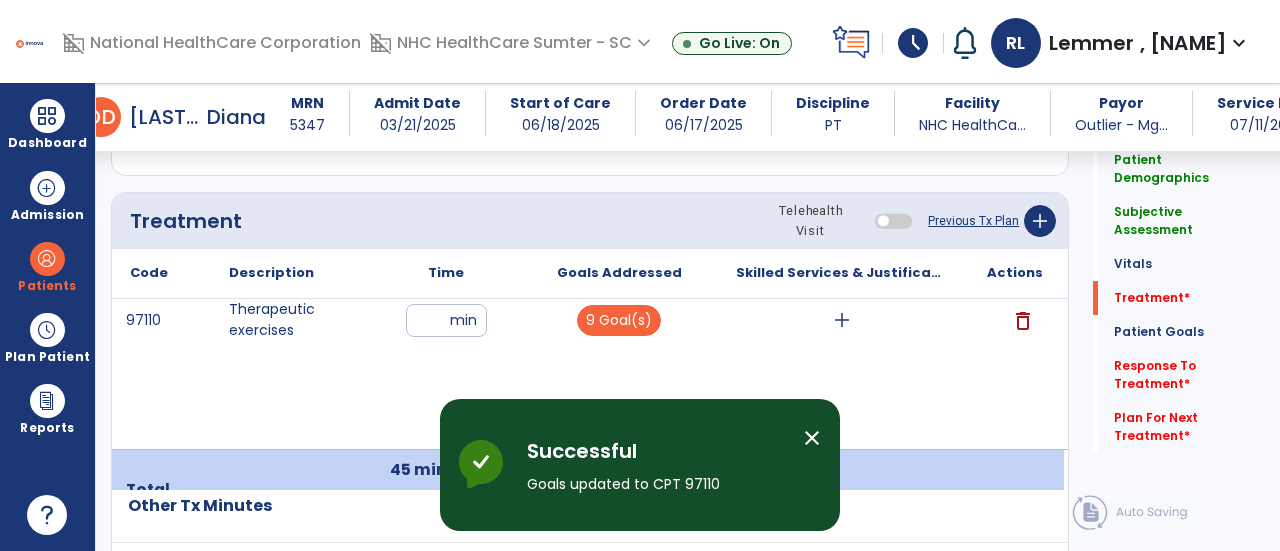 click on "close" at bounding box center (812, 438) 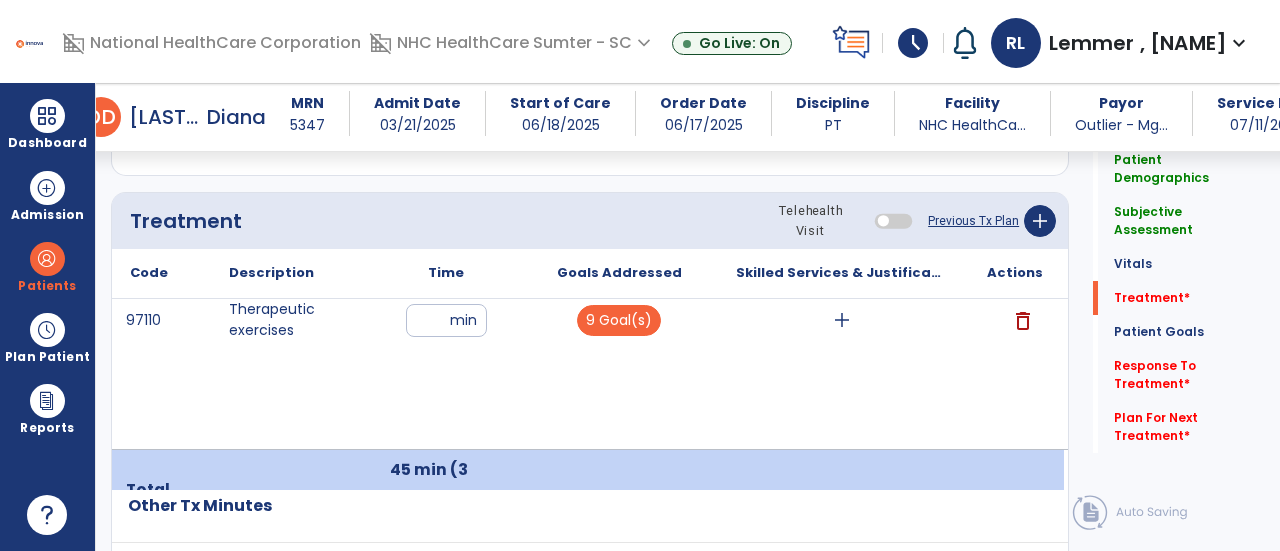 click on "add" at bounding box center [842, 320] 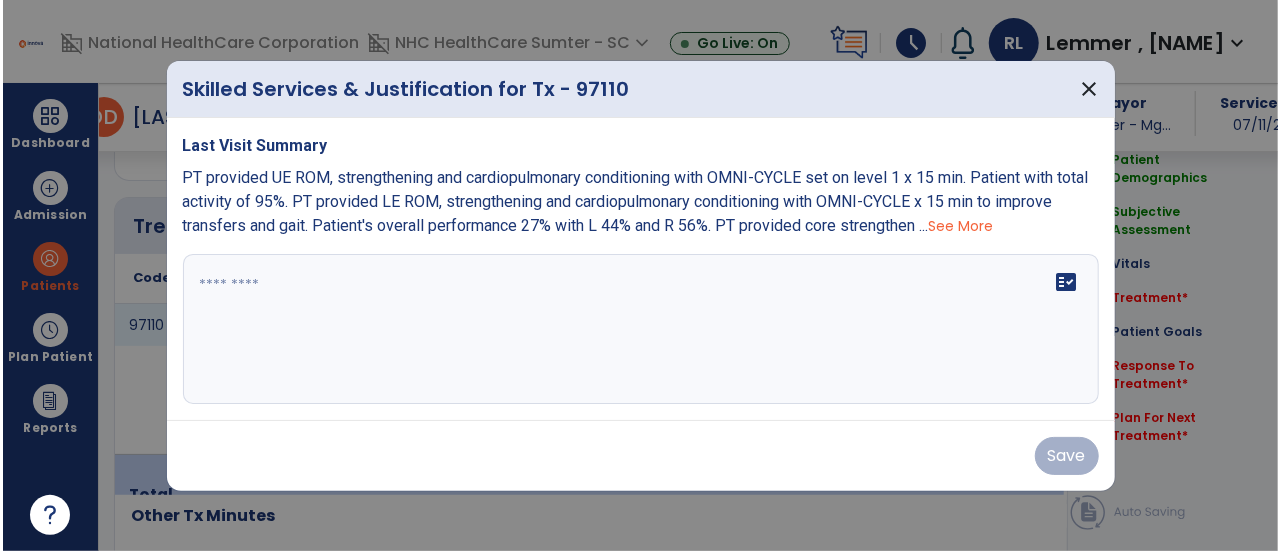 scroll, scrollTop: 1167, scrollLeft: 0, axis: vertical 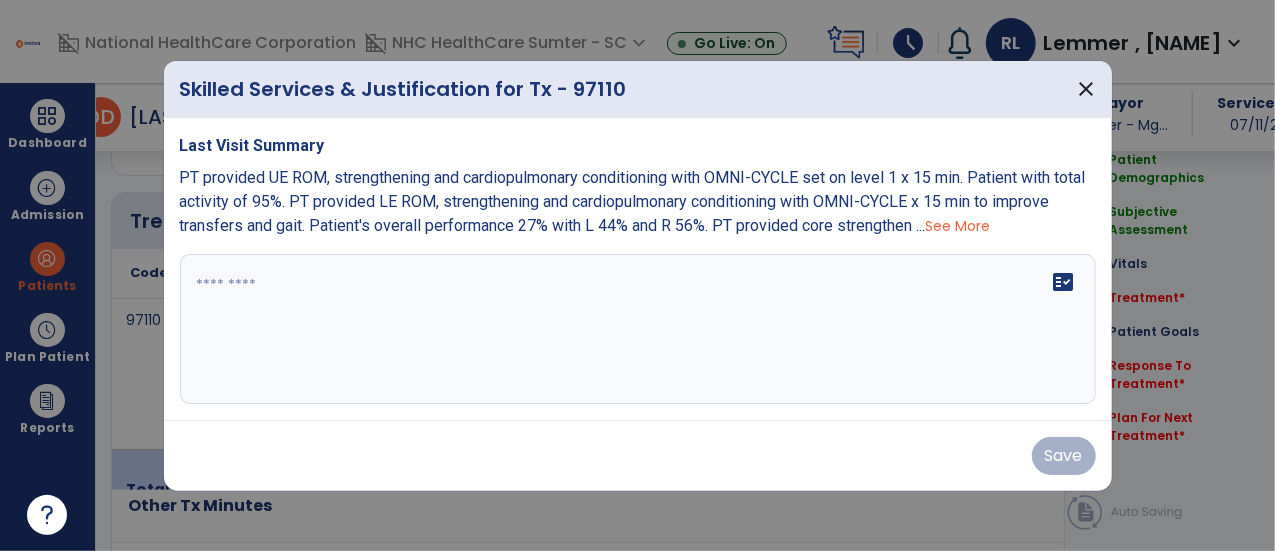 click at bounding box center (637, 275) 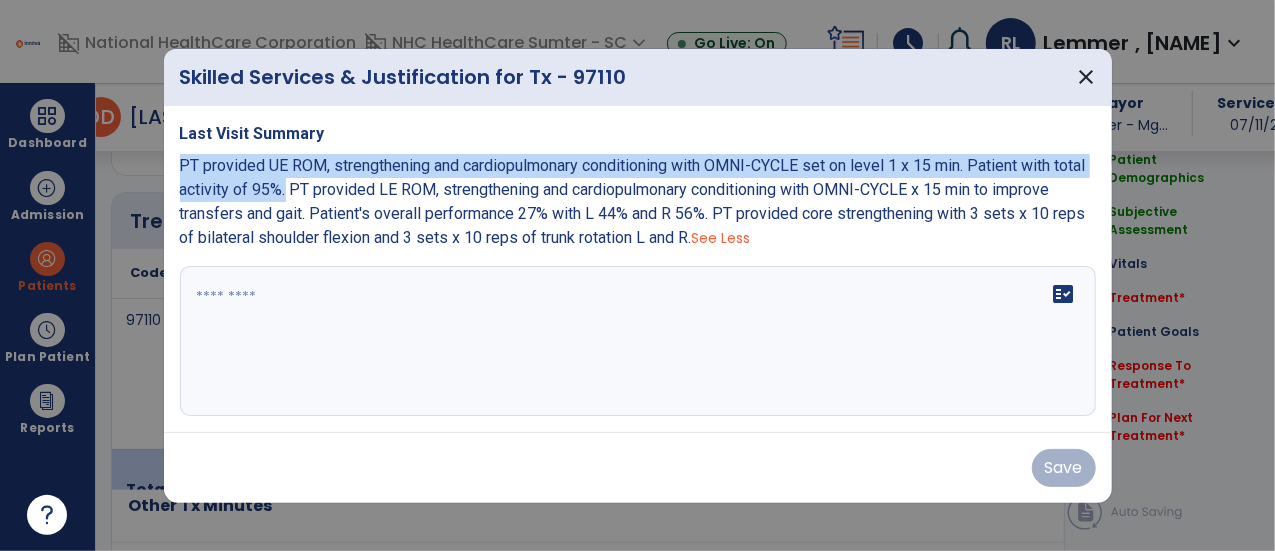 drag, startPoint x: 322, startPoint y: 188, endPoint x: 178, endPoint y: 172, distance: 144.88617 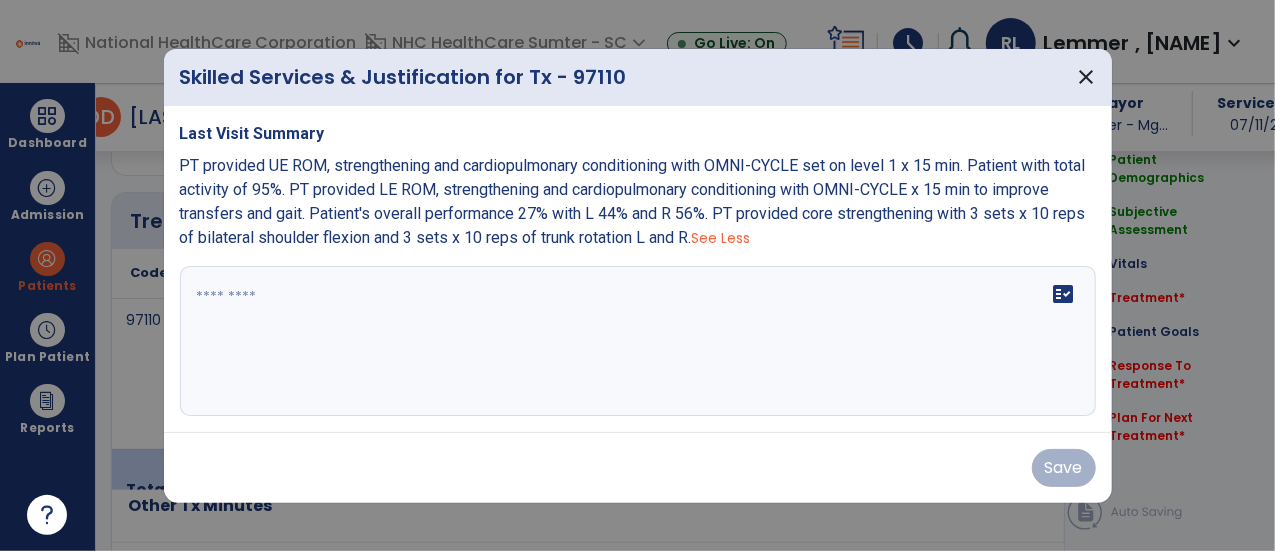 click at bounding box center [638, 341] 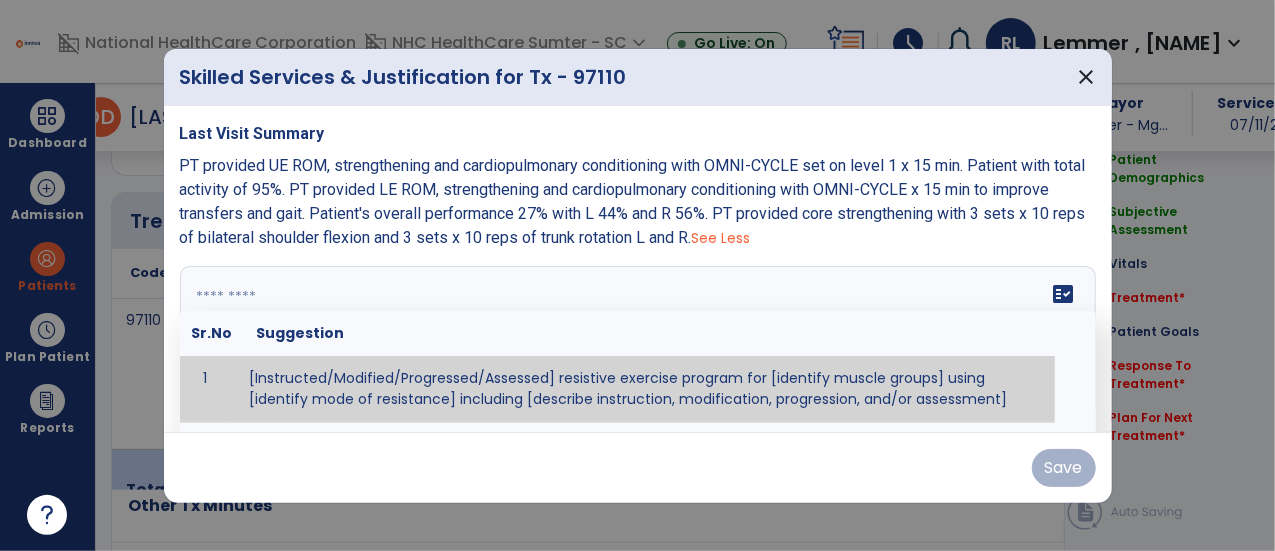 paste on "**********" 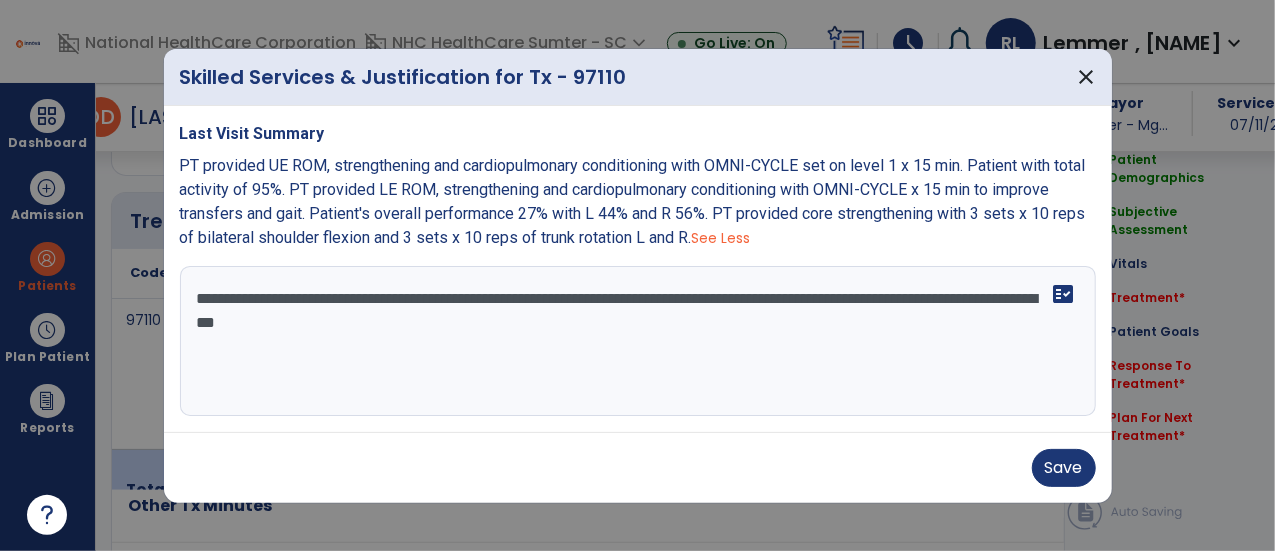 click on "**********" at bounding box center (638, 341) 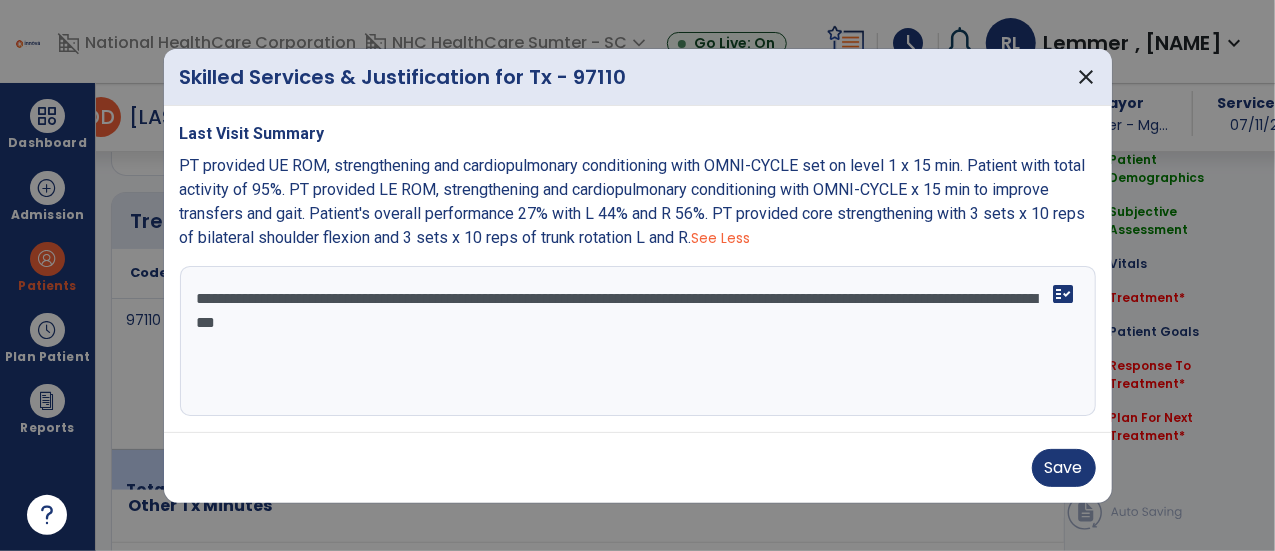 click on "**********" at bounding box center [638, 341] 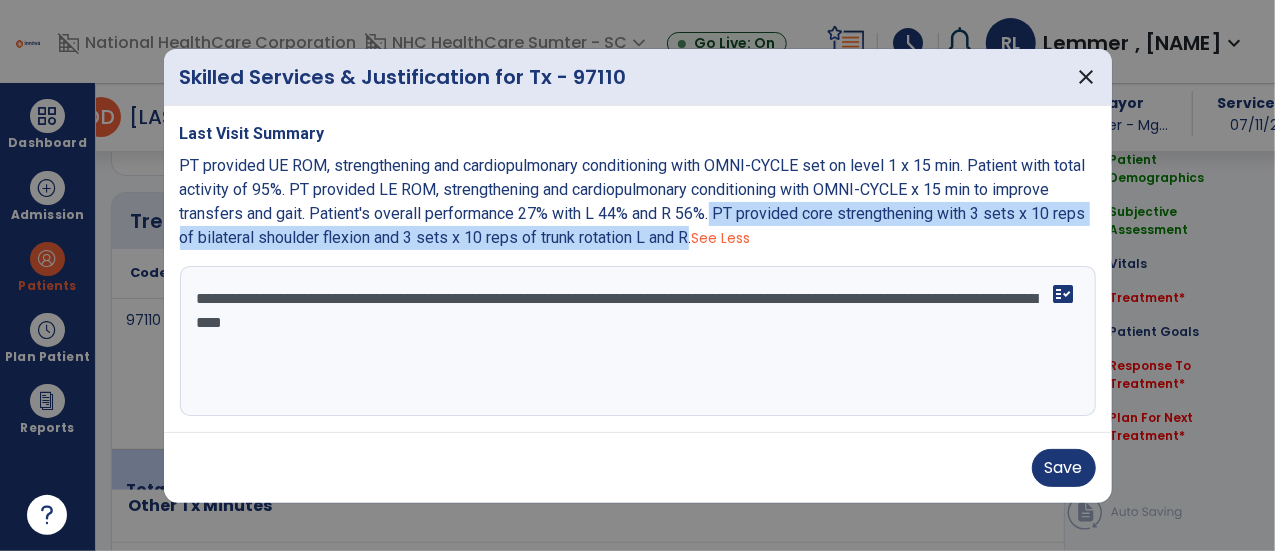 drag, startPoint x: 776, startPoint y: 215, endPoint x: 750, endPoint y: 245, distance: 39.698868 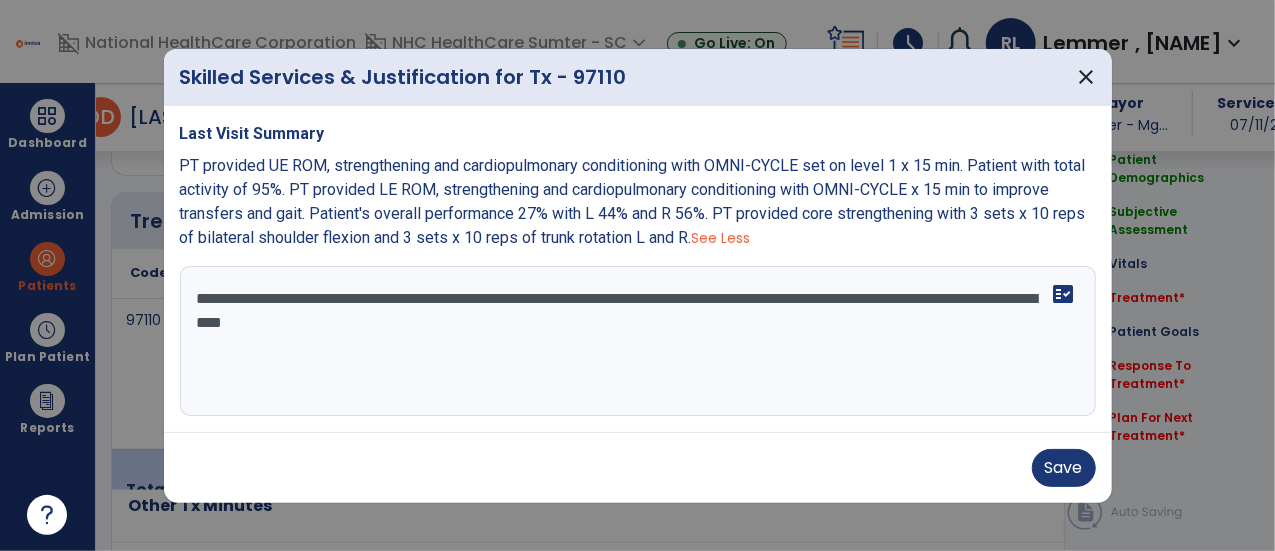 click on "**********" at bounding box center (638, 341) 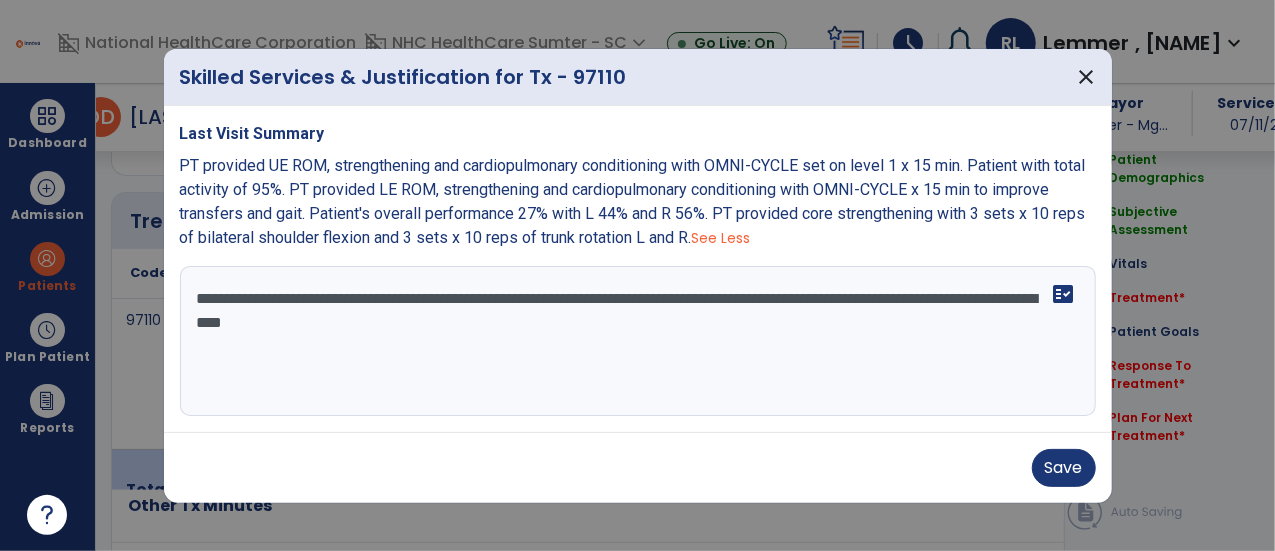 paste on "**********" 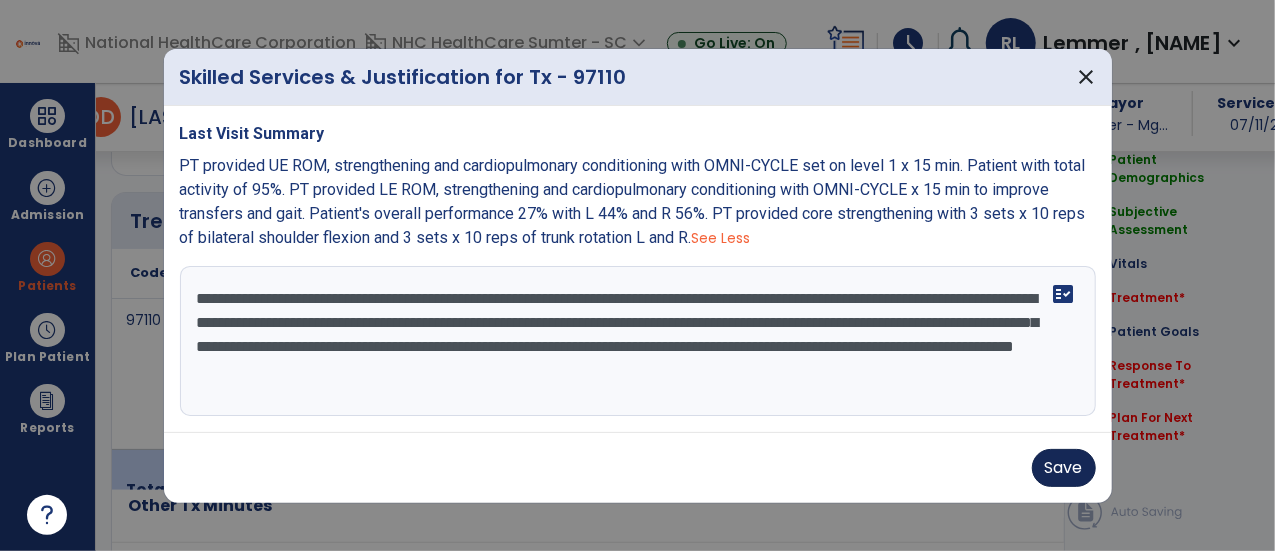 type on "**********" 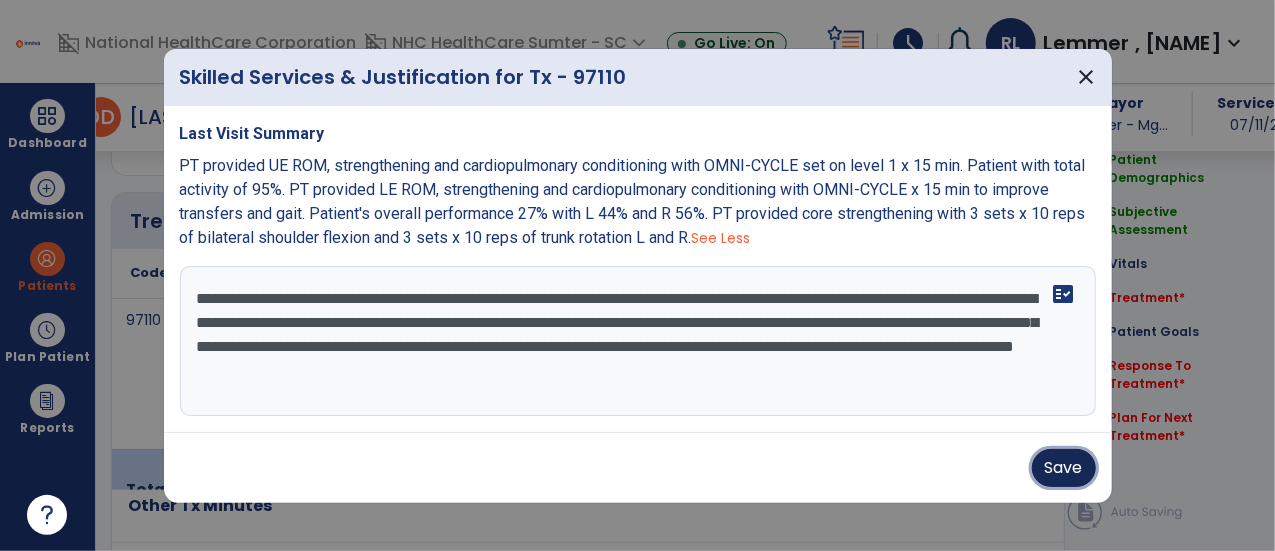 click on "Save" at bounding box center [1064, 468] 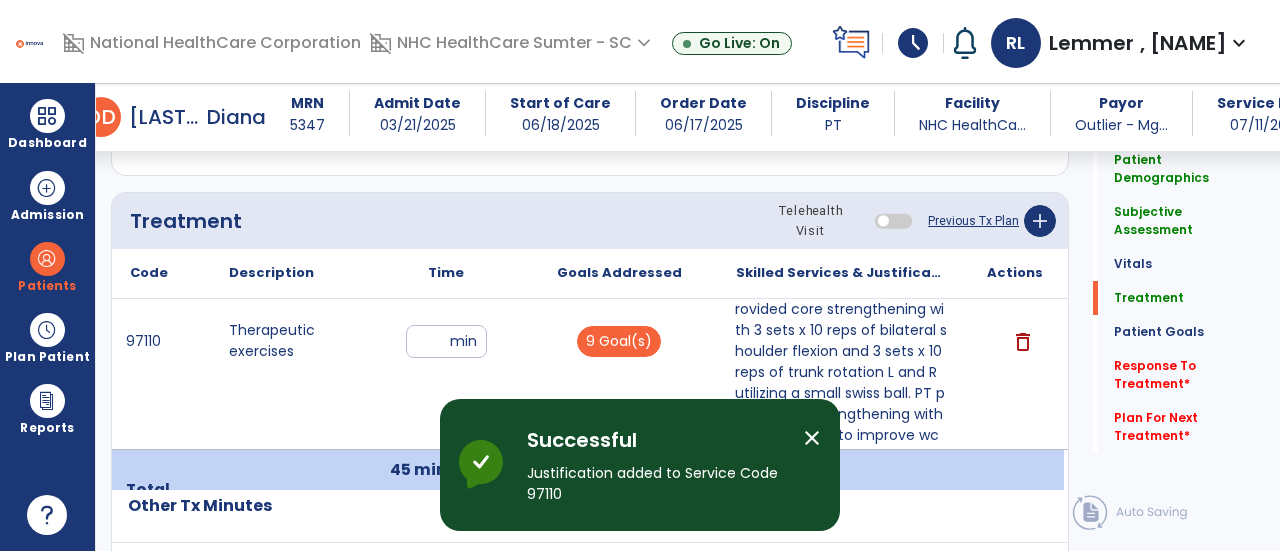 click on "close" at bounding box center [812, 438] 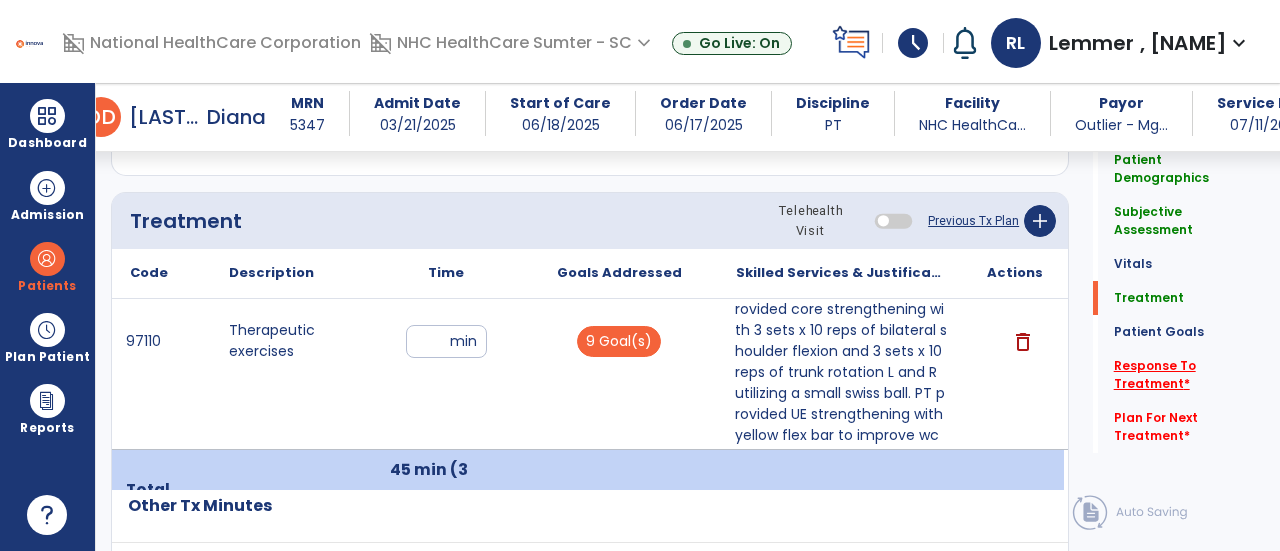 click on "Response To Treatment   *" 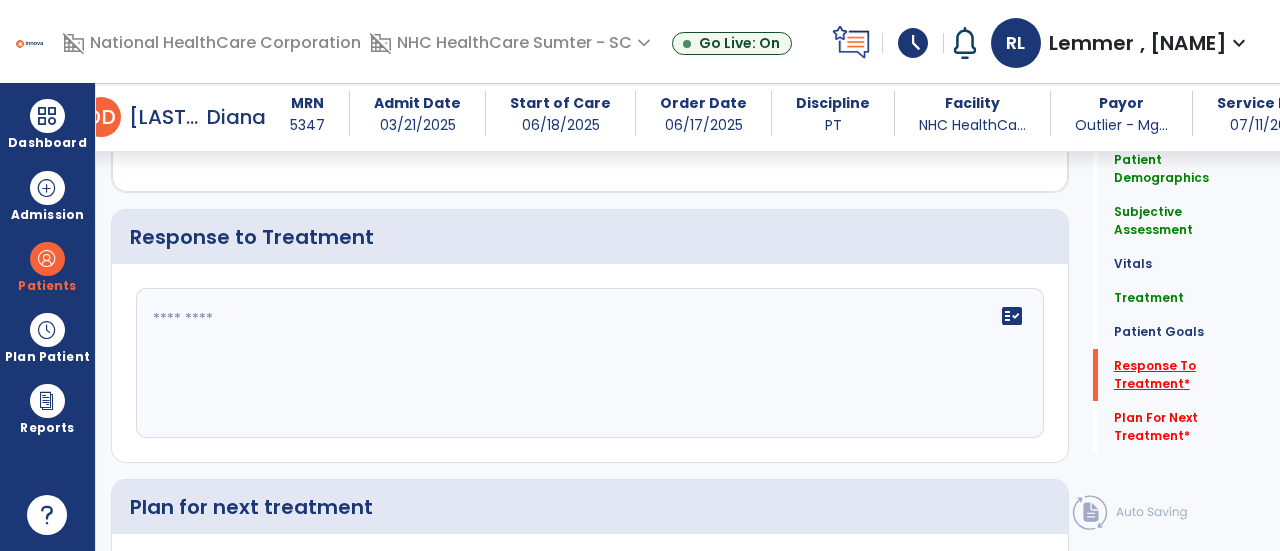 scroll, scrollTop: 3138, scrollLeft: 0, axis: vertical 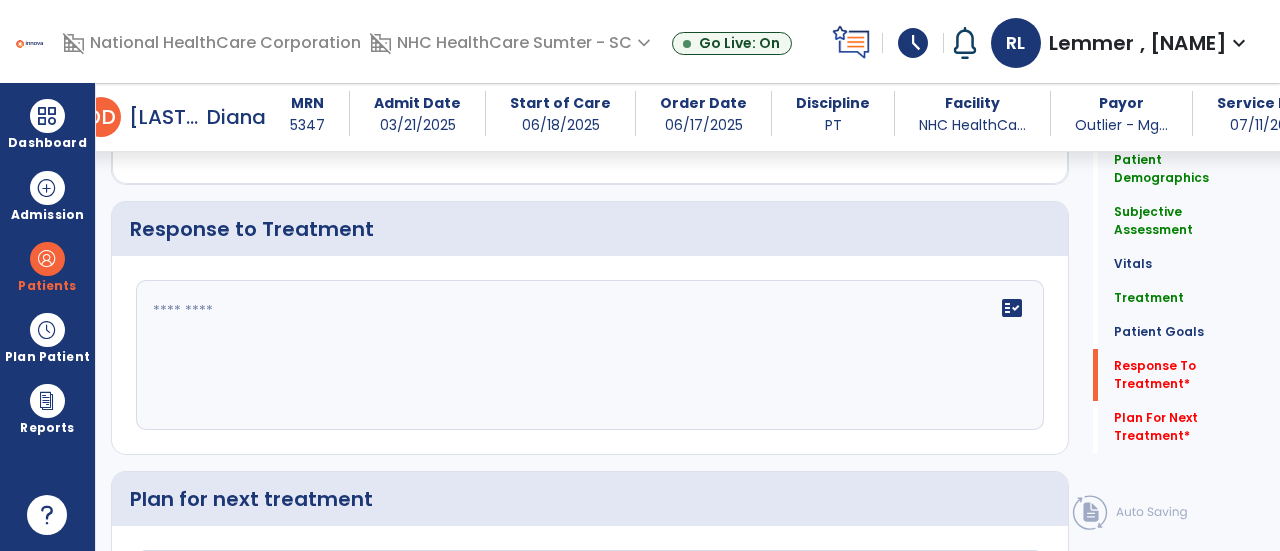 click 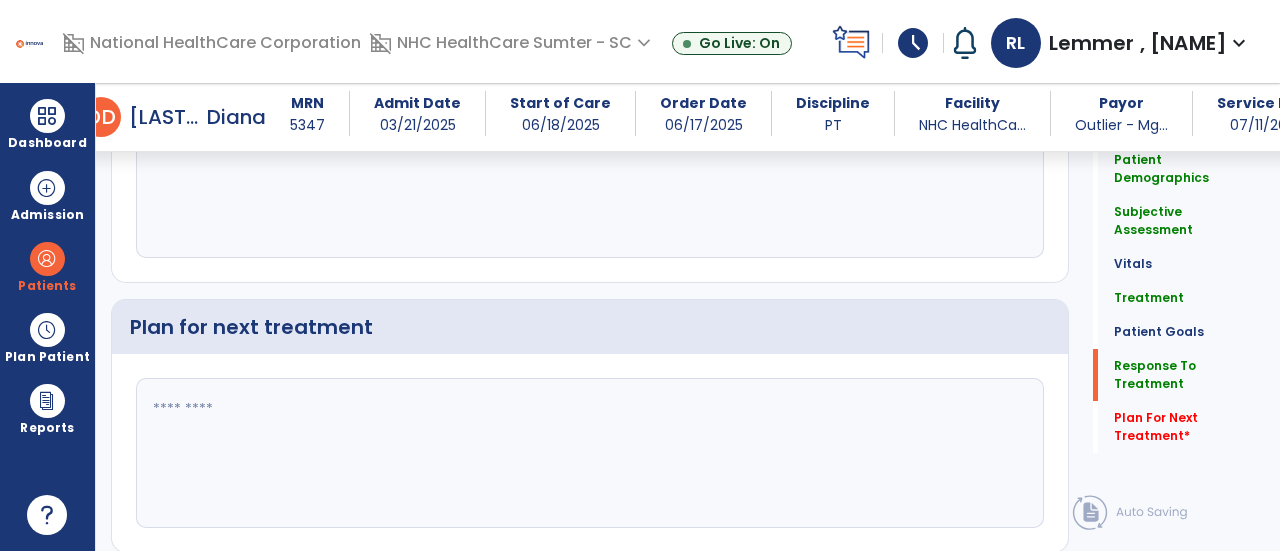 scroll, scrollTop: 3310, scrollLeft: 0, axis: vertical 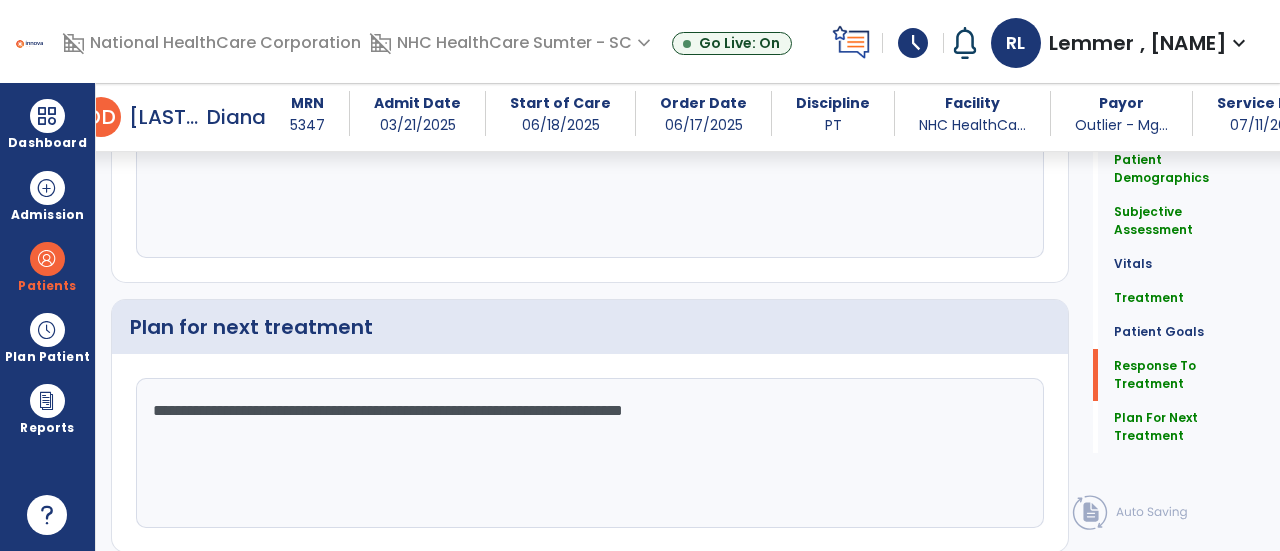 click on "**********" 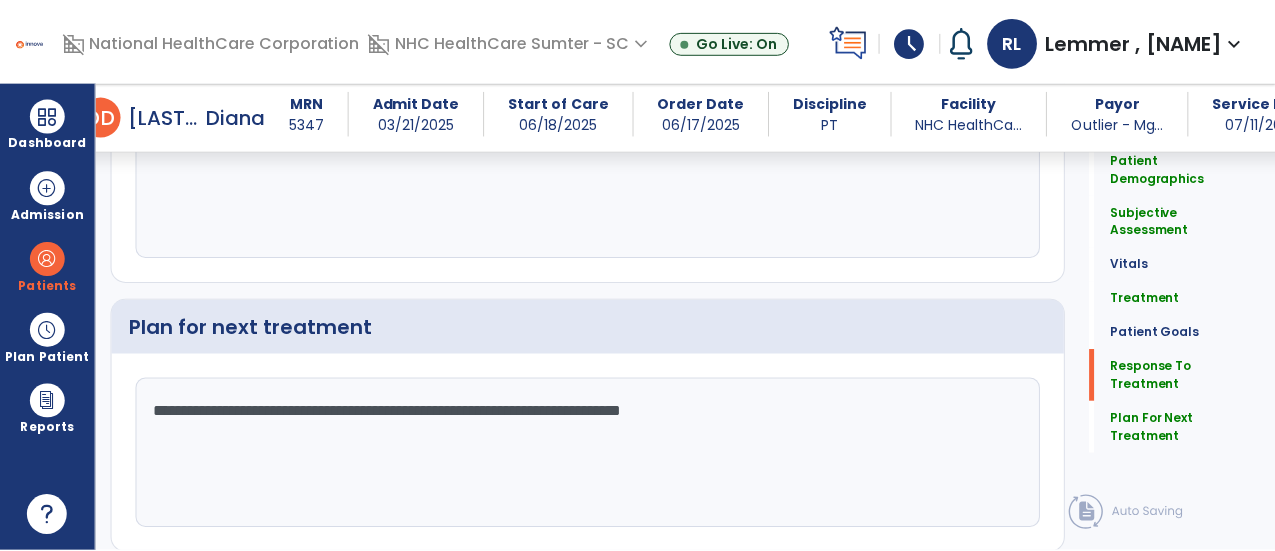 scroll, scrollTop: 3364, scrollLeft: 0, axis: vertical 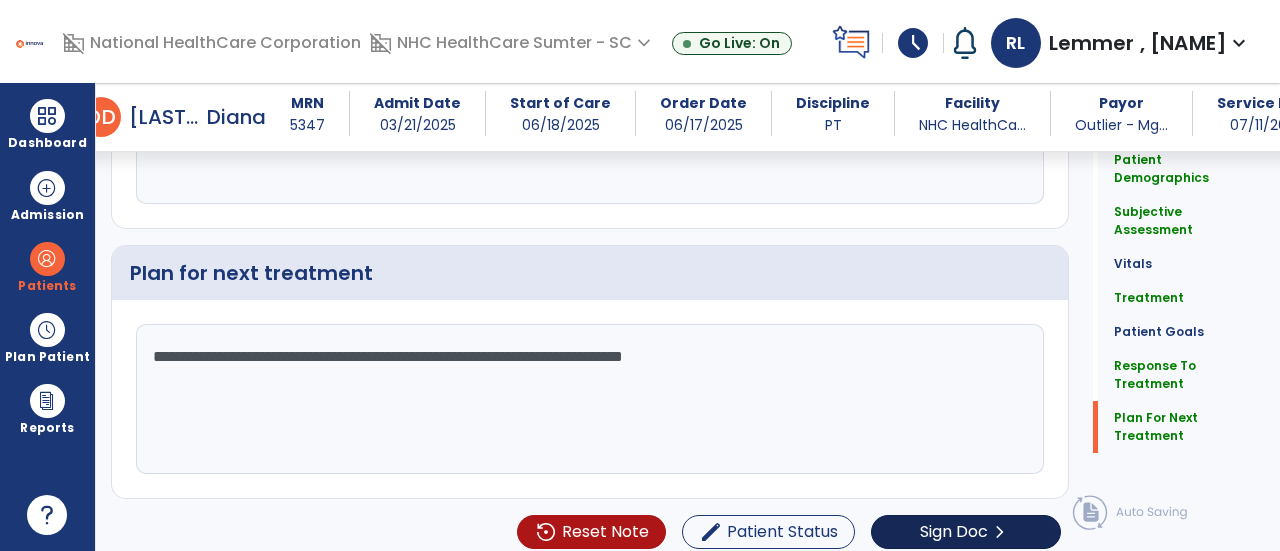 type on "**********" 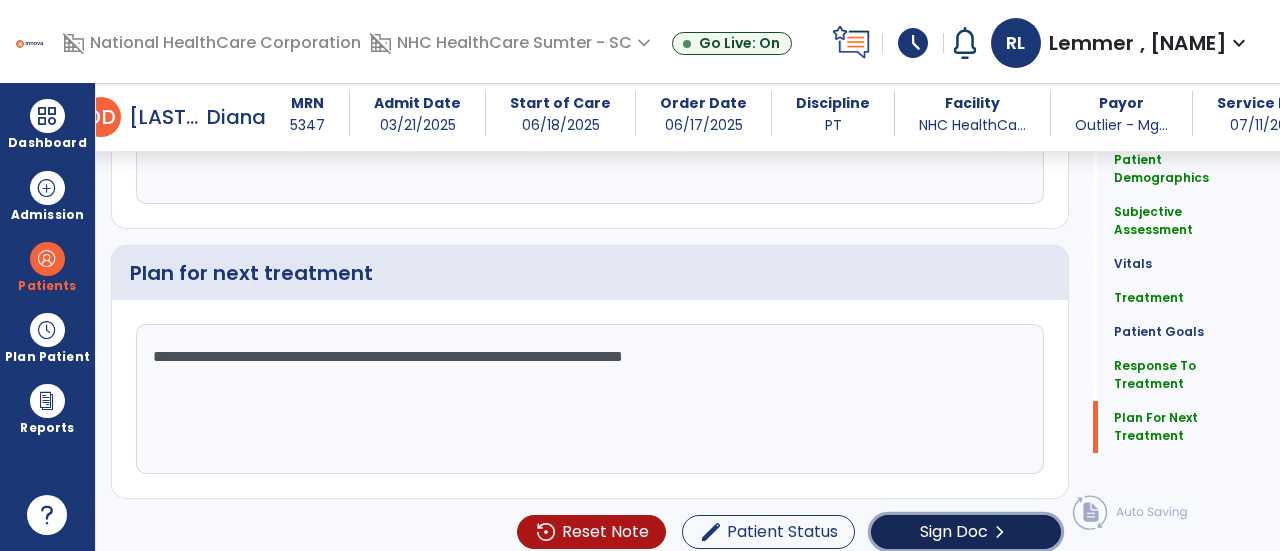 click on "Sign Doc" 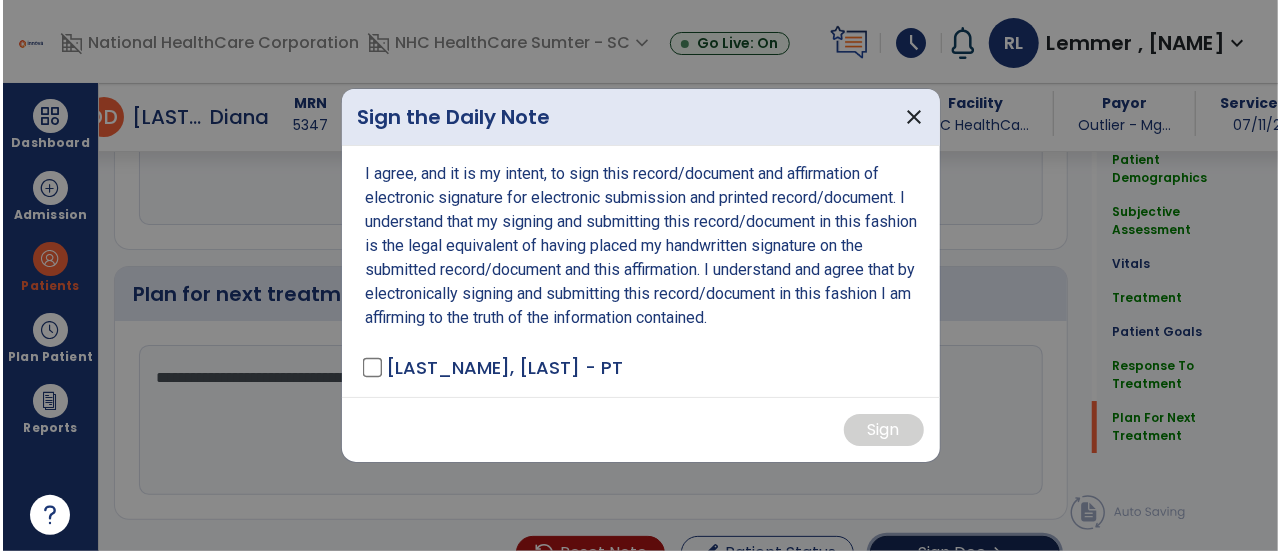 scroll, scrollTop: 3364, scrollLeft: 0, axis: vertical 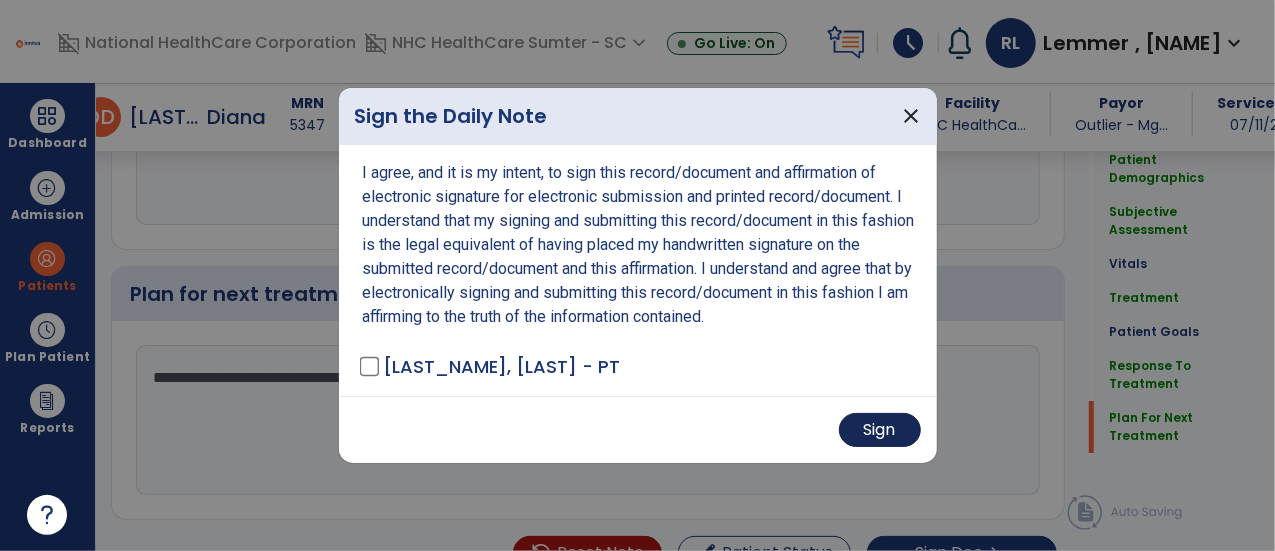 click on "Sign" at bounding box center [880, 430] 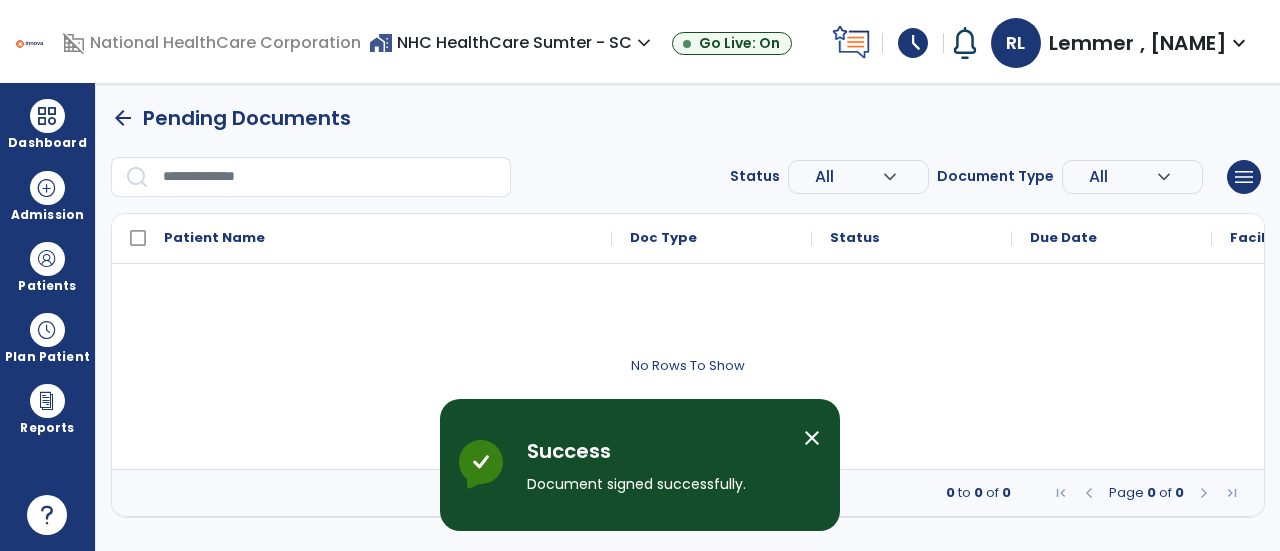 scroll, scrollTop: 0, scrollLeft: 0, axis: both 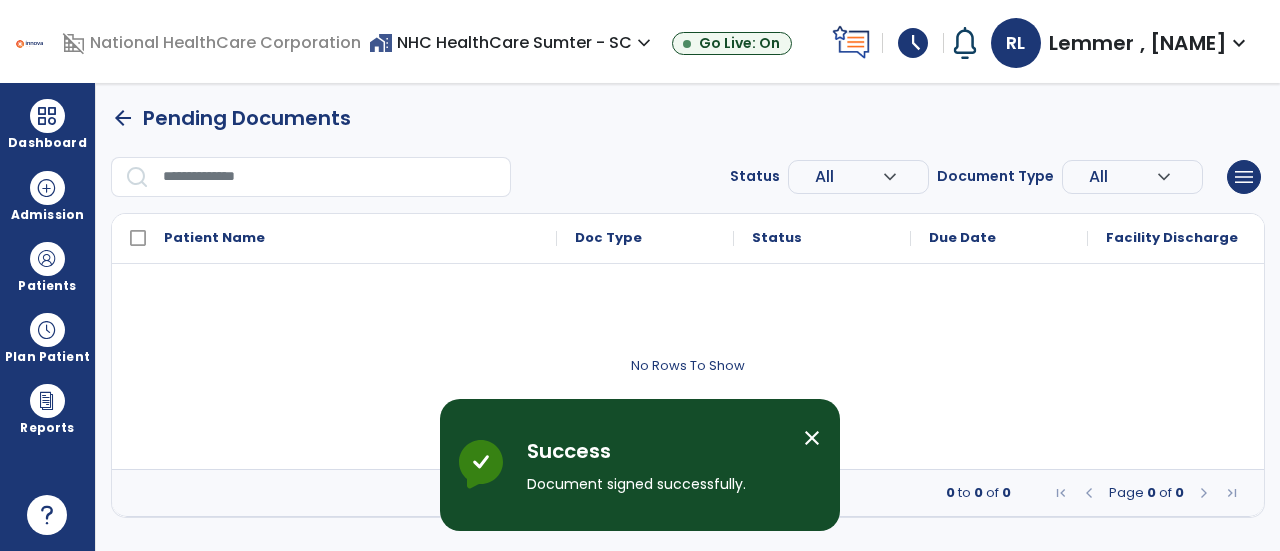 click on "close" at bounding box center [812, 438] 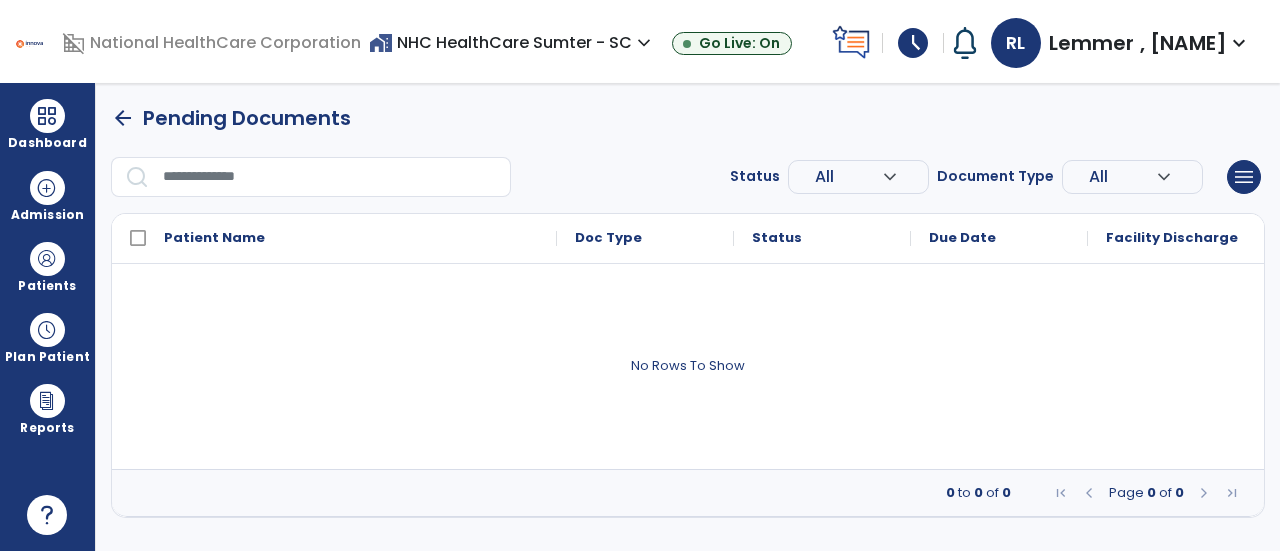 click on "arrow_back" at bounding box center [123, 118] 